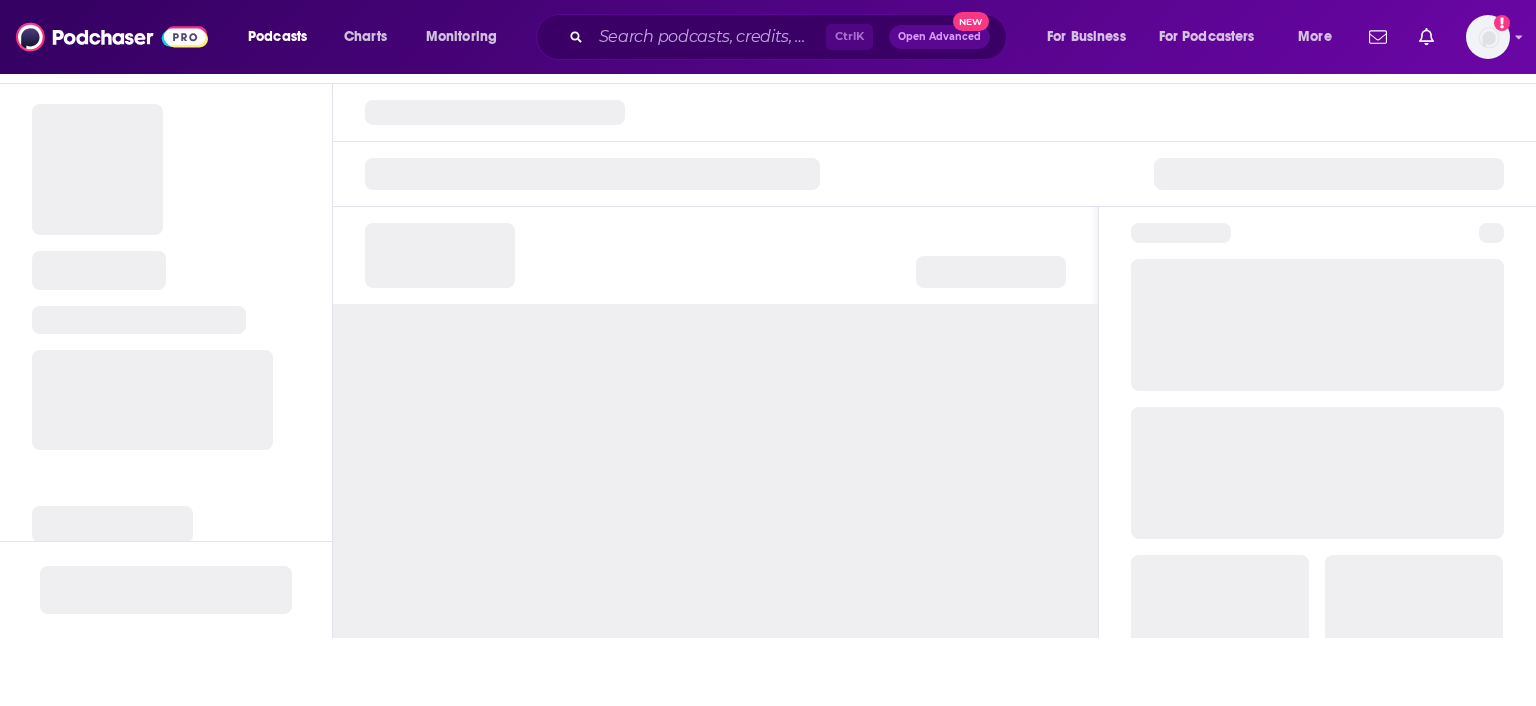 scroll, scrollTop: 0, scrollLeft: 0, axis: both 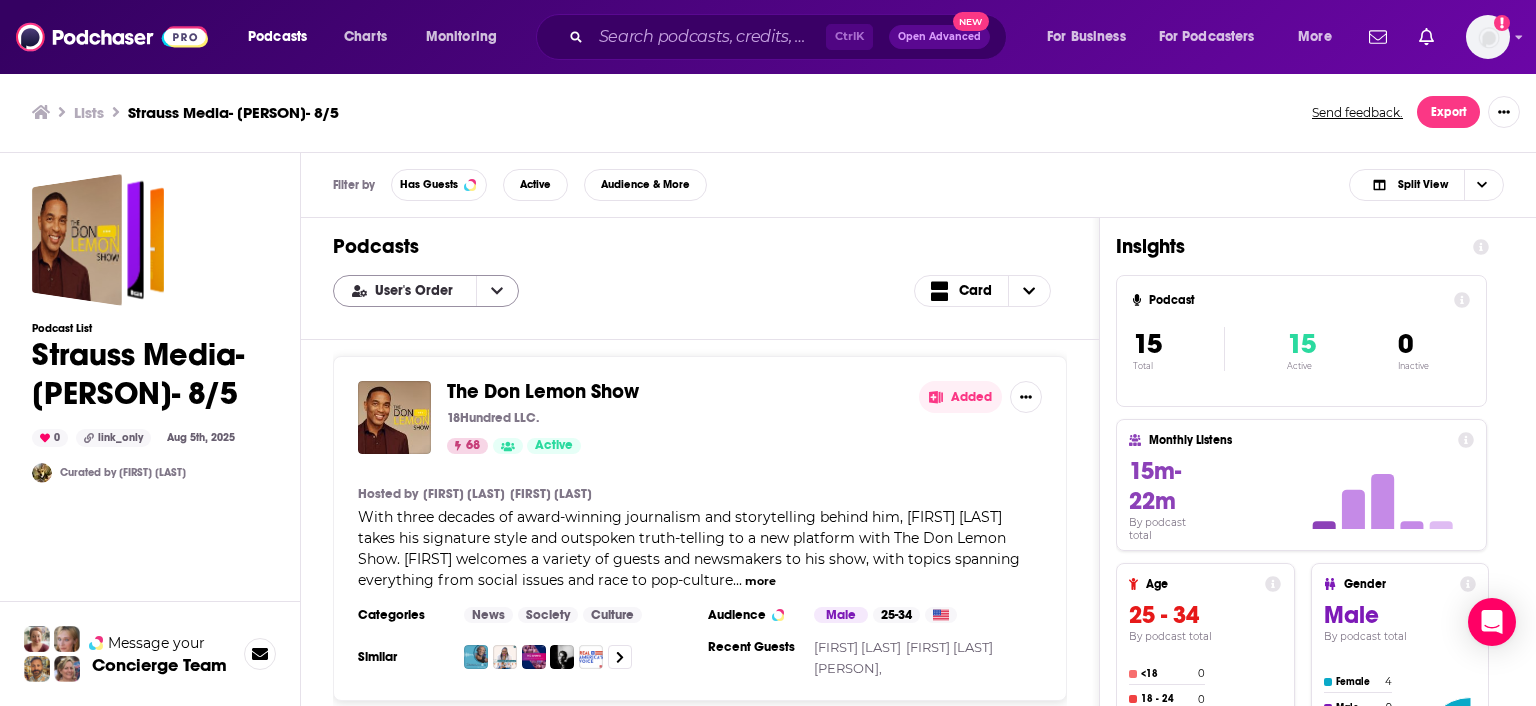 click at bounding box center [497, 291] 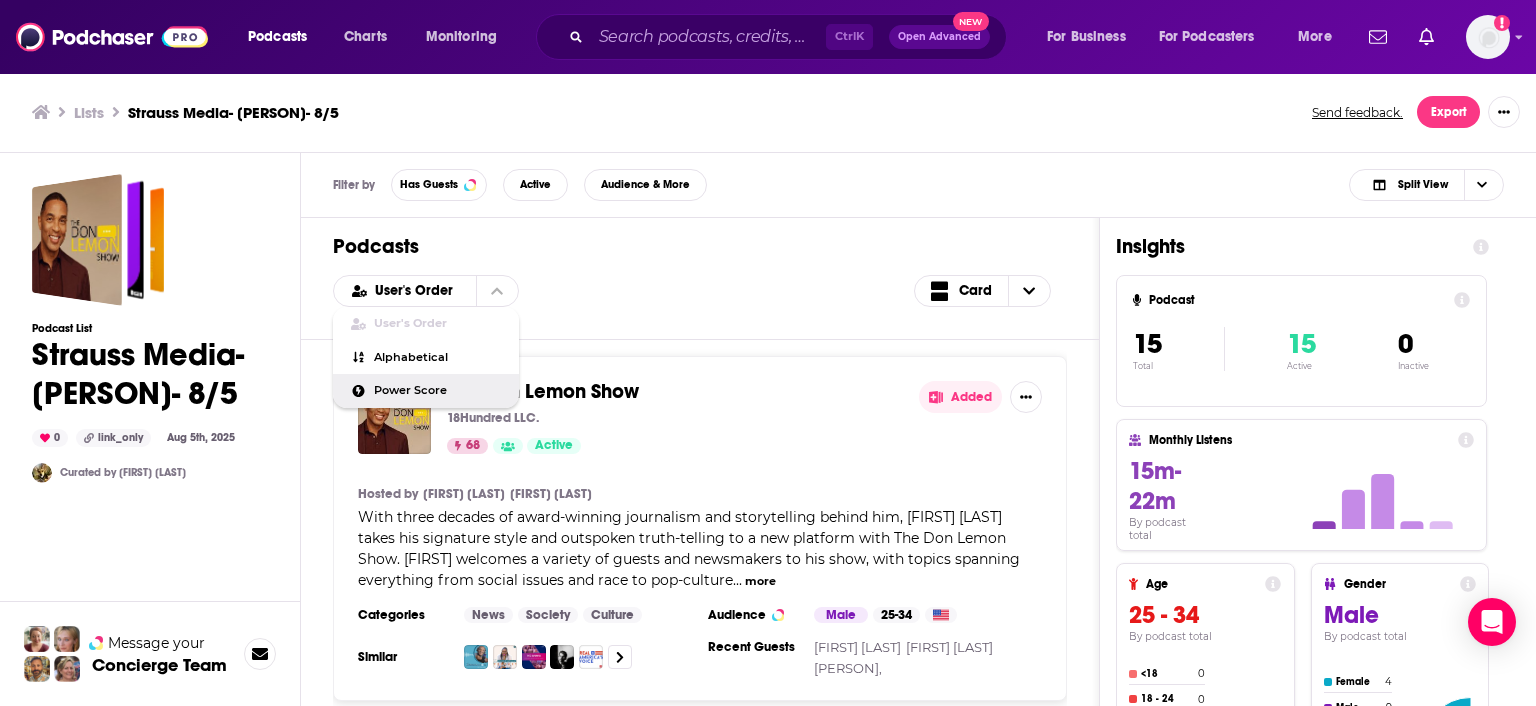click on "Power Score" at bounding box center (438, 390) 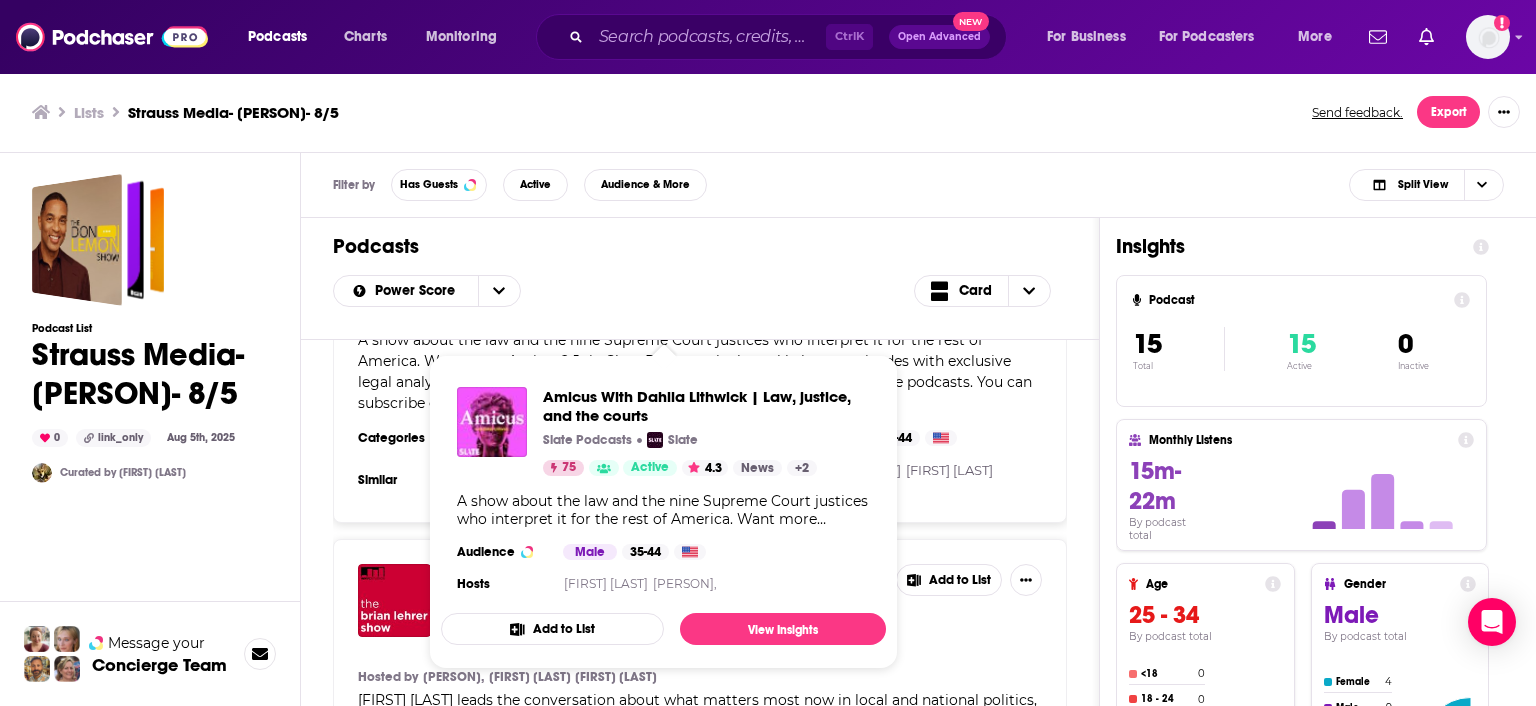scroll, scrollTop: 1036, scrollLeft: 0, axis: vertical 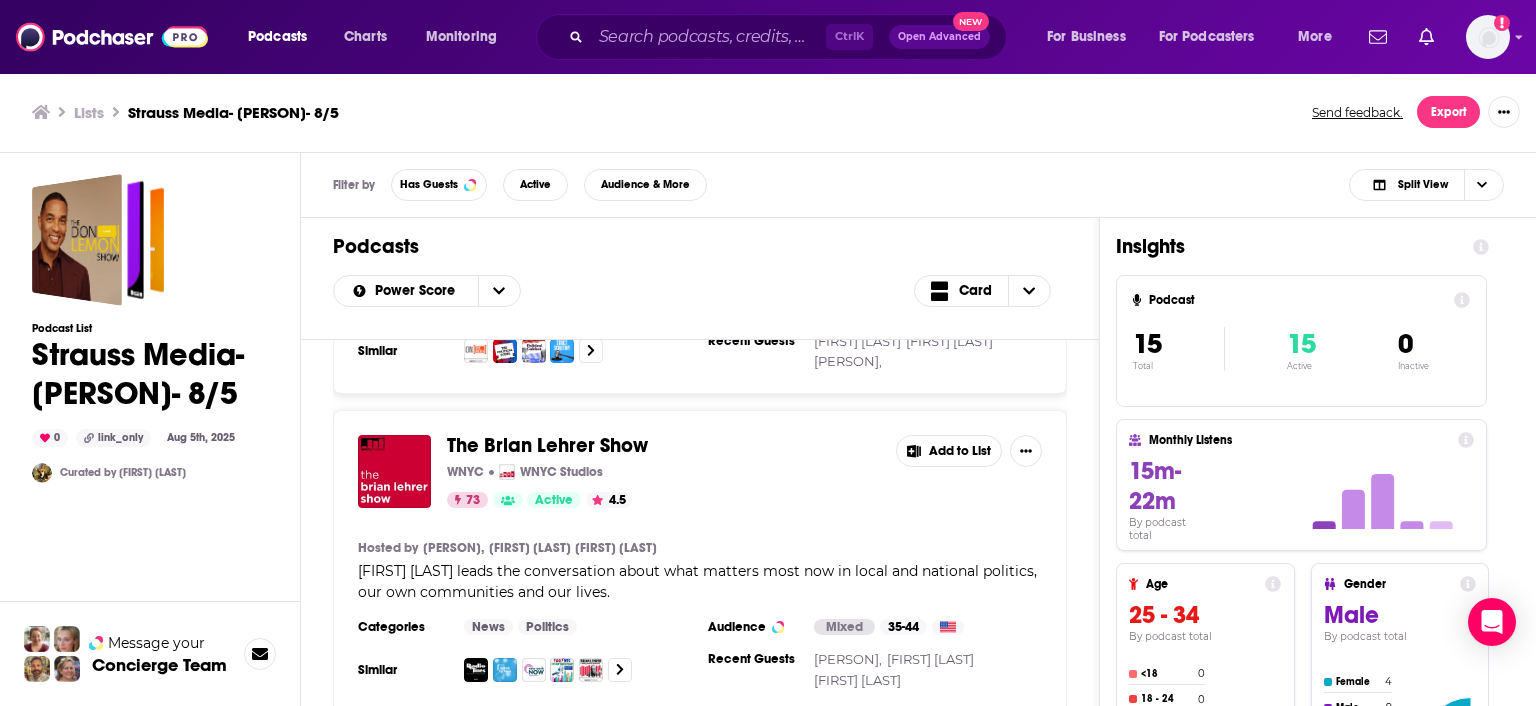 click on "Podcasts Power Score Card Pod Save America Crooked Media Crooked Media 96 Active 4.2 Added Hosted by [FIRST] [LAST], [FIRST] [LAST], [FIRST] [LAST], and [FIRST] [LAST]. Pod Save America is a no-bullshit conversation about politics hosted by former Obama aides [FIRST] [LAST], [FIRST] [LAST], [FIRST] [LAST], and [FIRST] [LAST]. It cuts through the noise to break down the week’s news and helps people figure out what matters and how they can help. They’re regularly joined by journalists, activists, ... more Categories News Politics Audience Mixed 25-34 Similar Recent Guests [FIRST] [LAST], [FIRST] [LAST], [FIRST] [LAST] Added The Lawfare Podcast The Lawfare Institute Acast 76 Active 4.8 Add to List Hosted by [FIRST] [LAST] The Lawfare Podcast features discussions with experts, policymakers, and opinion leaders at the nexus of national security, law, and policy. On issues from foreign policy, homeland security, intelligence, and cybersecurity to governance and law, we have doubled down on seriousness at a time when others are running away ... more News" at bounding box center (918, 548) 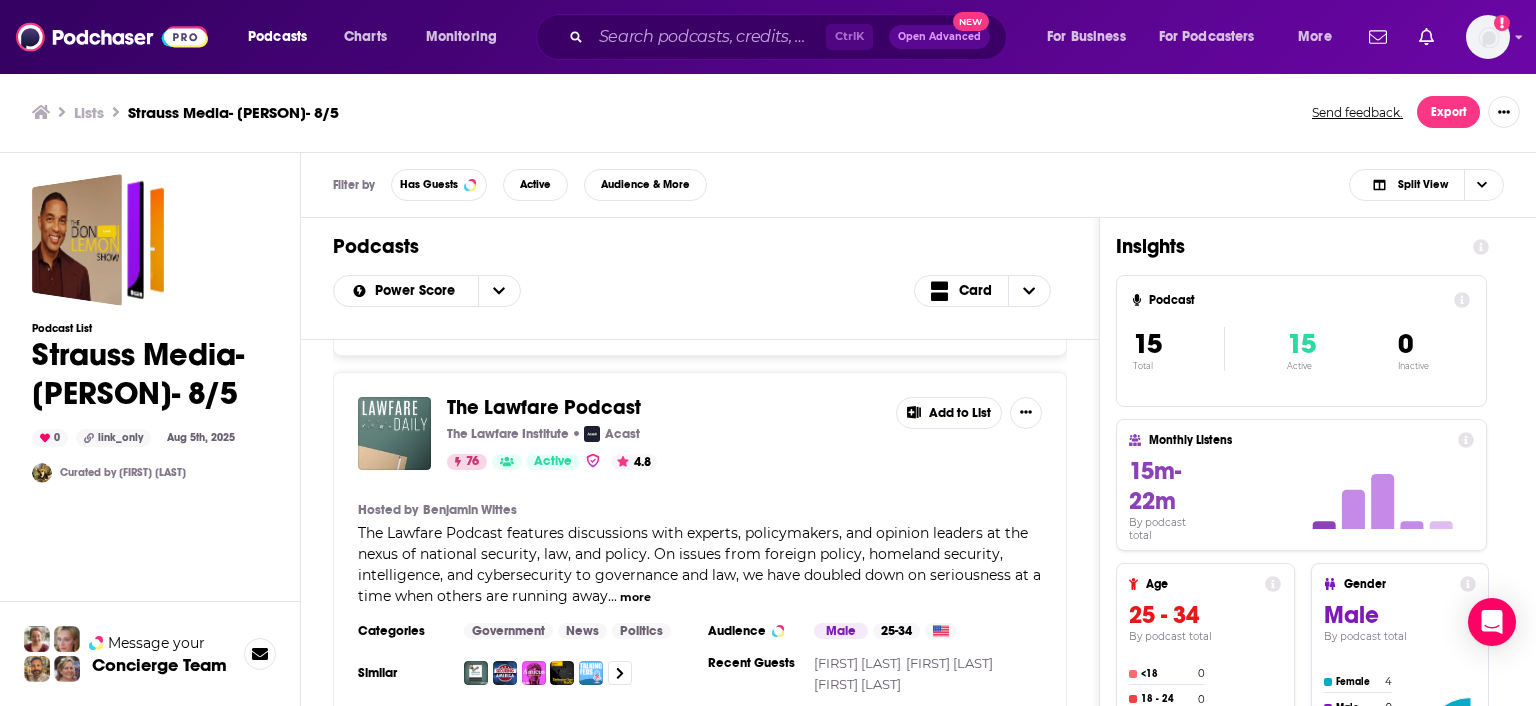 scroll, scrollTop: 0, scrollLeft: 0, axis: both 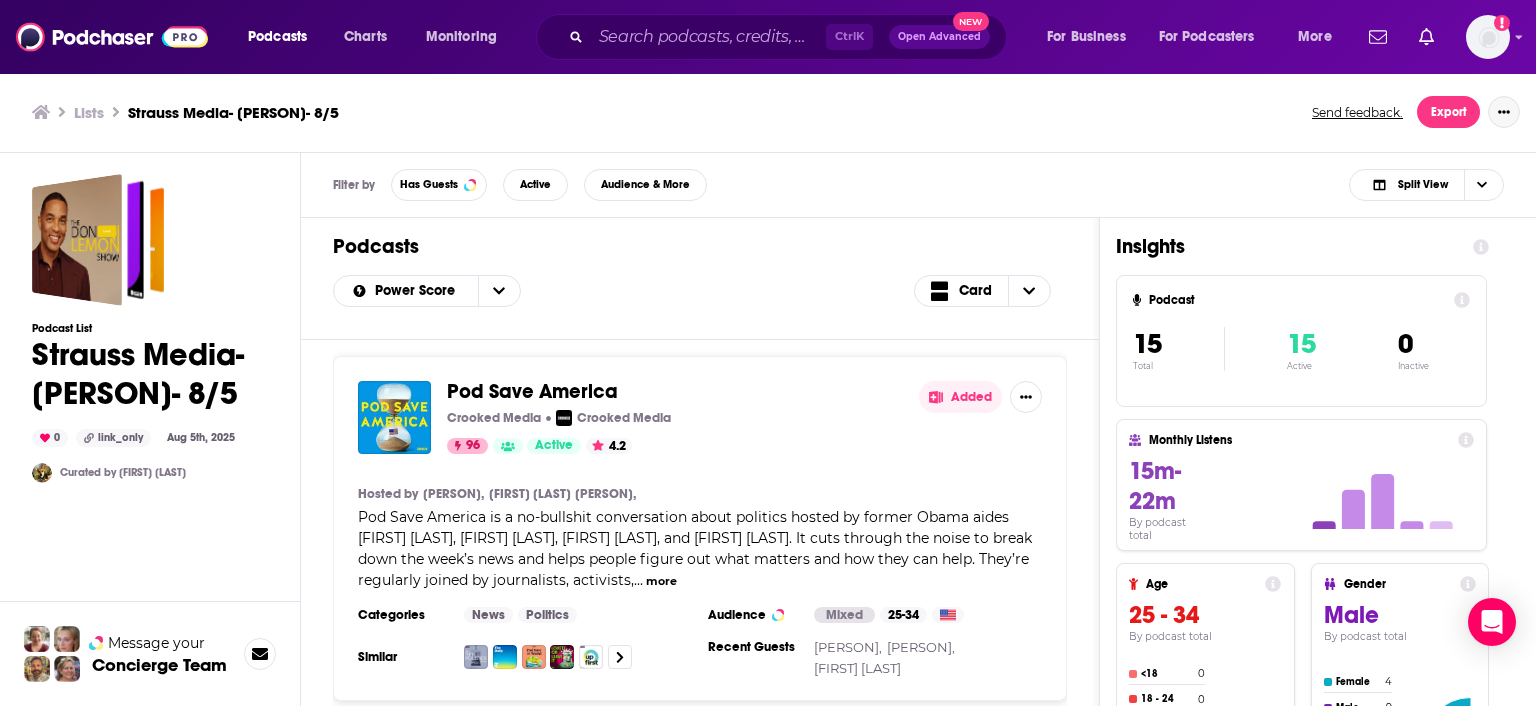 click 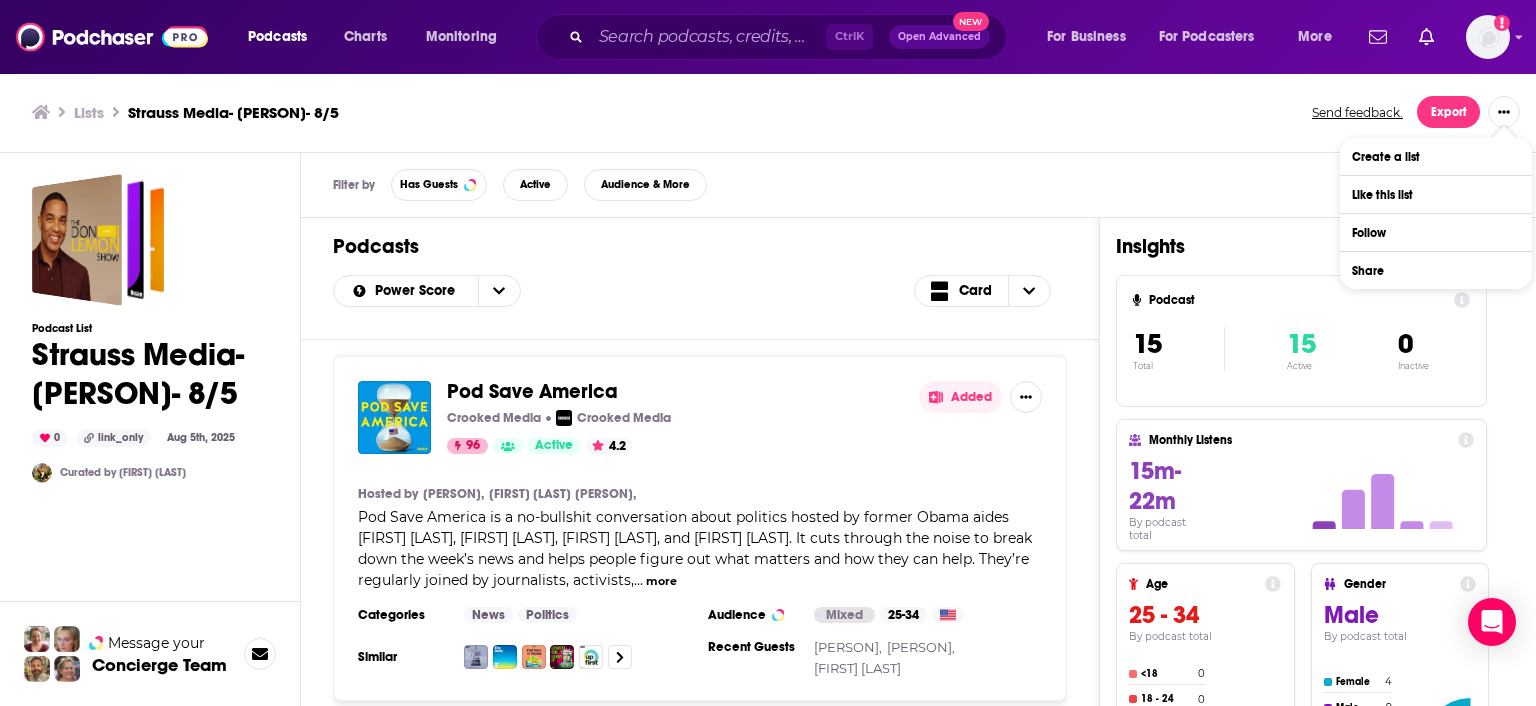 click on "Lists Strauss Media- [FIRST] [LAST]- [DATE] Send feedback. Export" at bounding box center (768, 112) 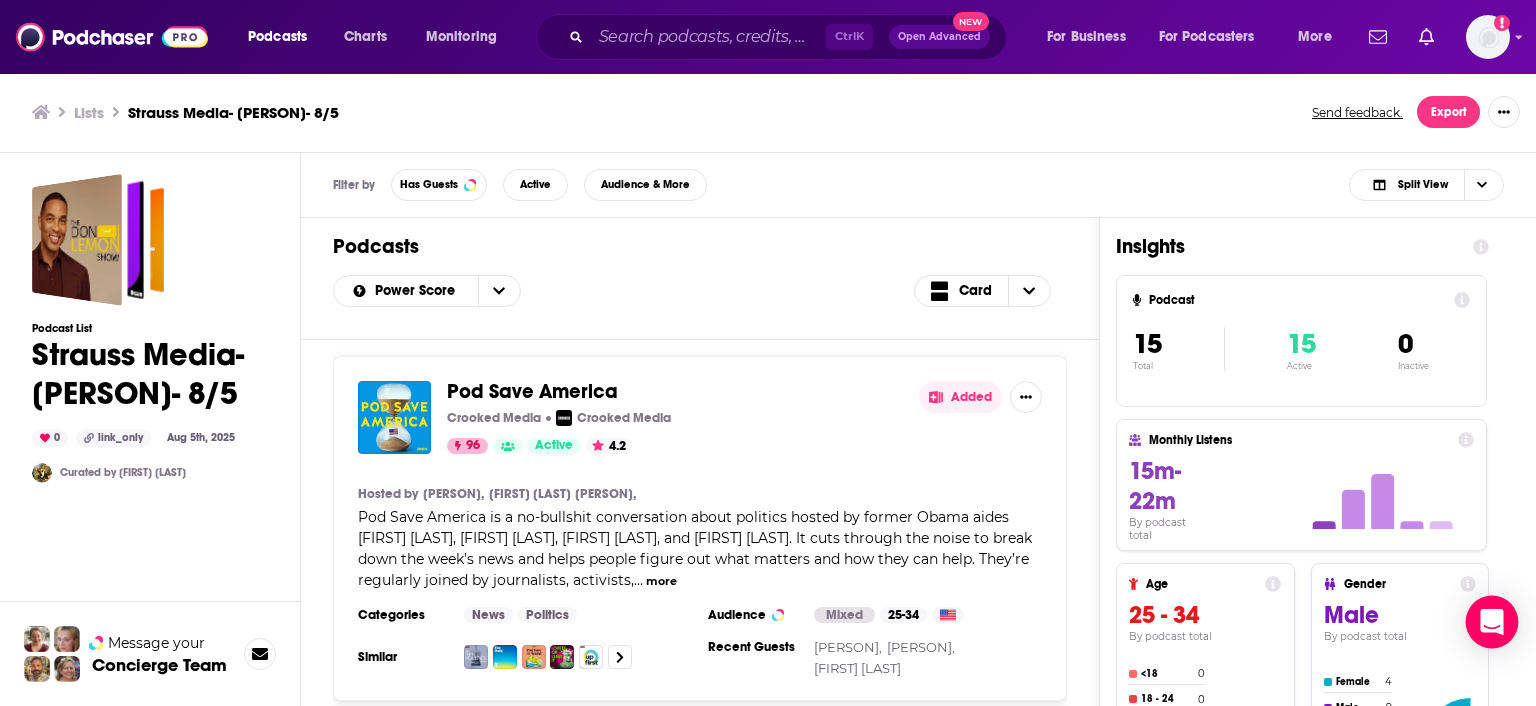 click 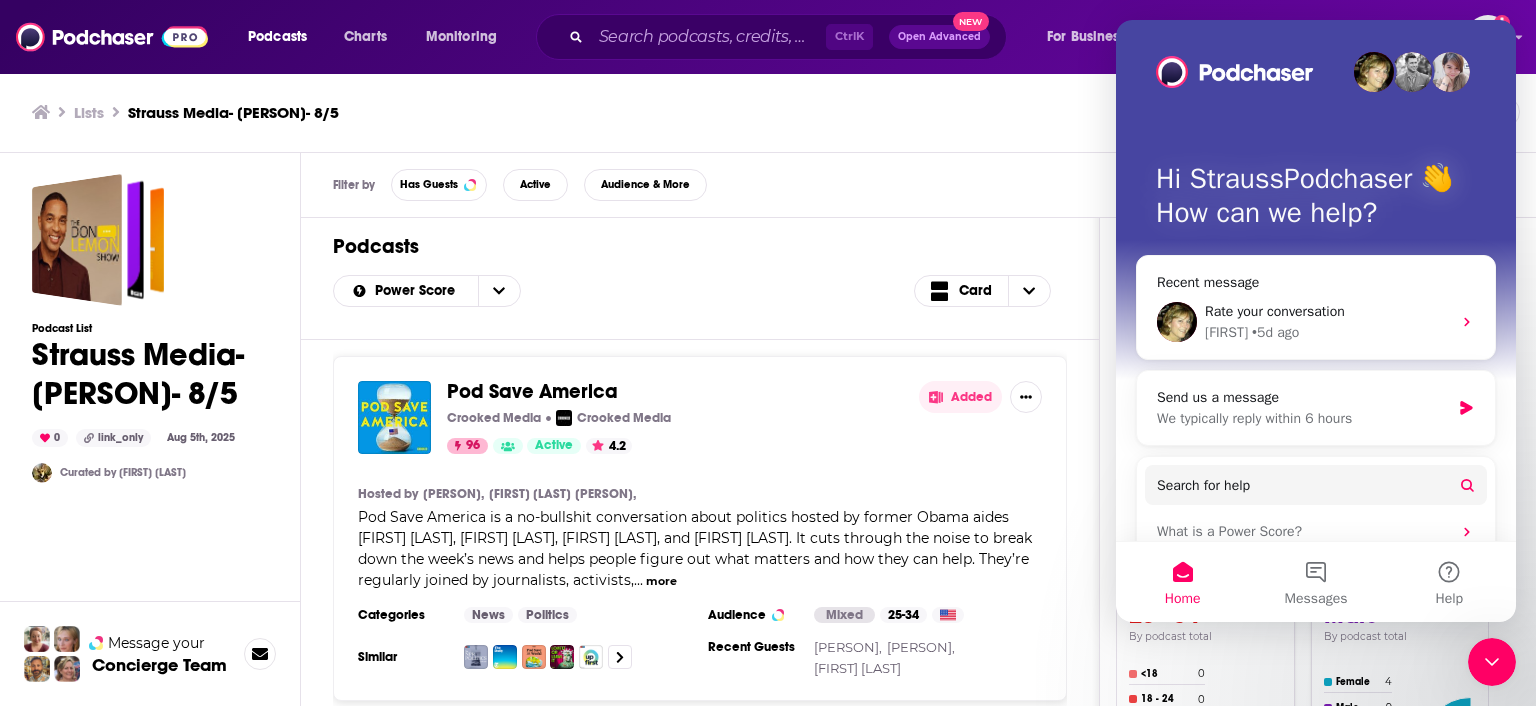 scroll, scrollTop: 0, scrollLeft: 0, axis: both 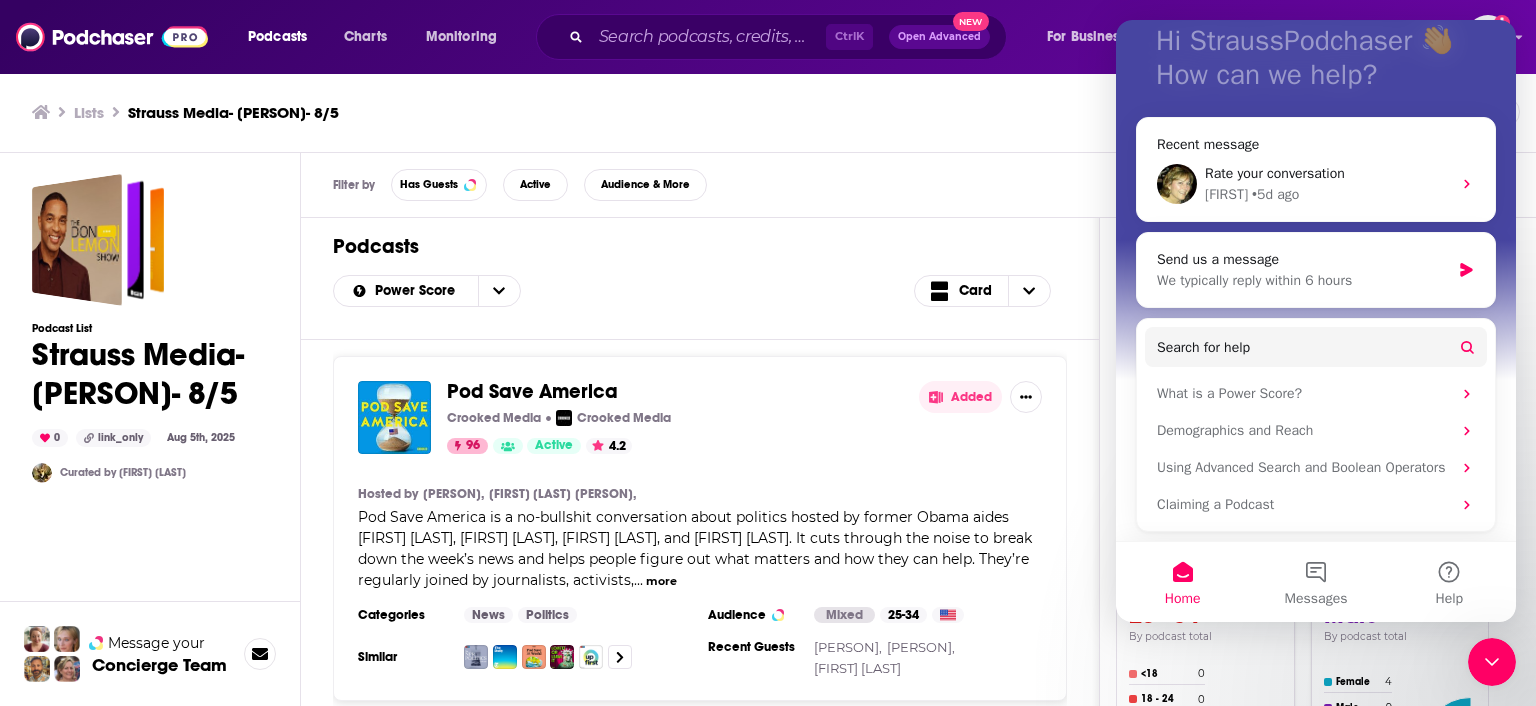 click on "Lists Strauss Media- [FIRST] [LAST]- [DATE]" at bounding box center (661, 112) 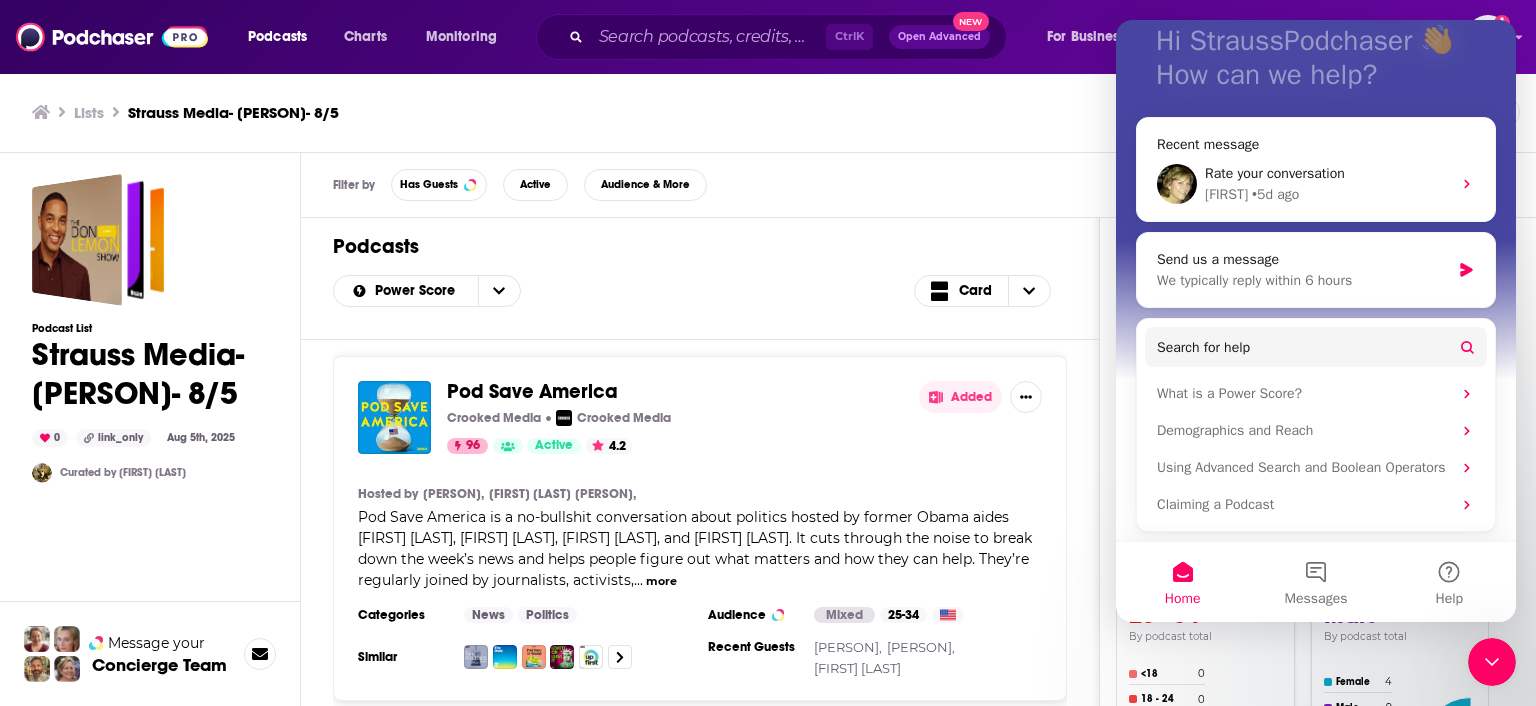click 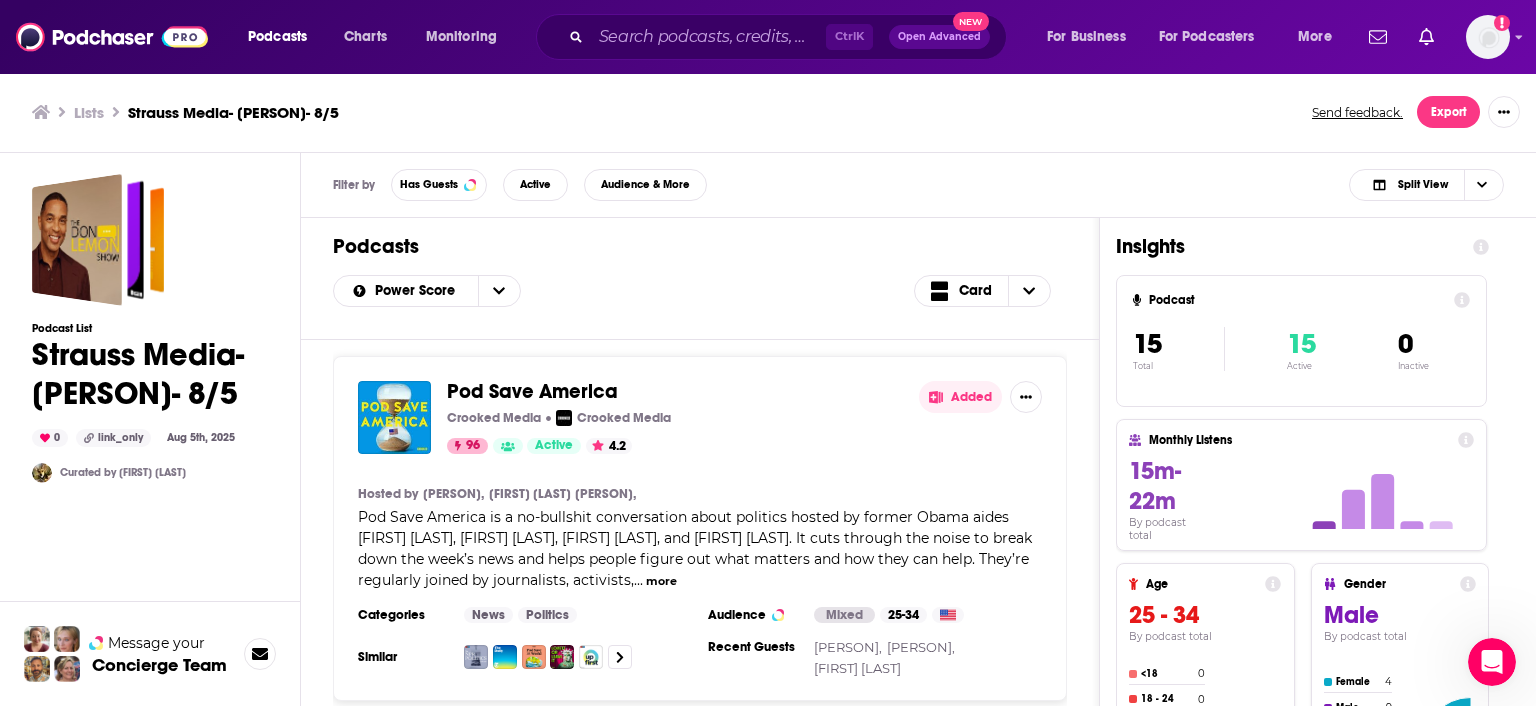 scroll, scrollTop: 0, scrollLeft: 0, axis: both 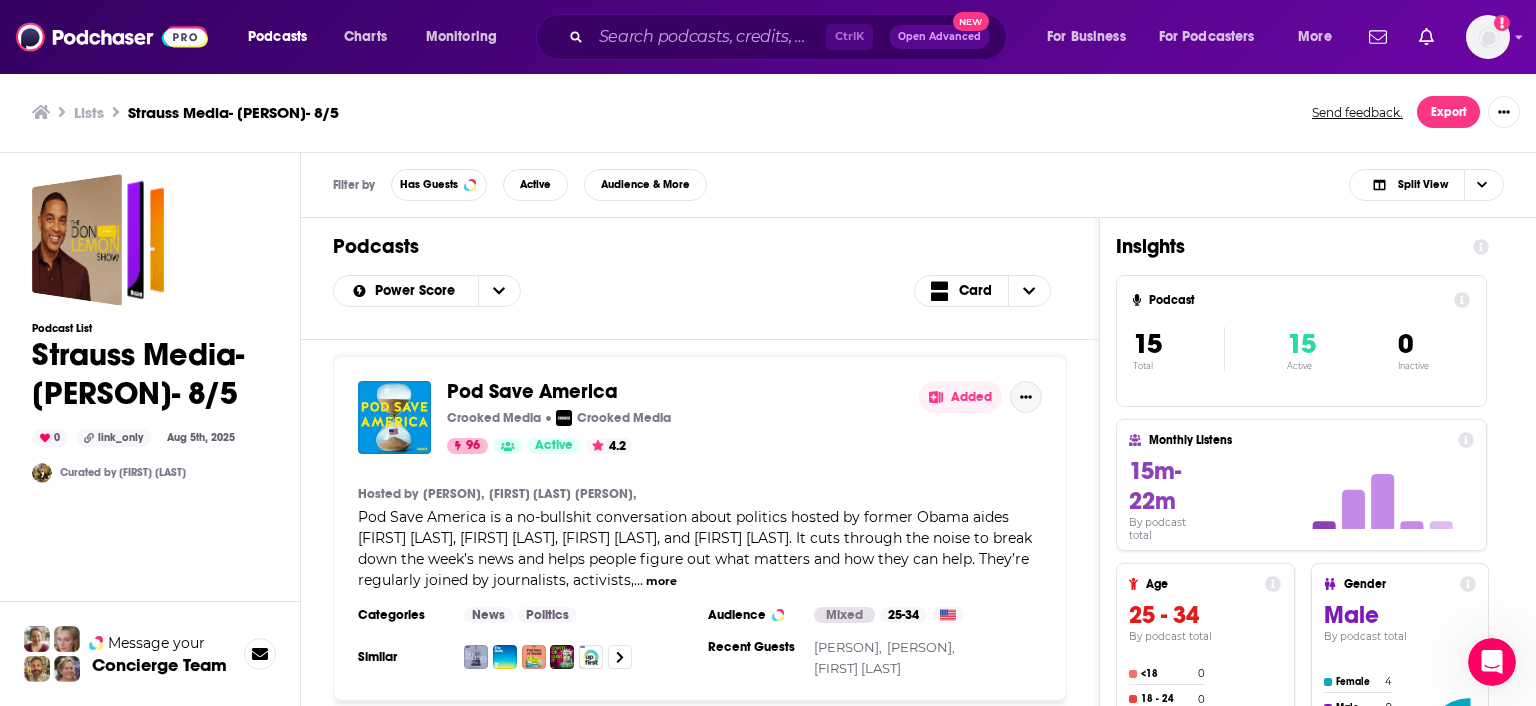 click 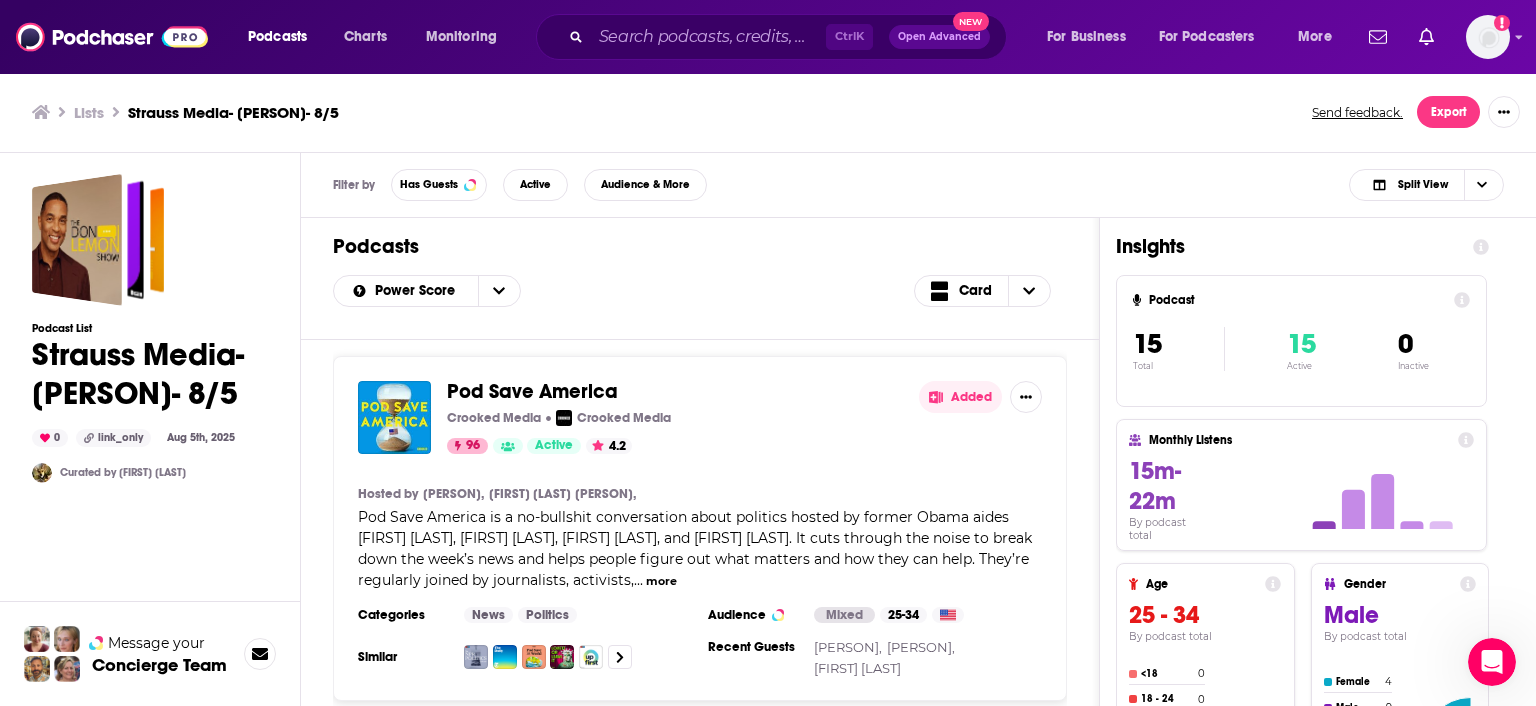 click on "Filter by Has Guests Active Audience & More Split View" at bounding box center [918, 185] 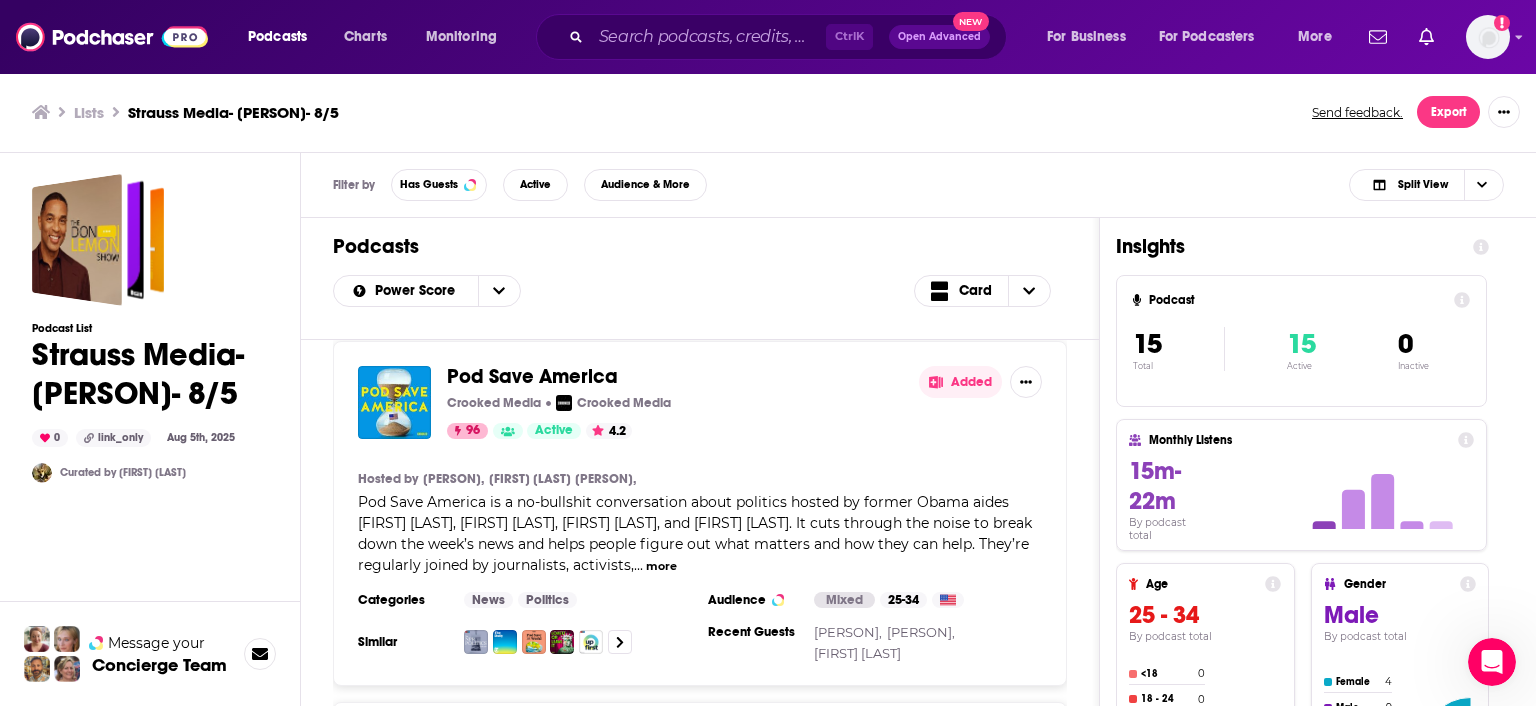 scroll, scrollTop: 0, scrollLeft: 0, axis: both 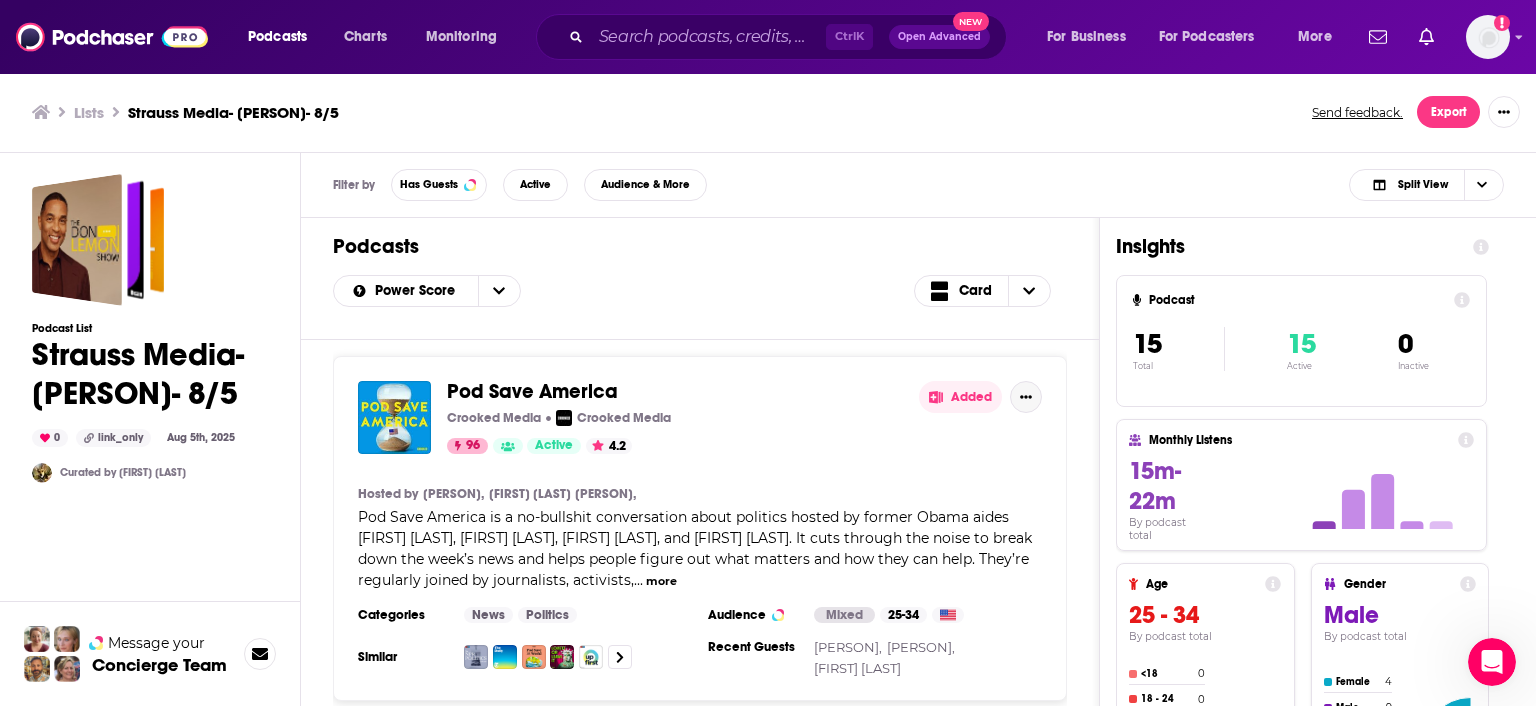 click 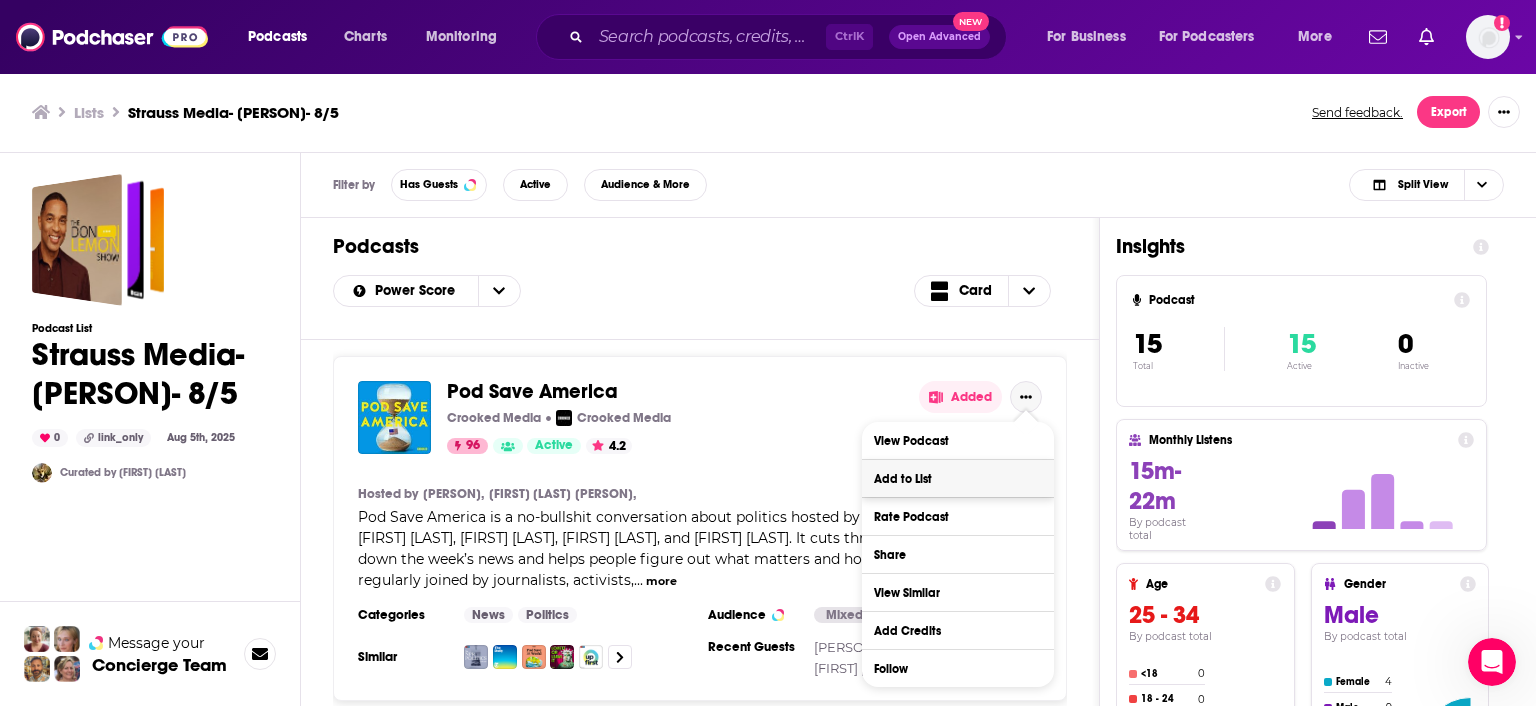 click on "Add to List" at bounding box center [958, 478] 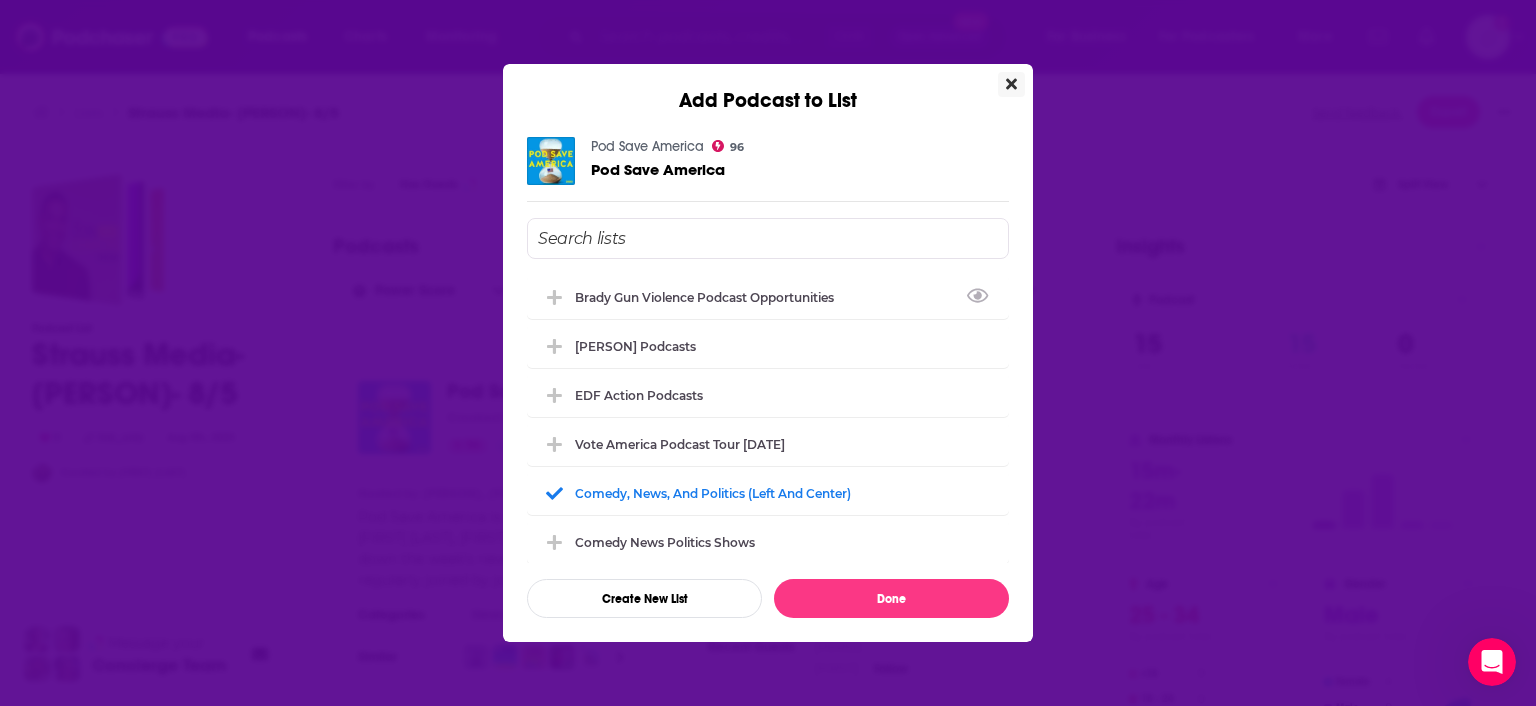 click 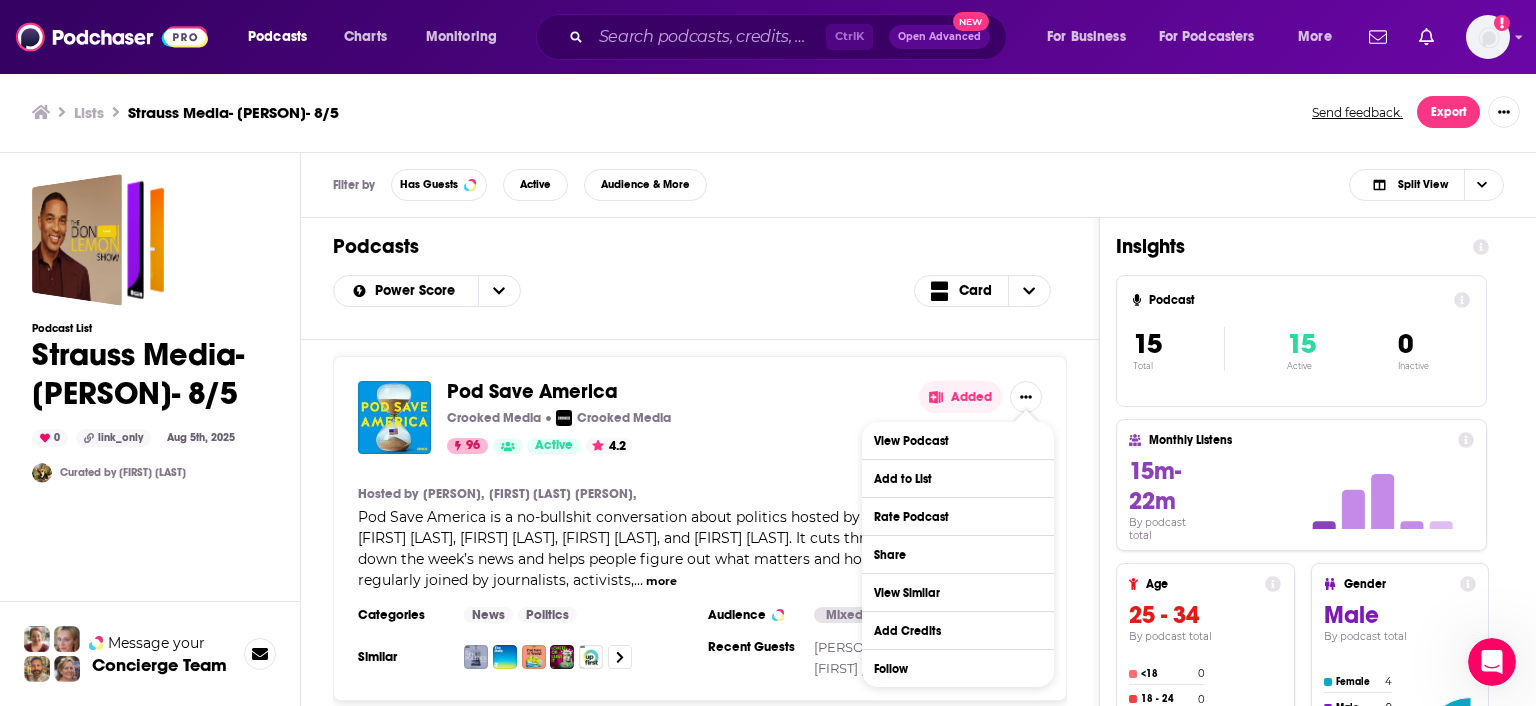 click on "Filter by Has Guests Active Audience & More Split View" at bounding box center [918, 185] 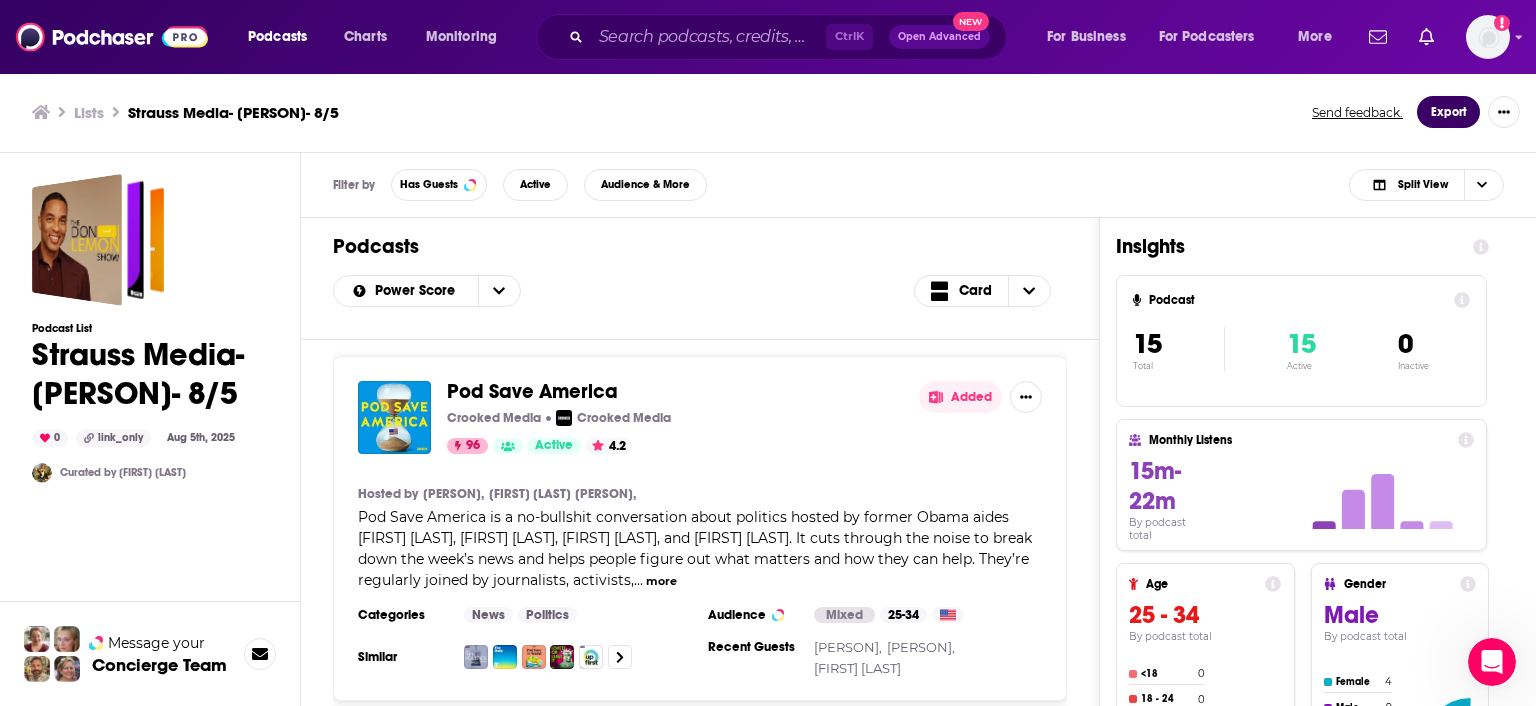 click on "Export" at bounding box center [1448, 112] 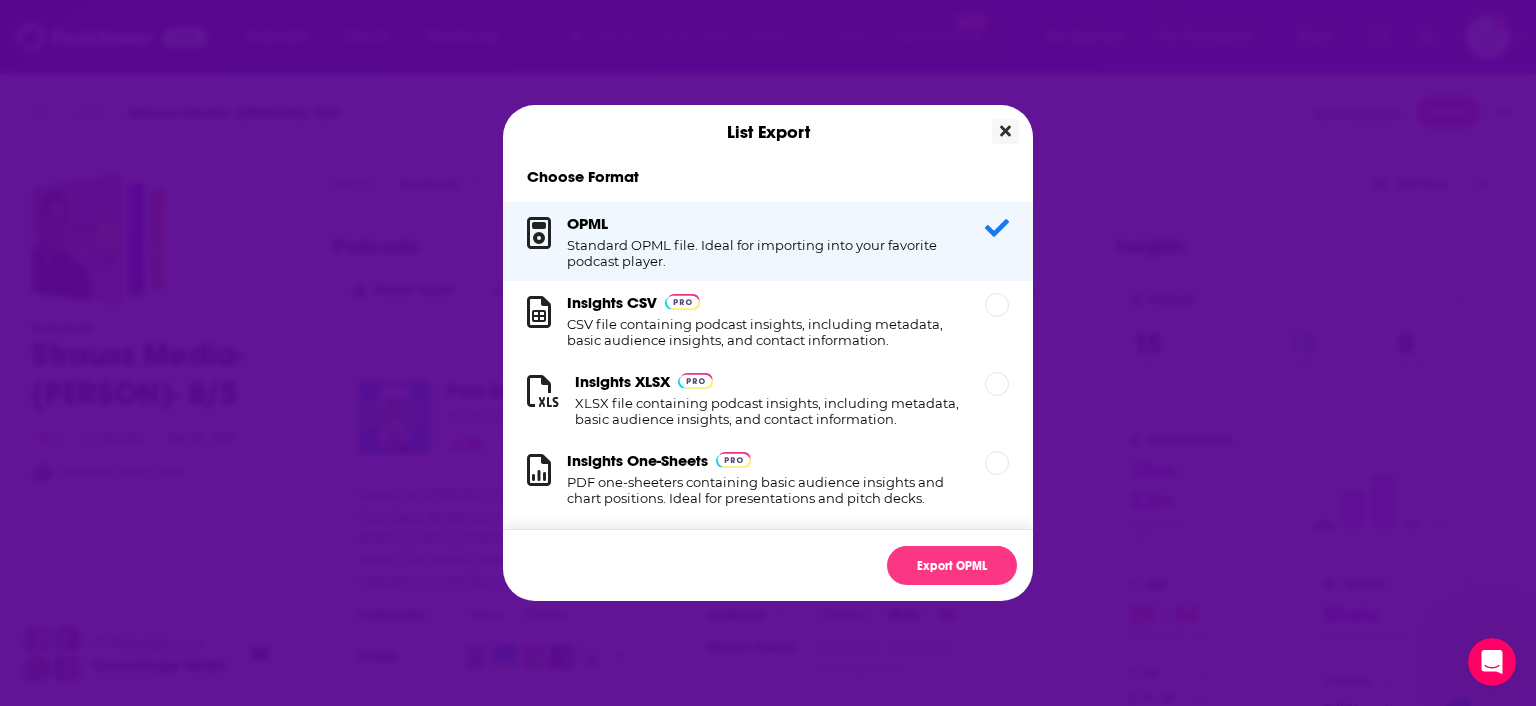 click 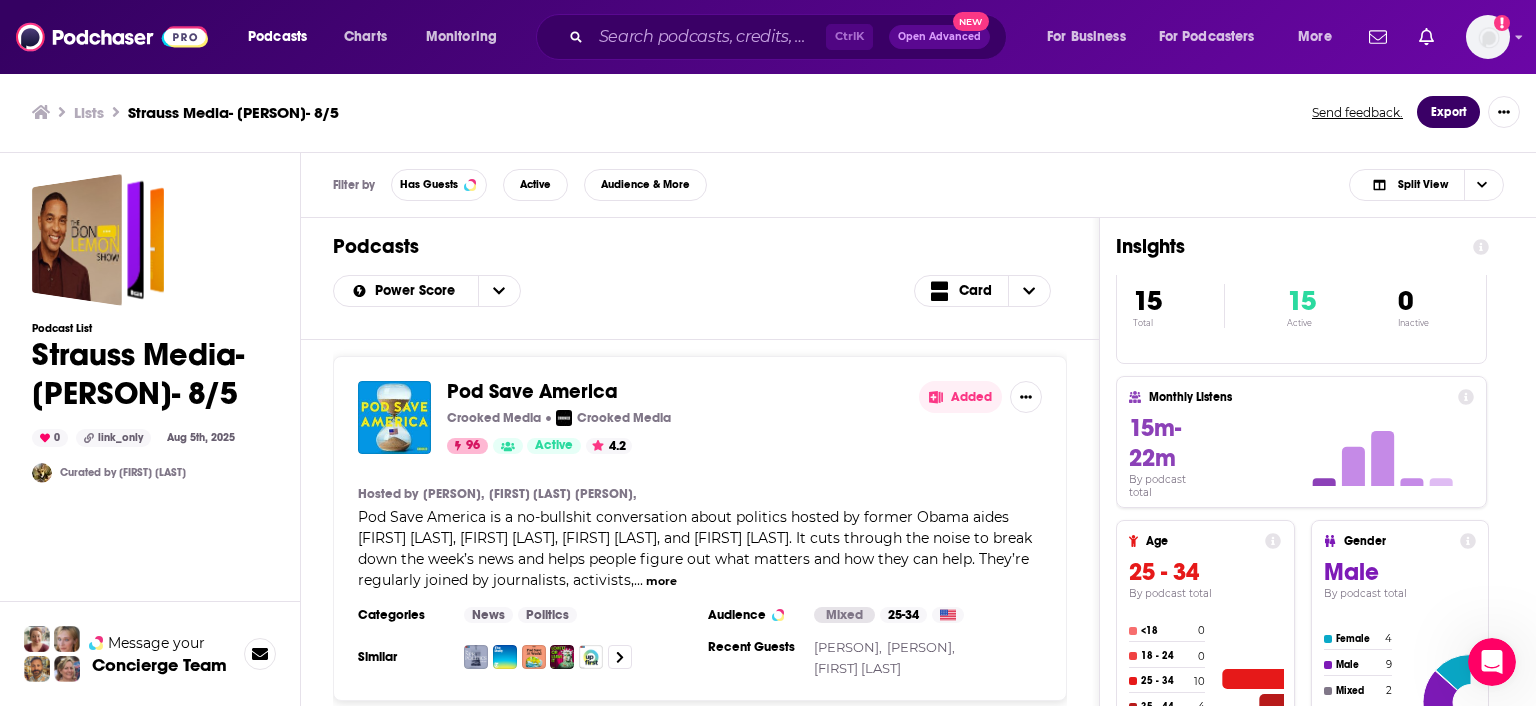 scroll, scrollTop: 0, scrollLeft: 0, axis: both 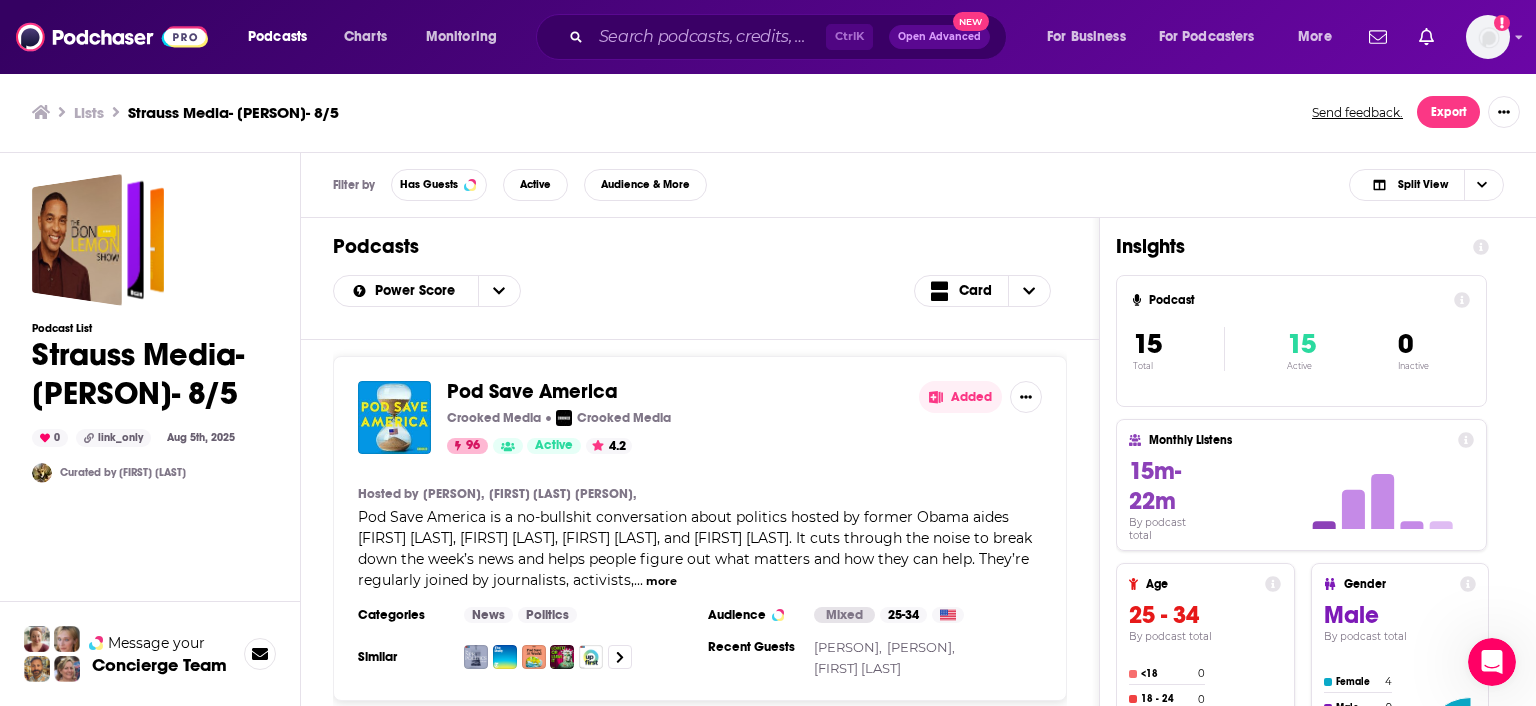 click on "Filter by Has Guests Active Audience & More Split View" at bounding box center (918, 185) 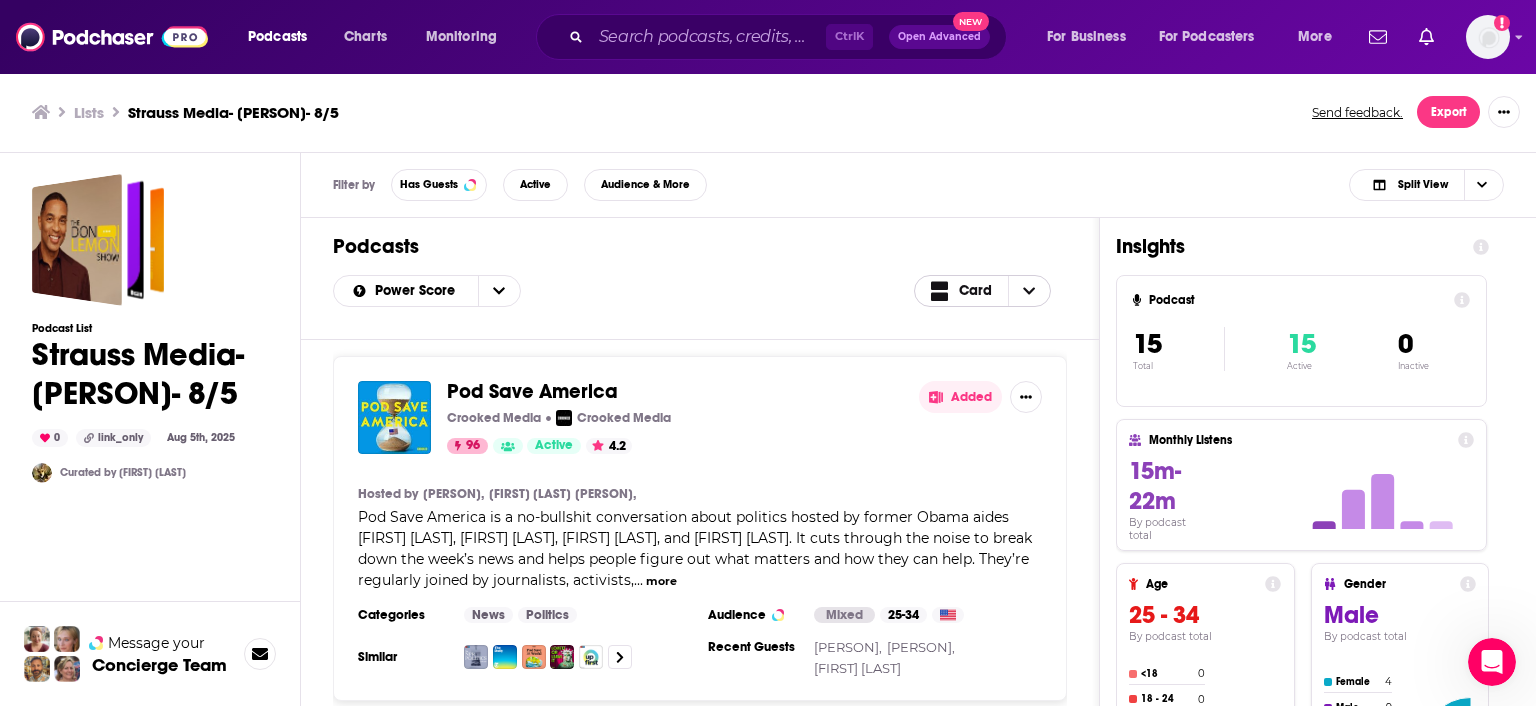 click at bounding box center [1029, 291] 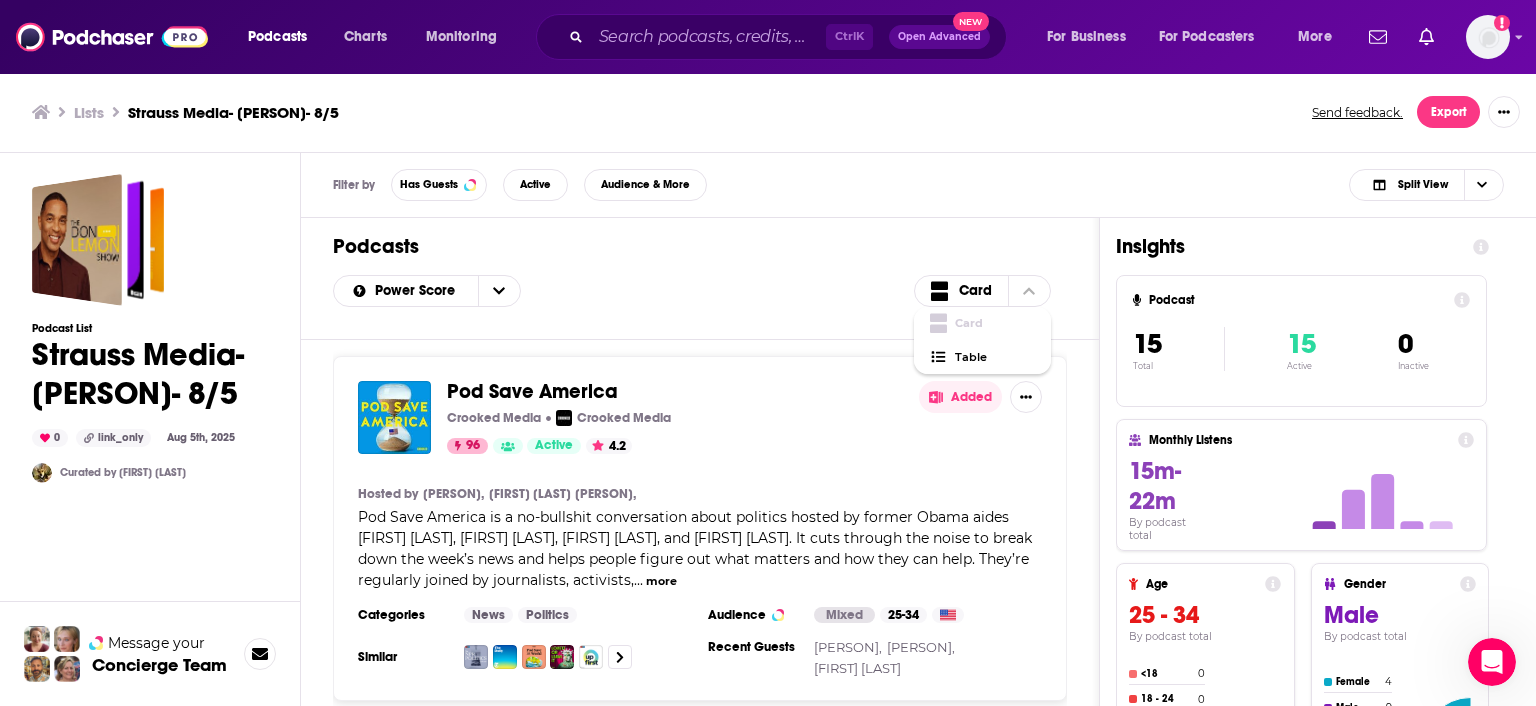 click on "Power Score Card Card Table" at bounding box center [700, 291] 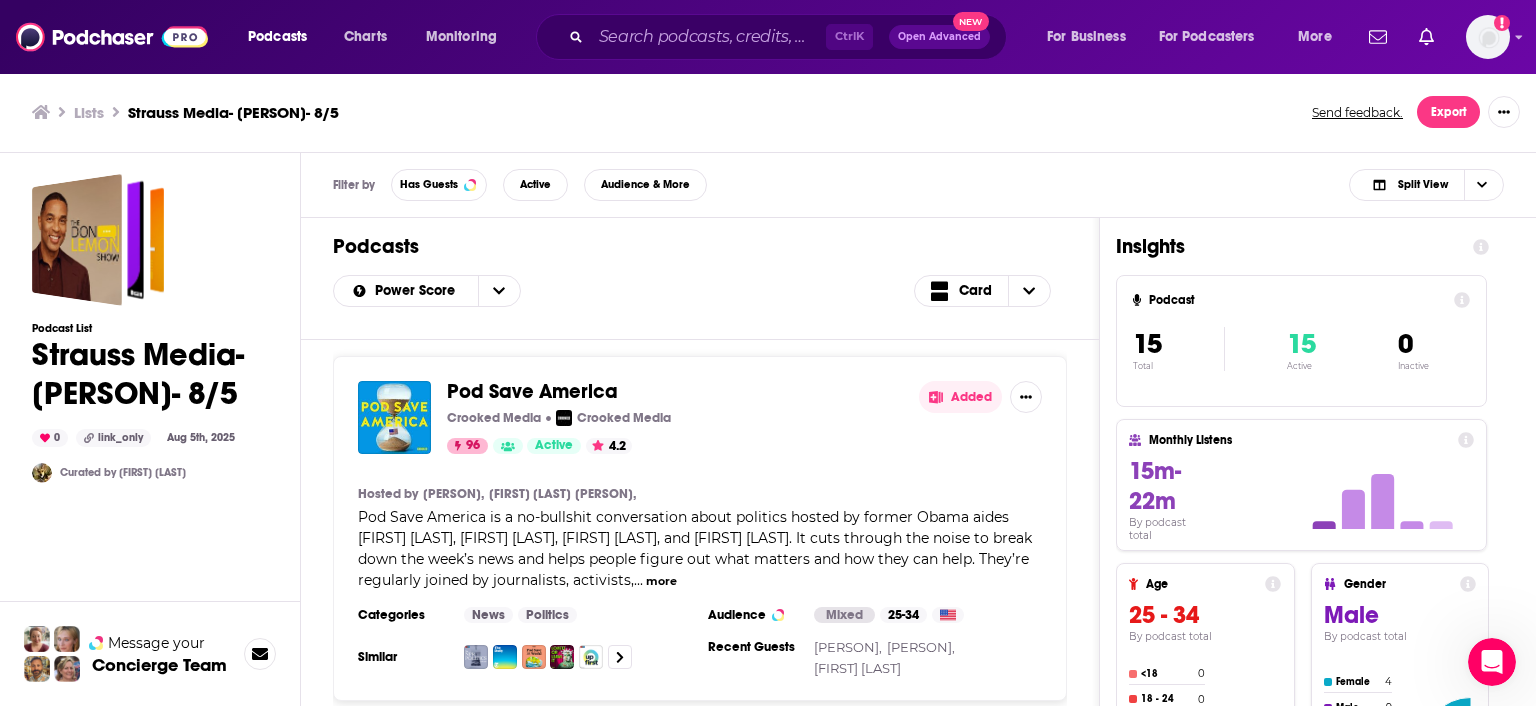 click on "Power Score Card" at bounding box center [700, 291] 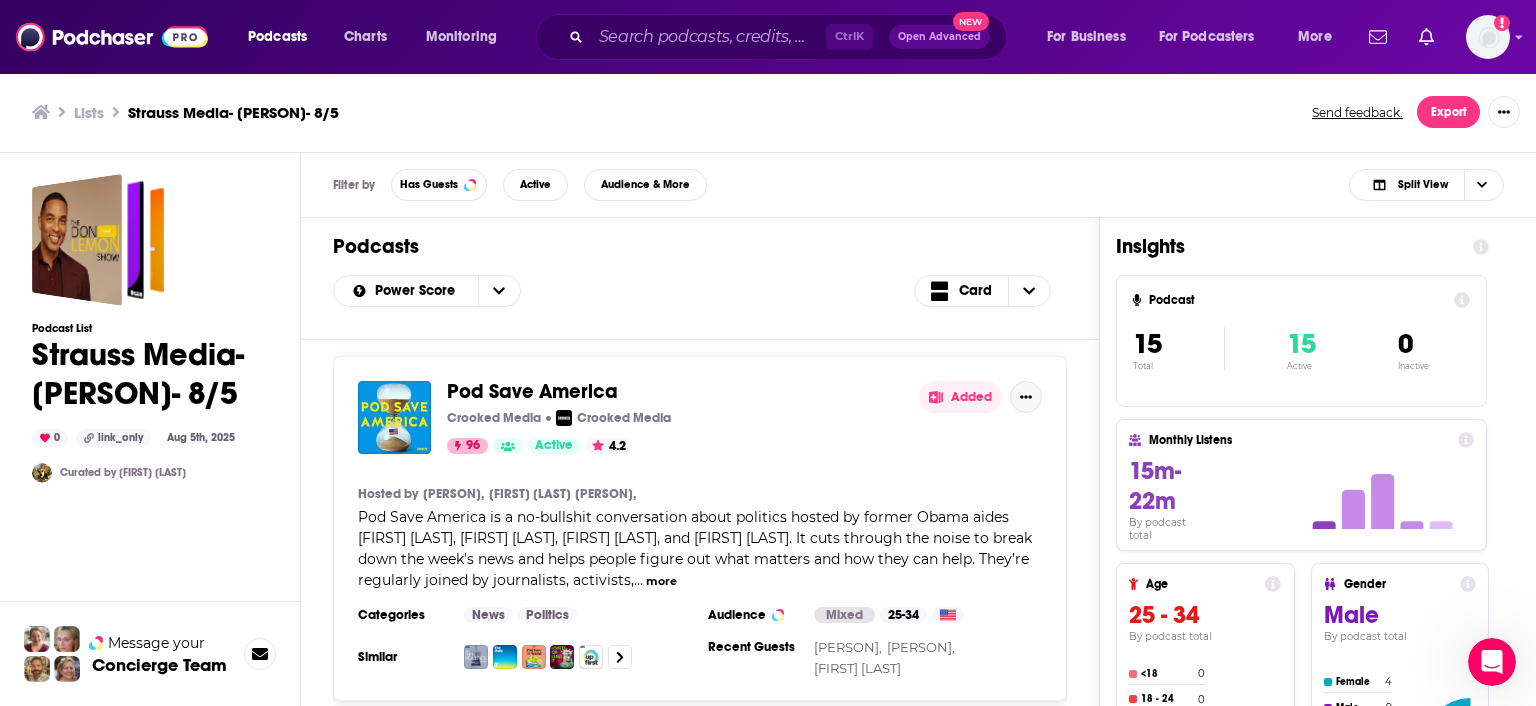 click 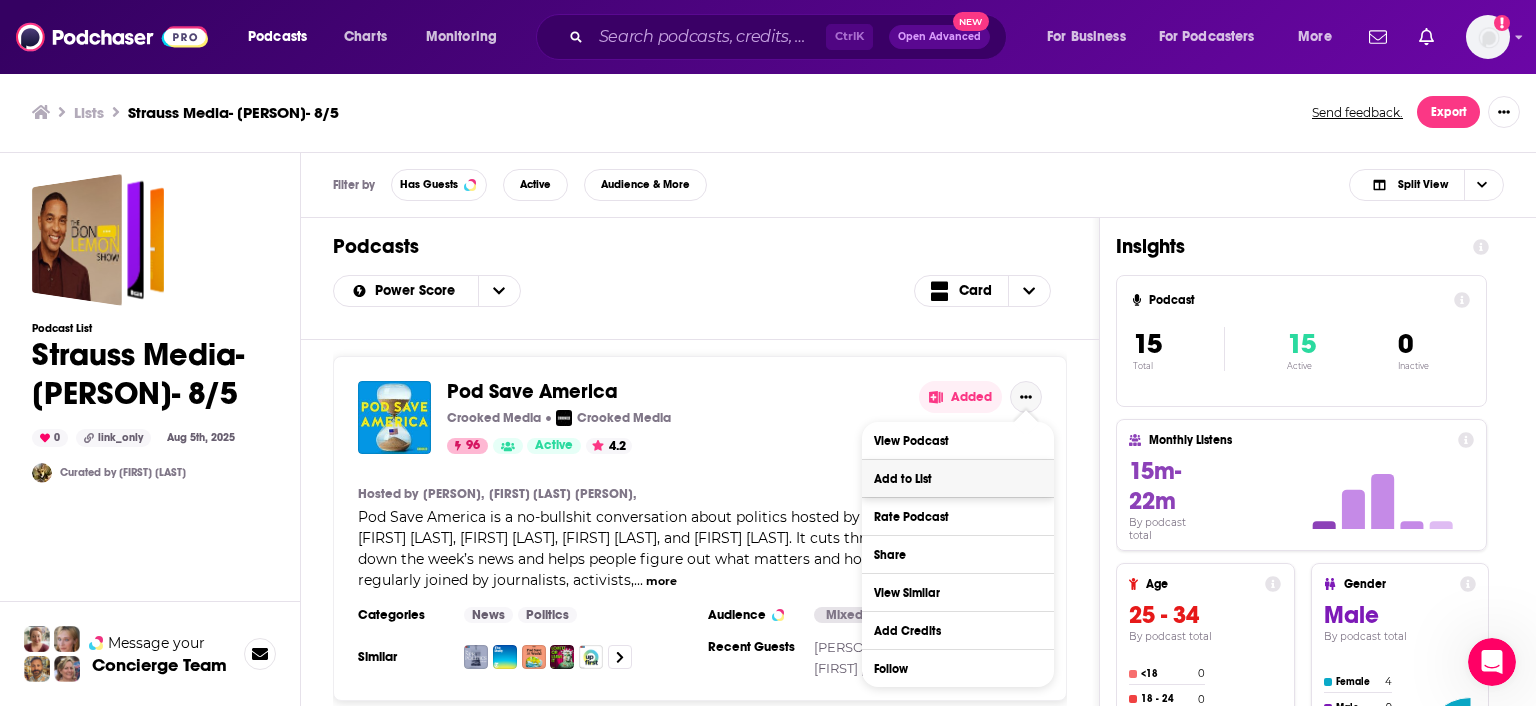 click on "Add to List" at bounding box center (958, 478) 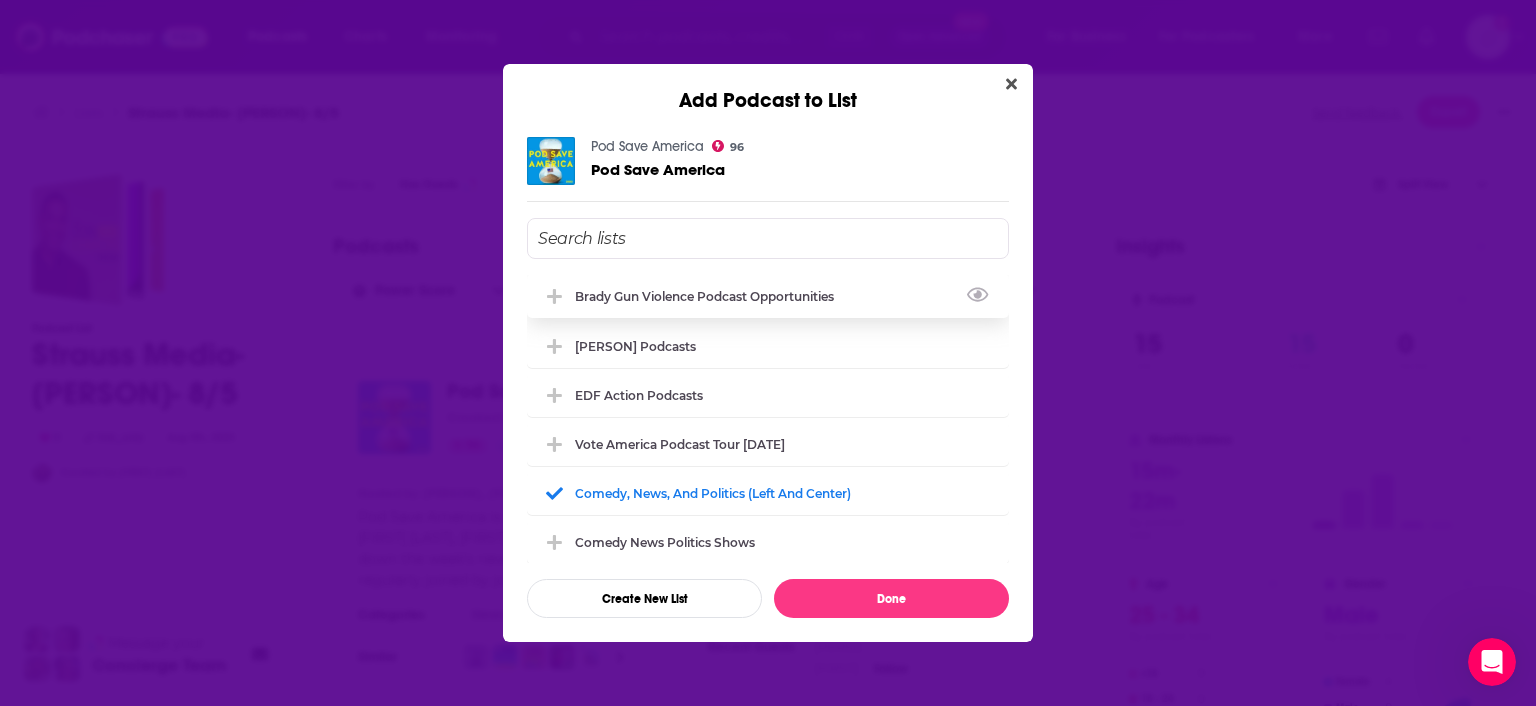 click on "Brady Gun Violence Podcast Opportunities" at bounding box center (710, 296) 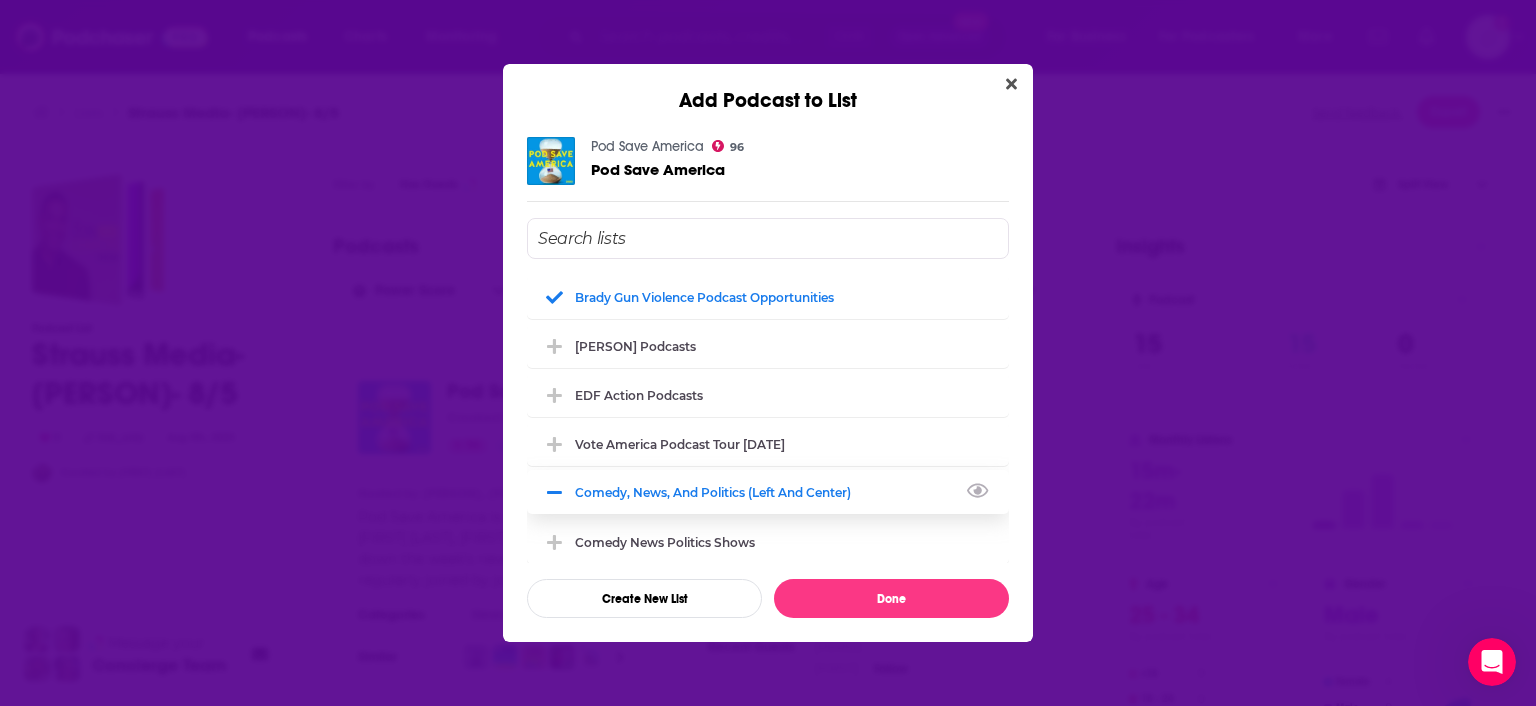 click on "Comedy, News, and Politics (Left and Center)" at bounding box center [719, 492] 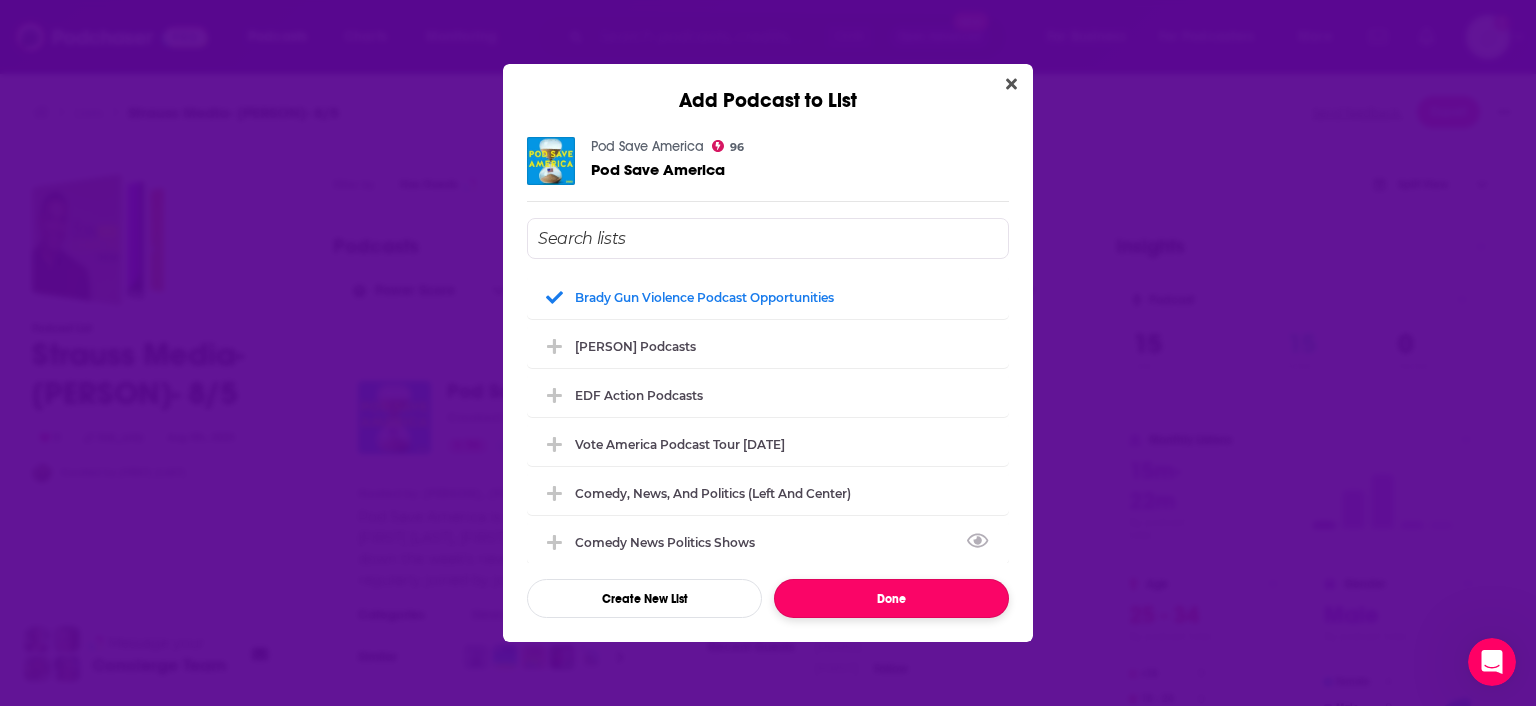 click on "Done" at bounding box center (891, 598) 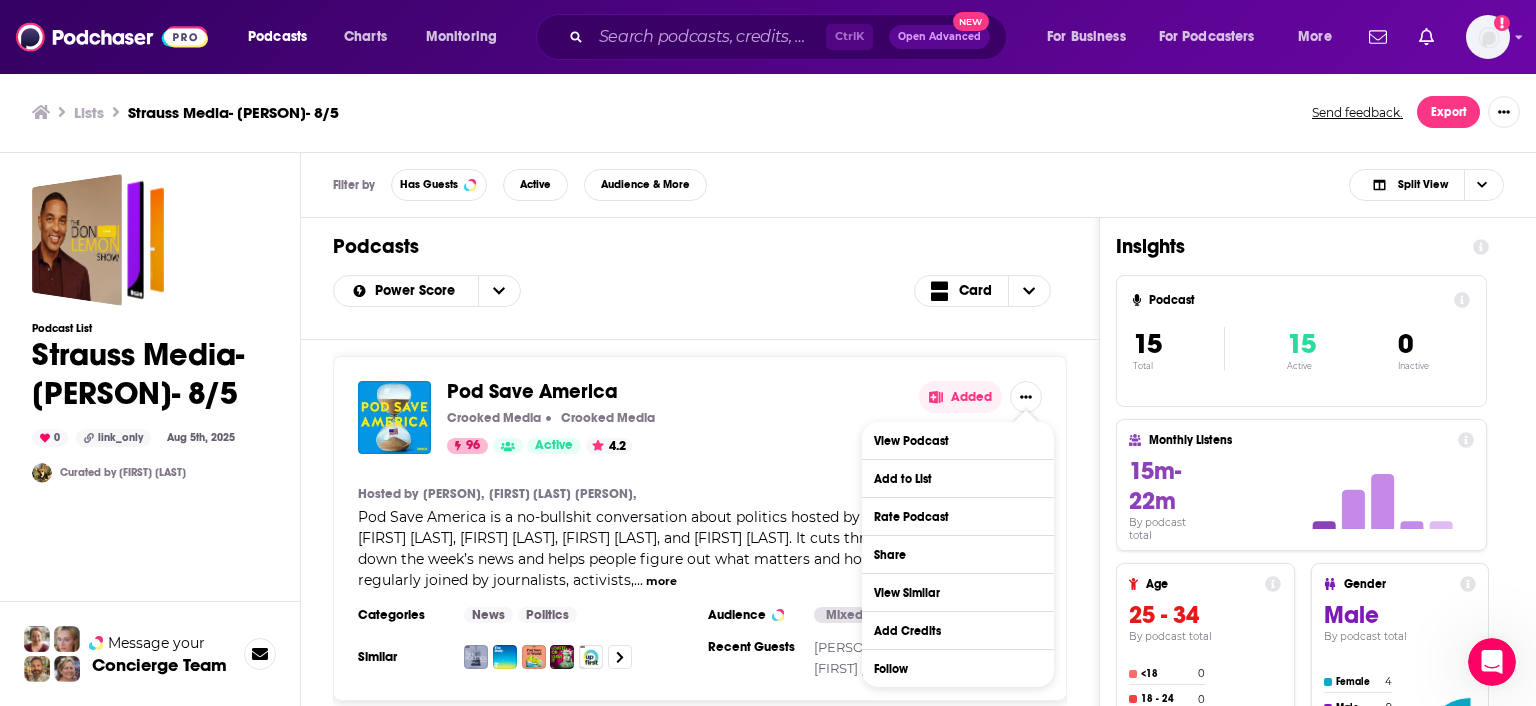 click on "Power Score Card" at bounding box center (700, 291) 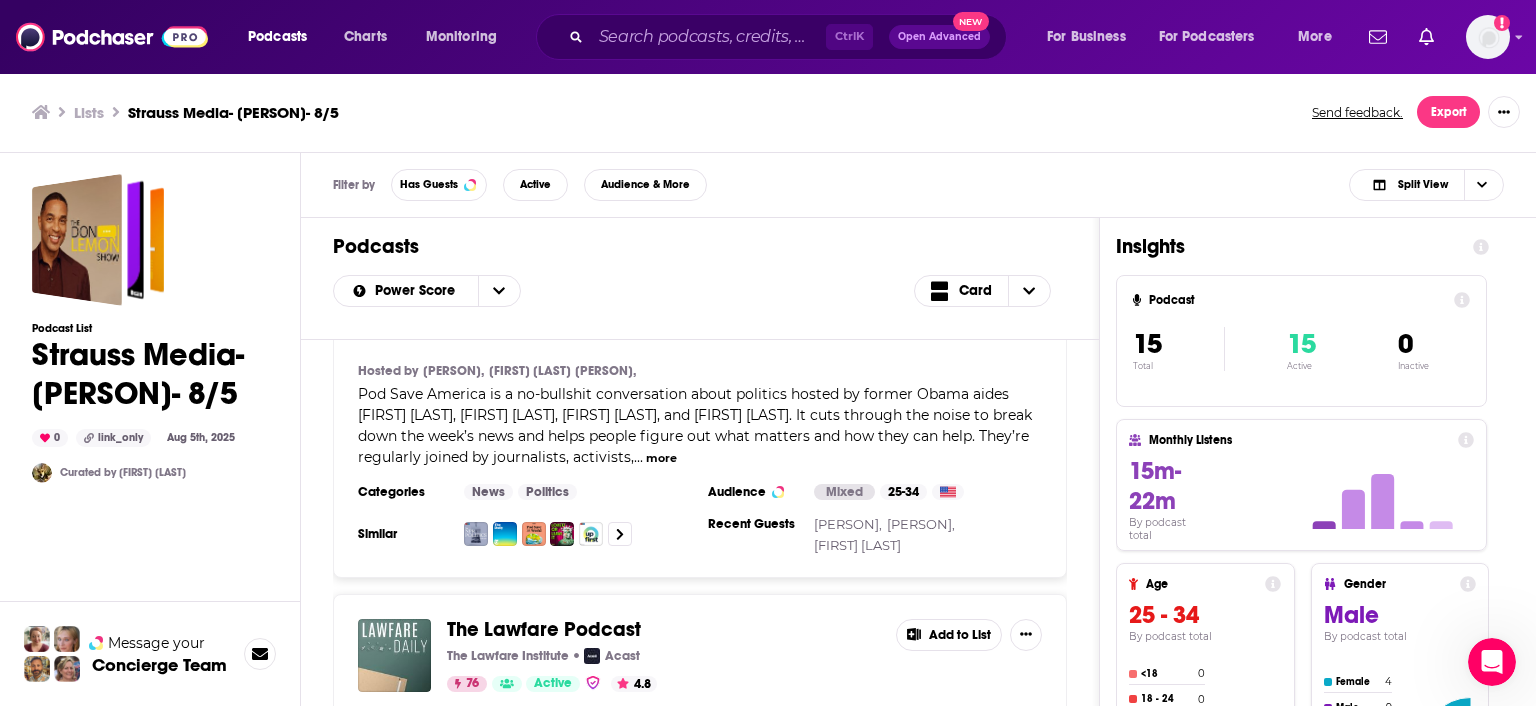 scroll, scrollTop: 345, scrollLeft: 0, axis: vertical 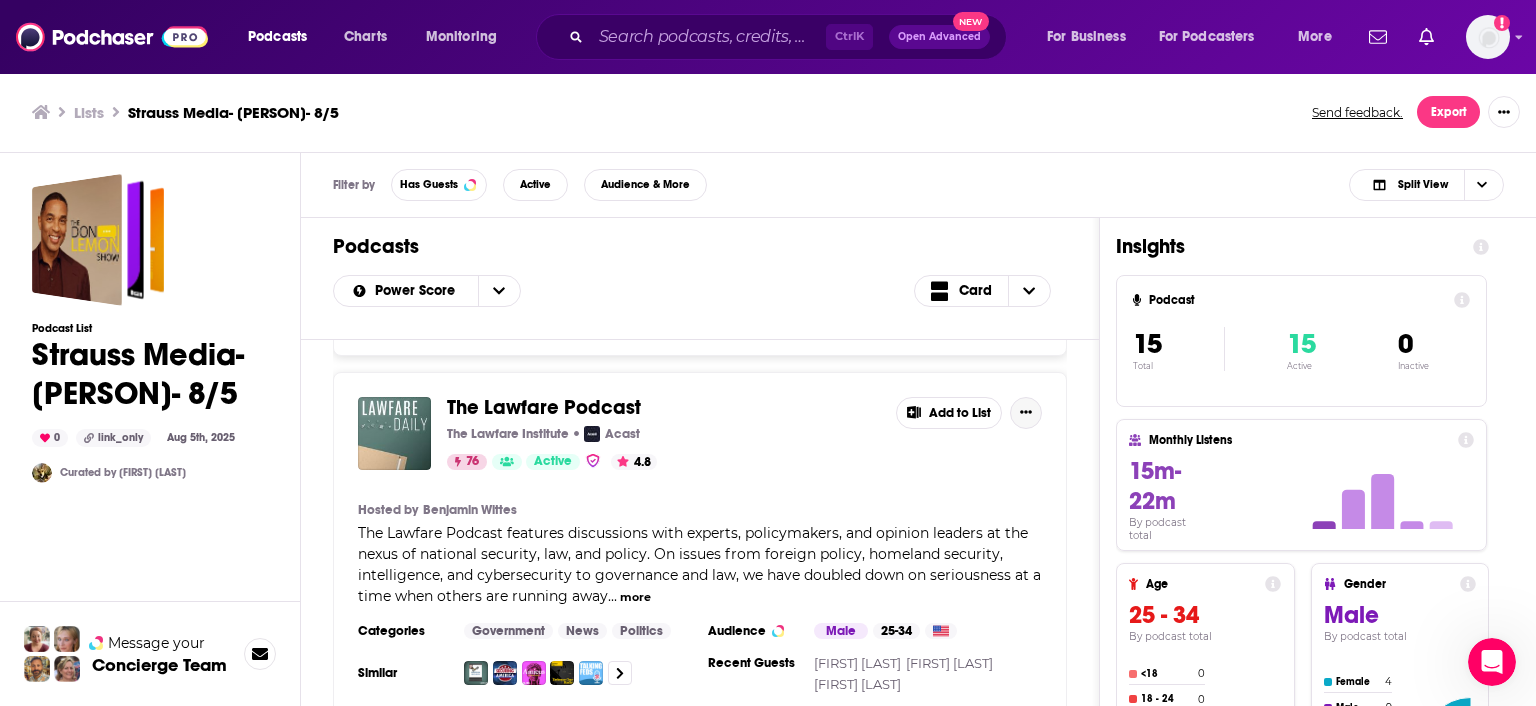 click 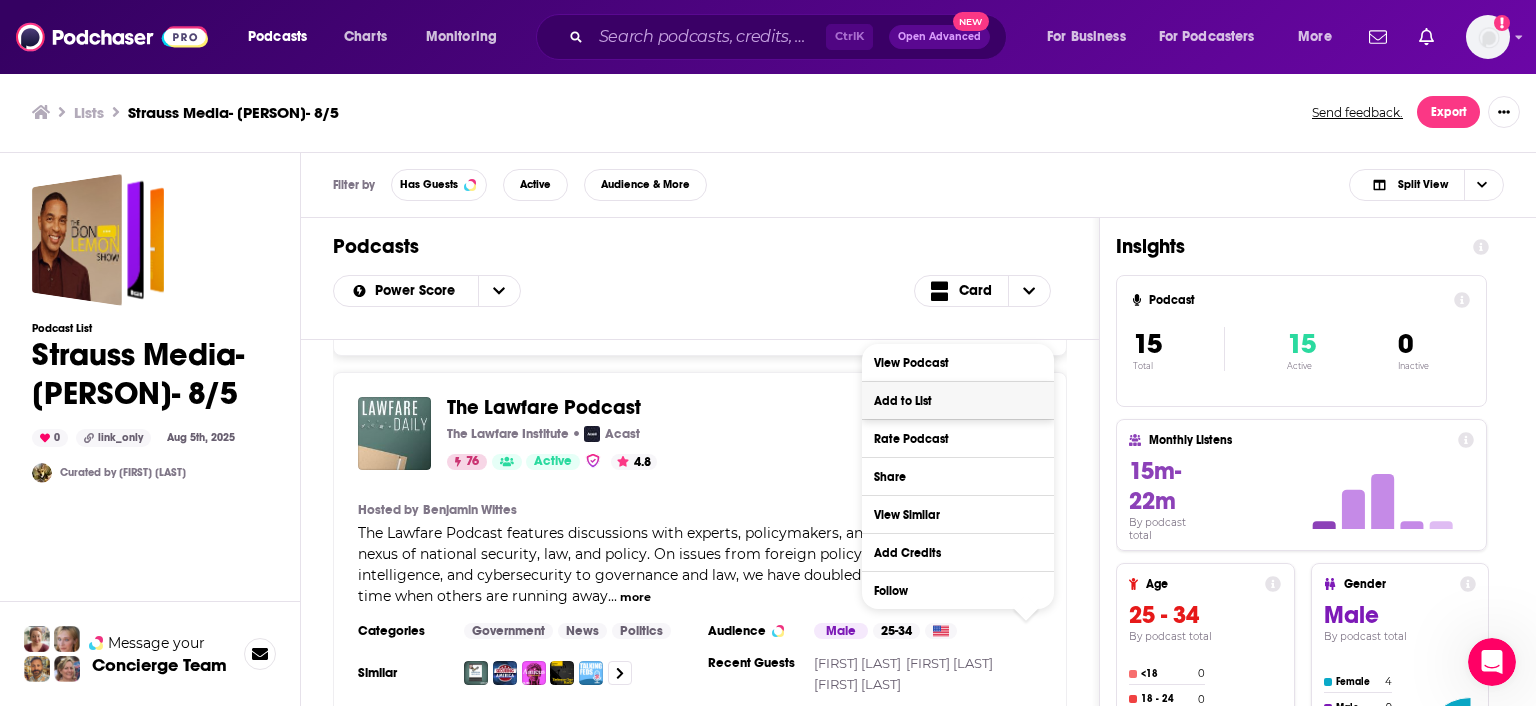 click on "Add to List" at bounding box center (958, 400) 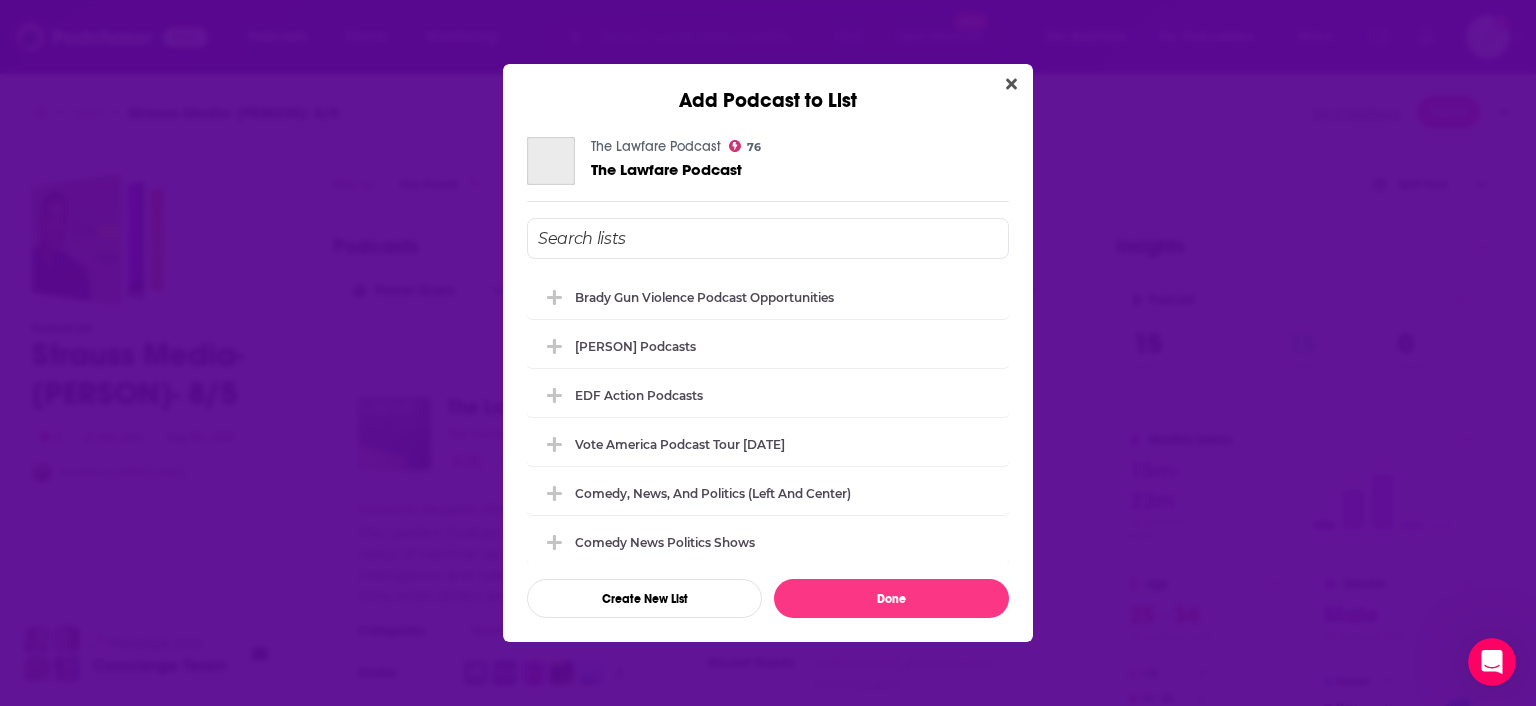 scroll, scrollTop: 345, scrollLeft: 0, axis: vertical 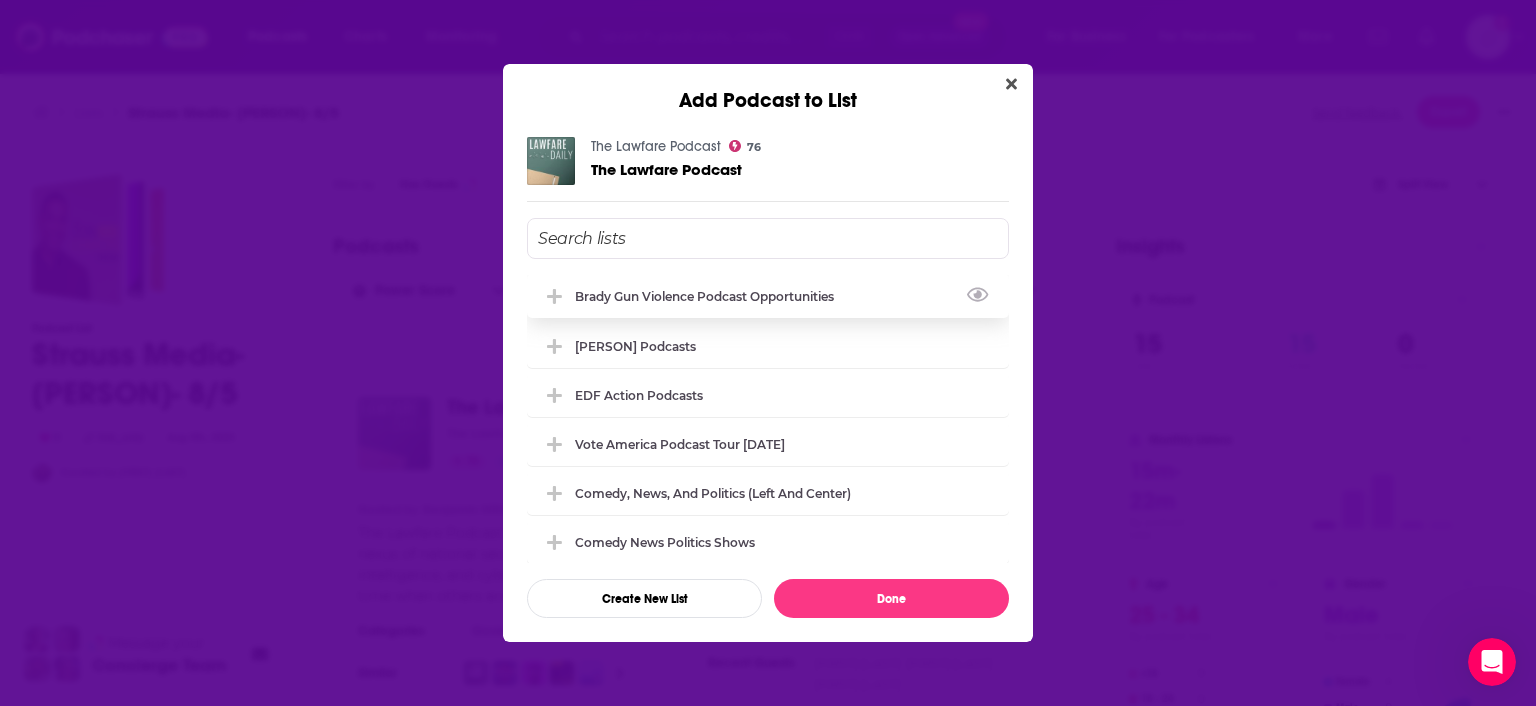 click 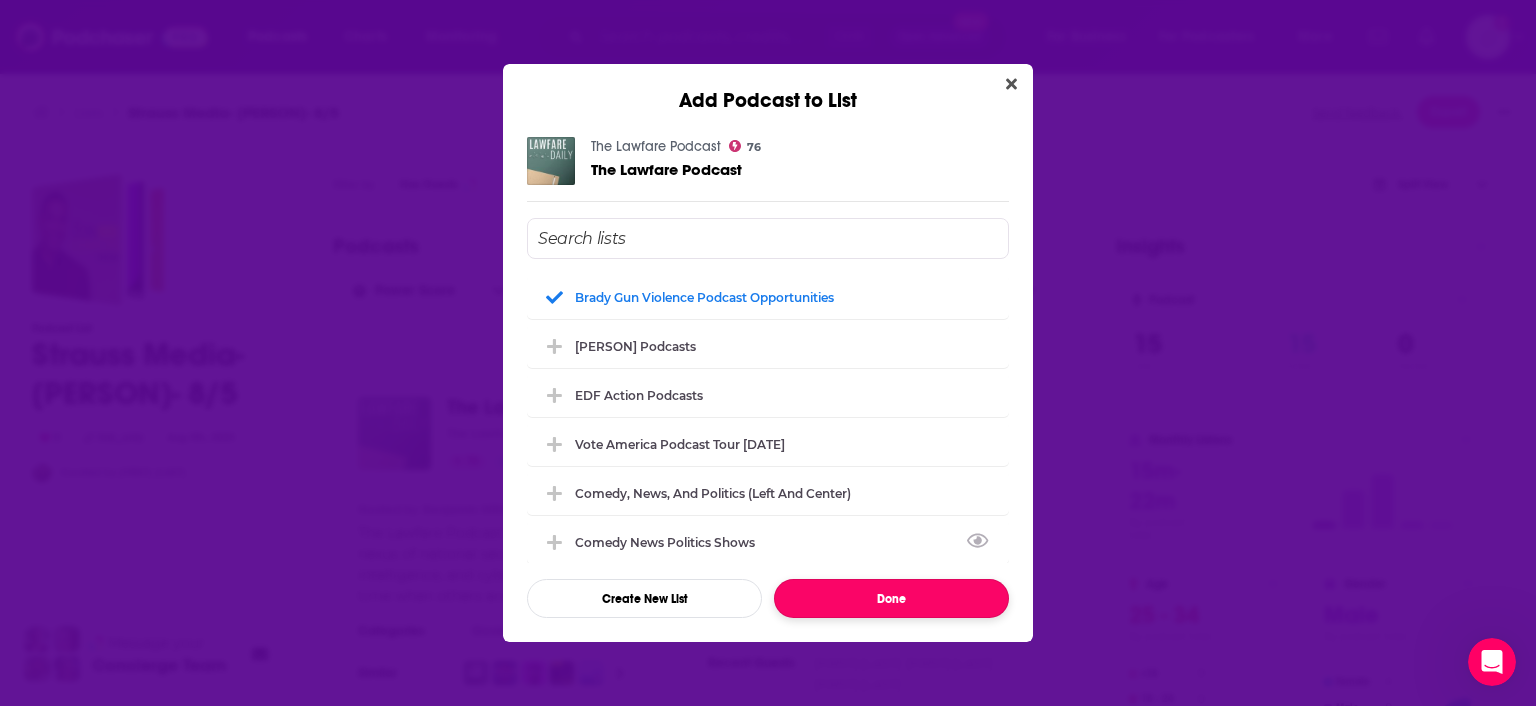 click on "Done" at bounding box center [891, 598] 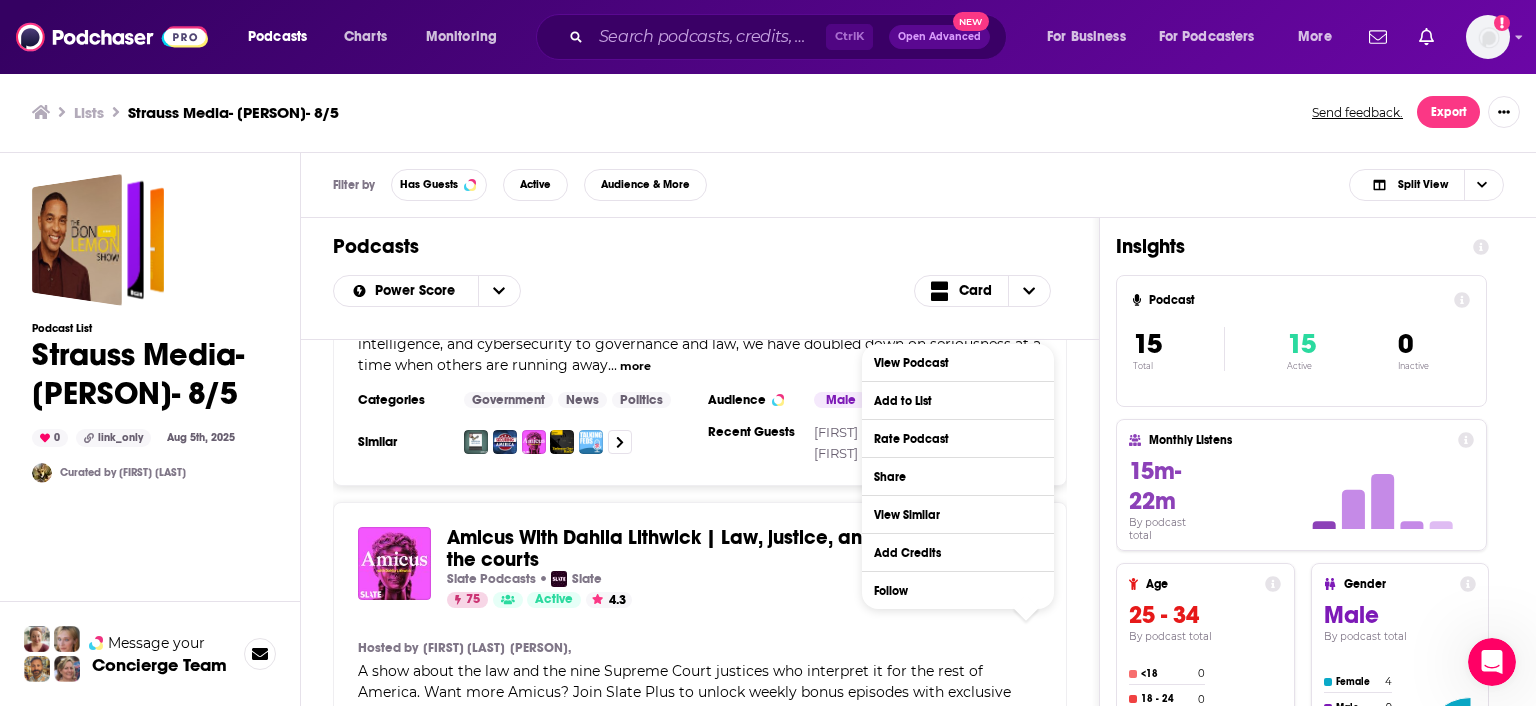 scroll, scrollTop: 691, scrollLeft: 0, axis: vertical 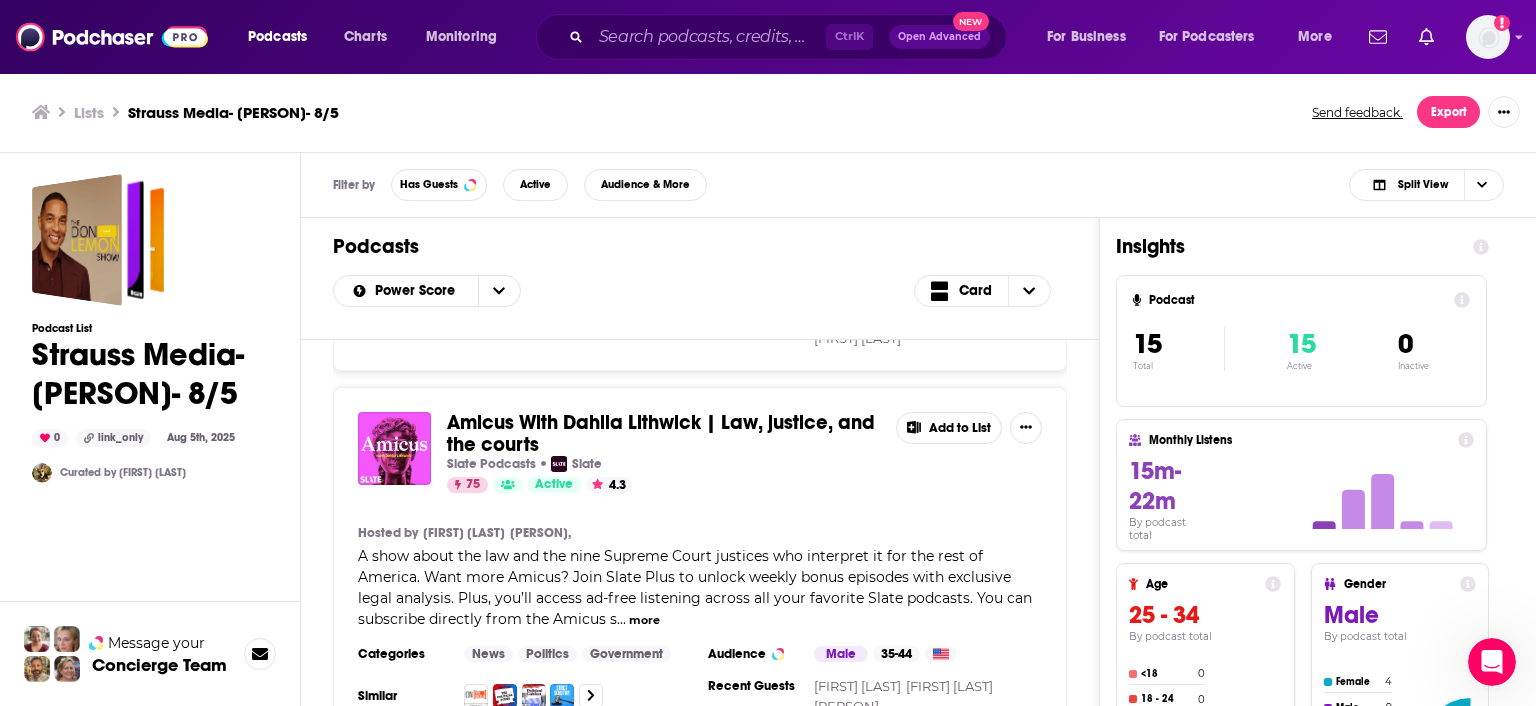 click on "Hosted by [PERSON], [PERSON] A show about the law and the nine Supreme Court justices who interpret it for the rest of America. Want more Amicus? Join Slate Plus to unlock weekly bonus episodes with exclusive legal analysis. Plus, you’ll access ad-free listening across all your favorite Slate podcasts. You can subscribe directly from the Amicus s ... more" at bounding box center [700, 577] 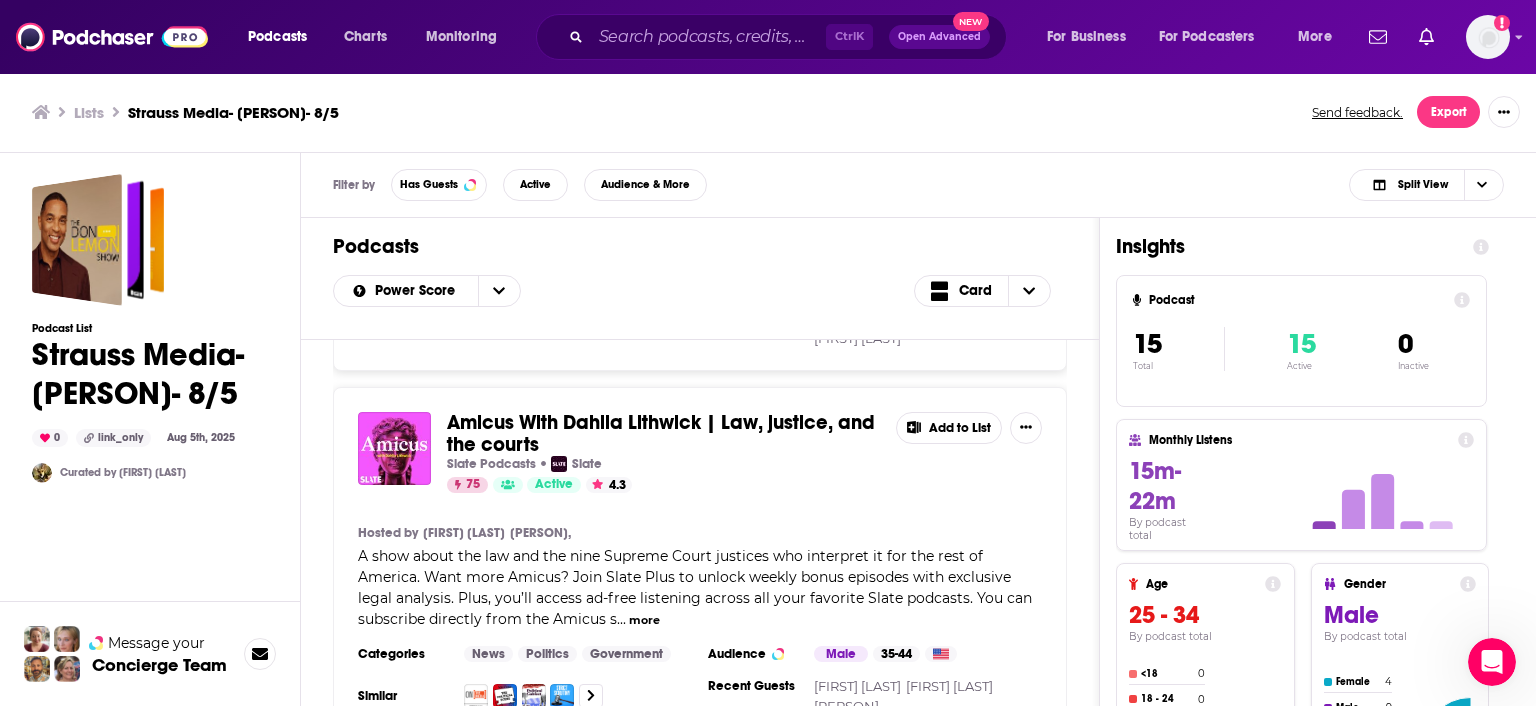 click on "Add to List" at bounding box center [949, 428] 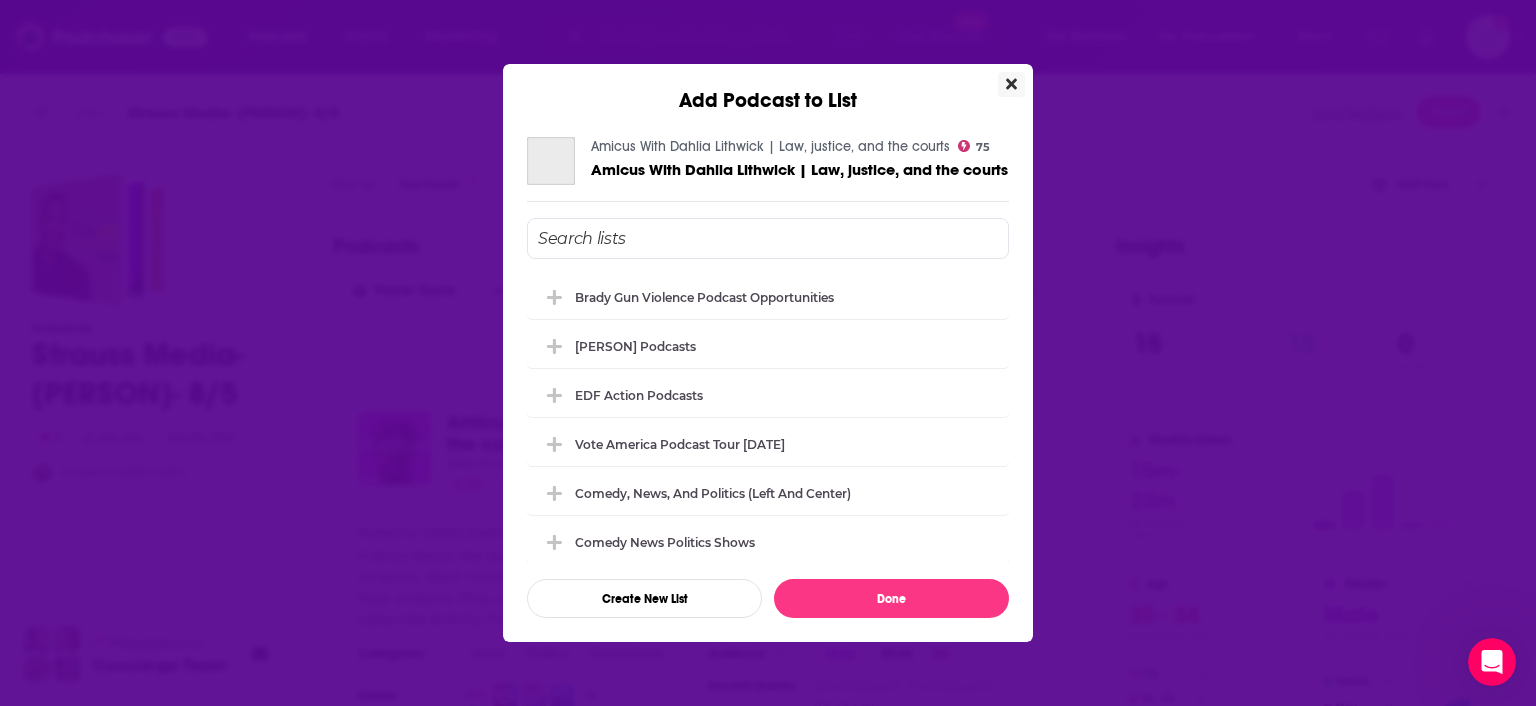 scroll, scrollTop: 691, scrollLeft: 0, axis: vertical 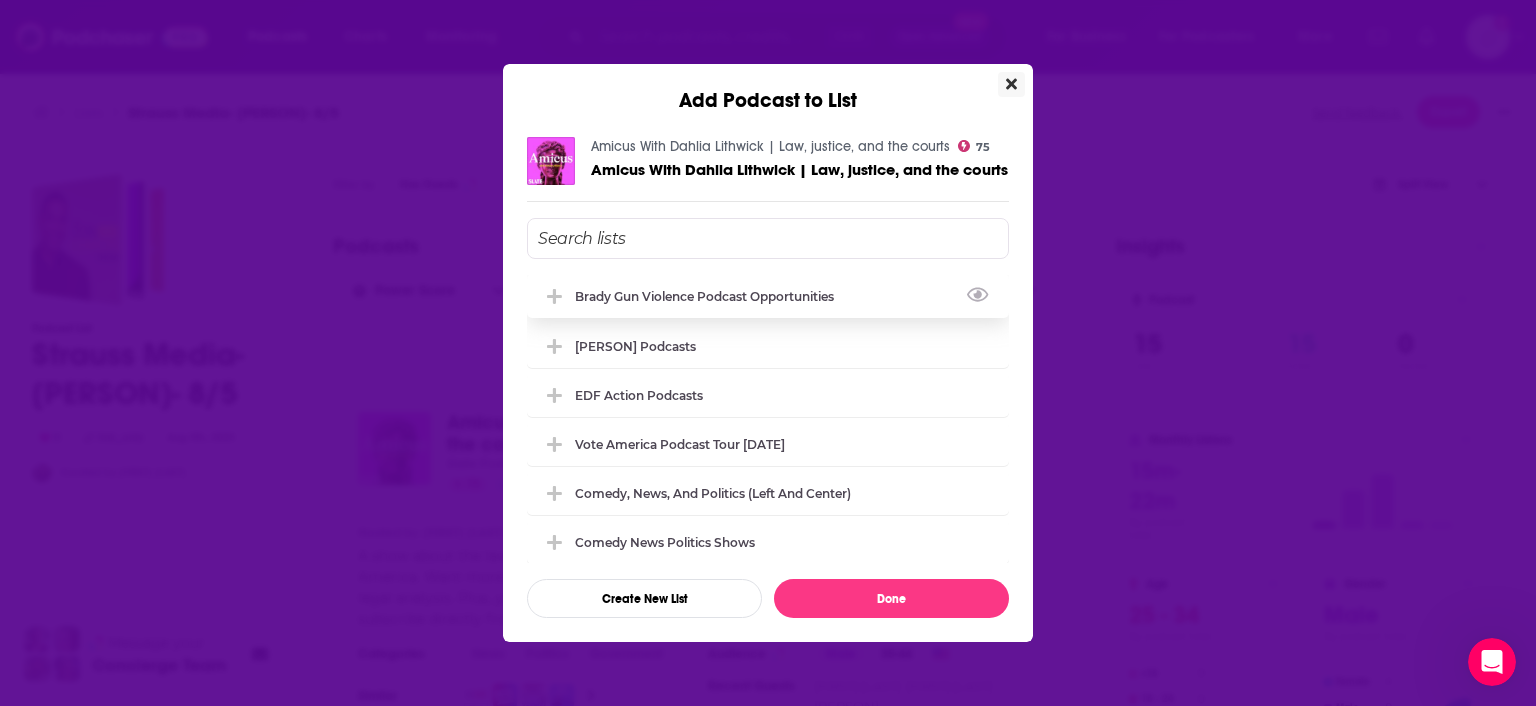 click on "Brady Gun Violence Podcast Opportunities" at bounding box center [710, 296] 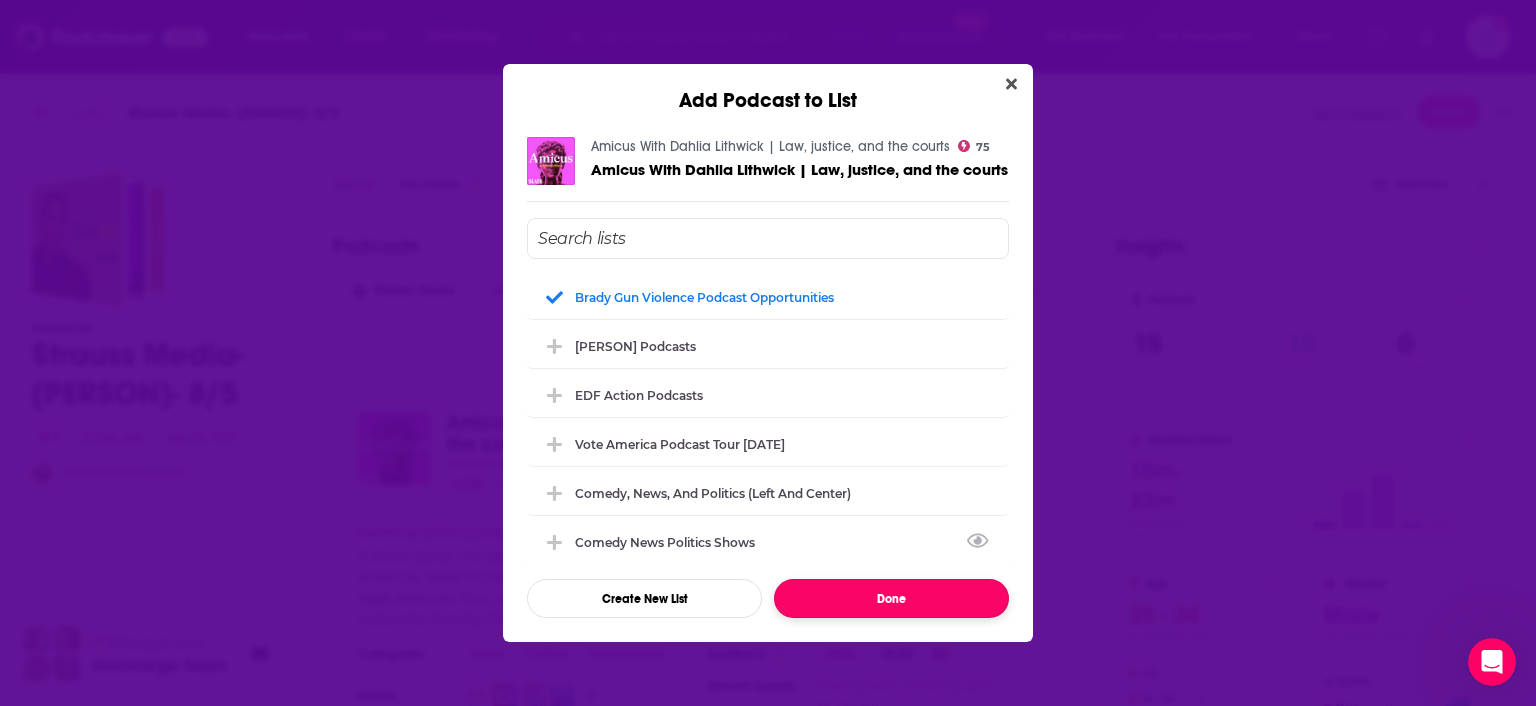 click on "Done" at bounding box center (891, 598) 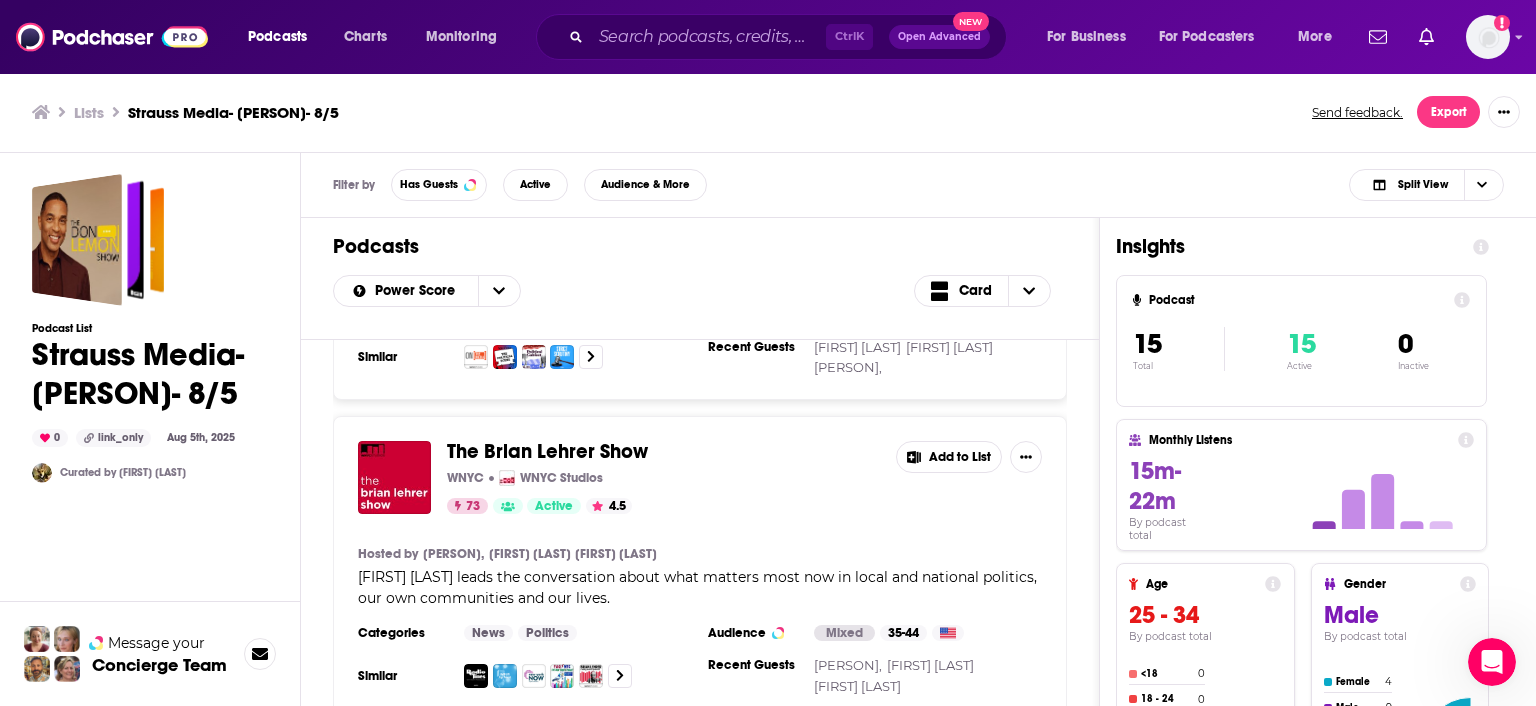 scroll, scrollTop: 1036, scrollLeft: 0, axis: vertical 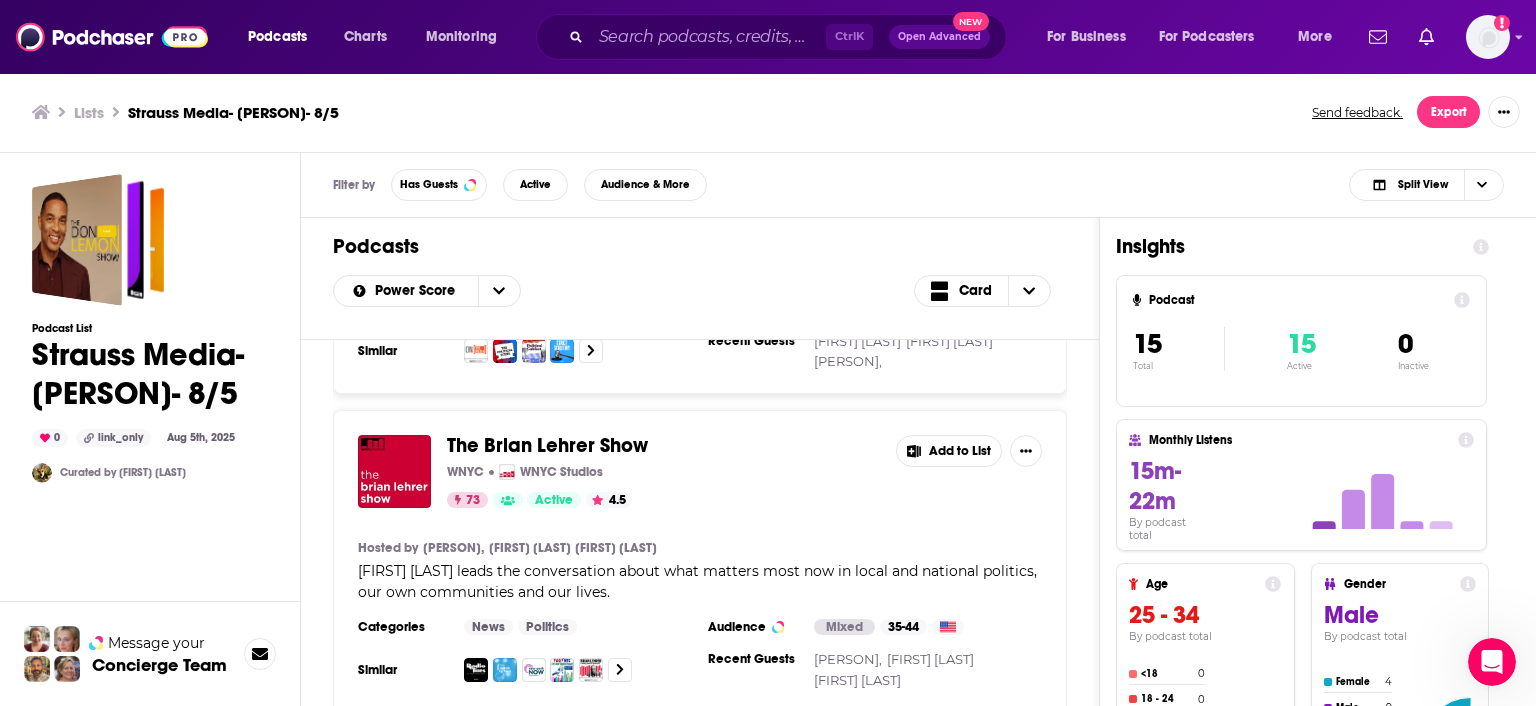 click on "Add to List" at bounding box center (949, 451) 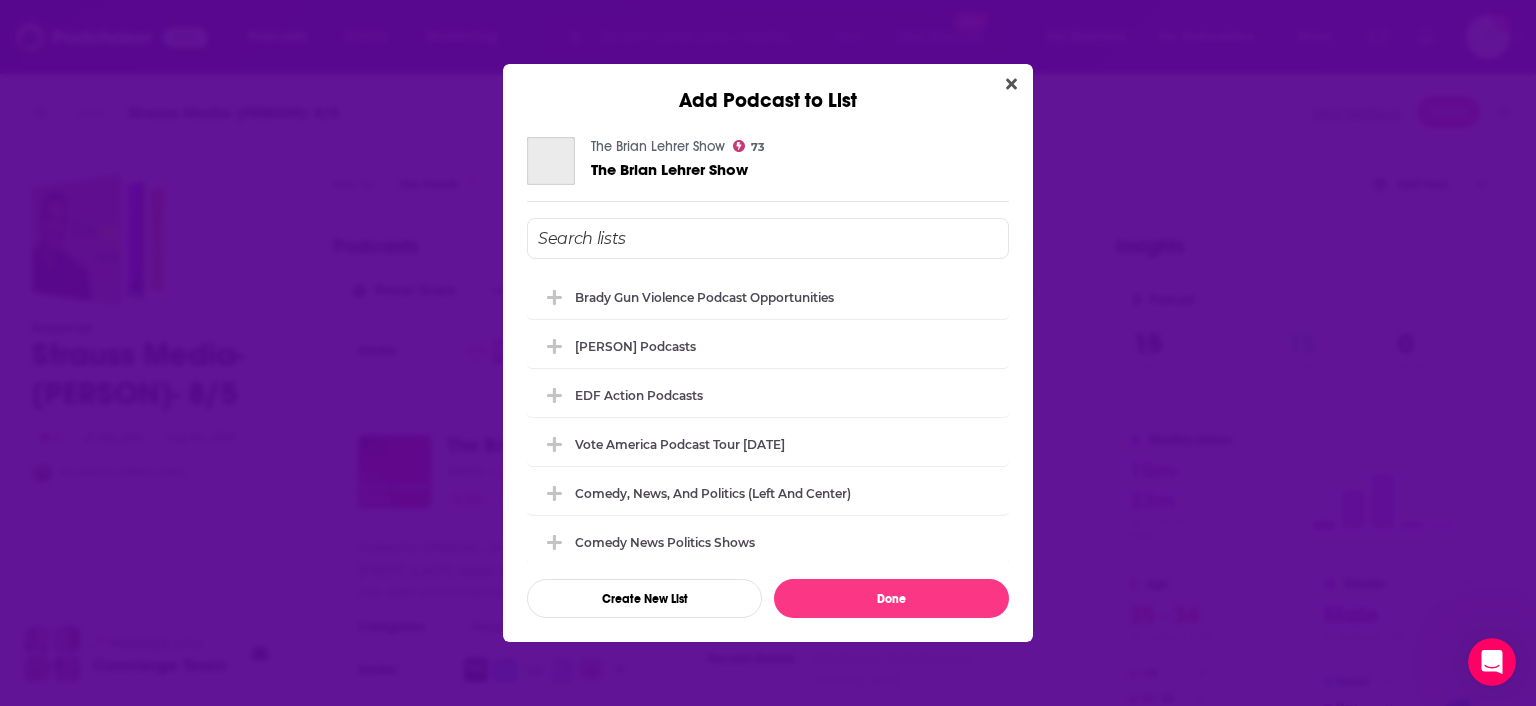 scroll, scrollTop: 1036, scrollLeft: 0, axis: vertical 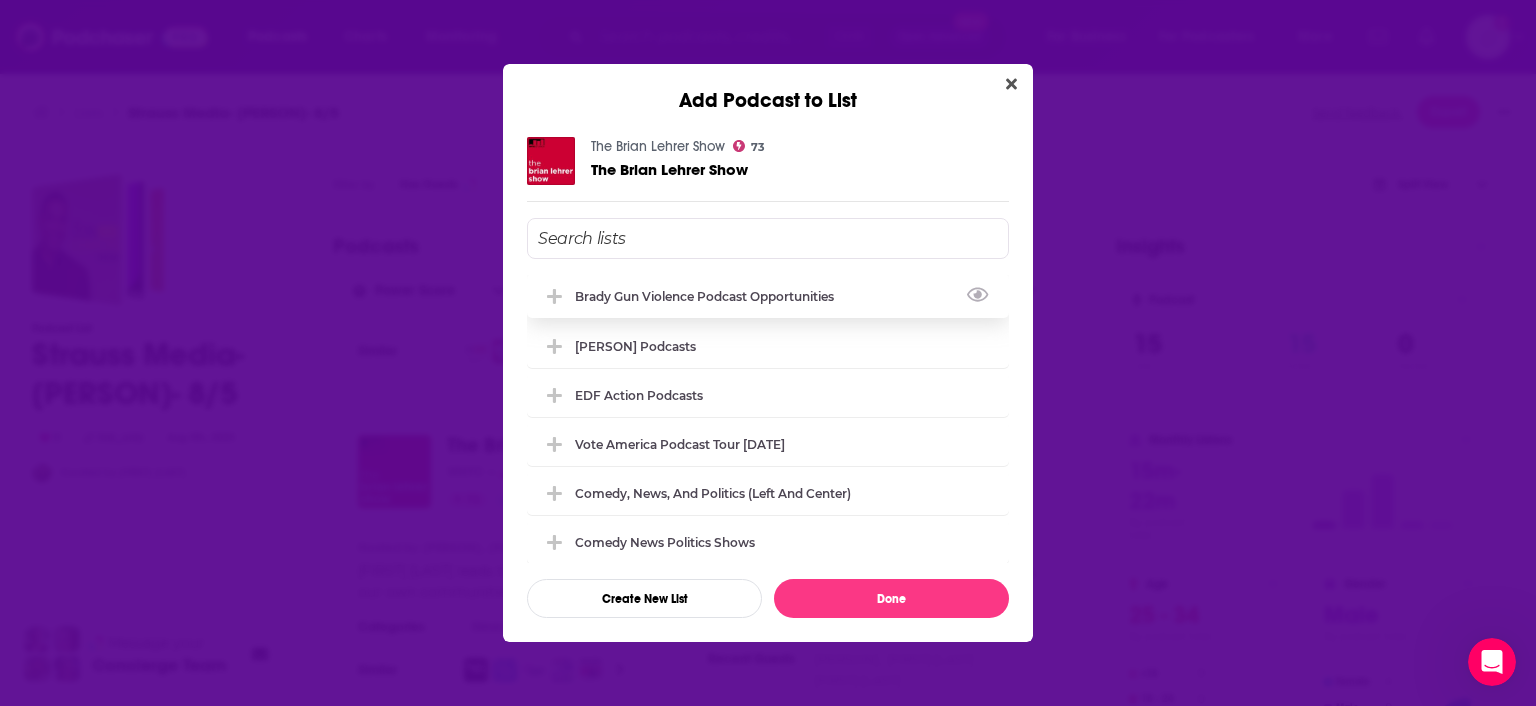 click on "Brady Gun Violence Podcast Opportunities" at bounding box center [710, 296] 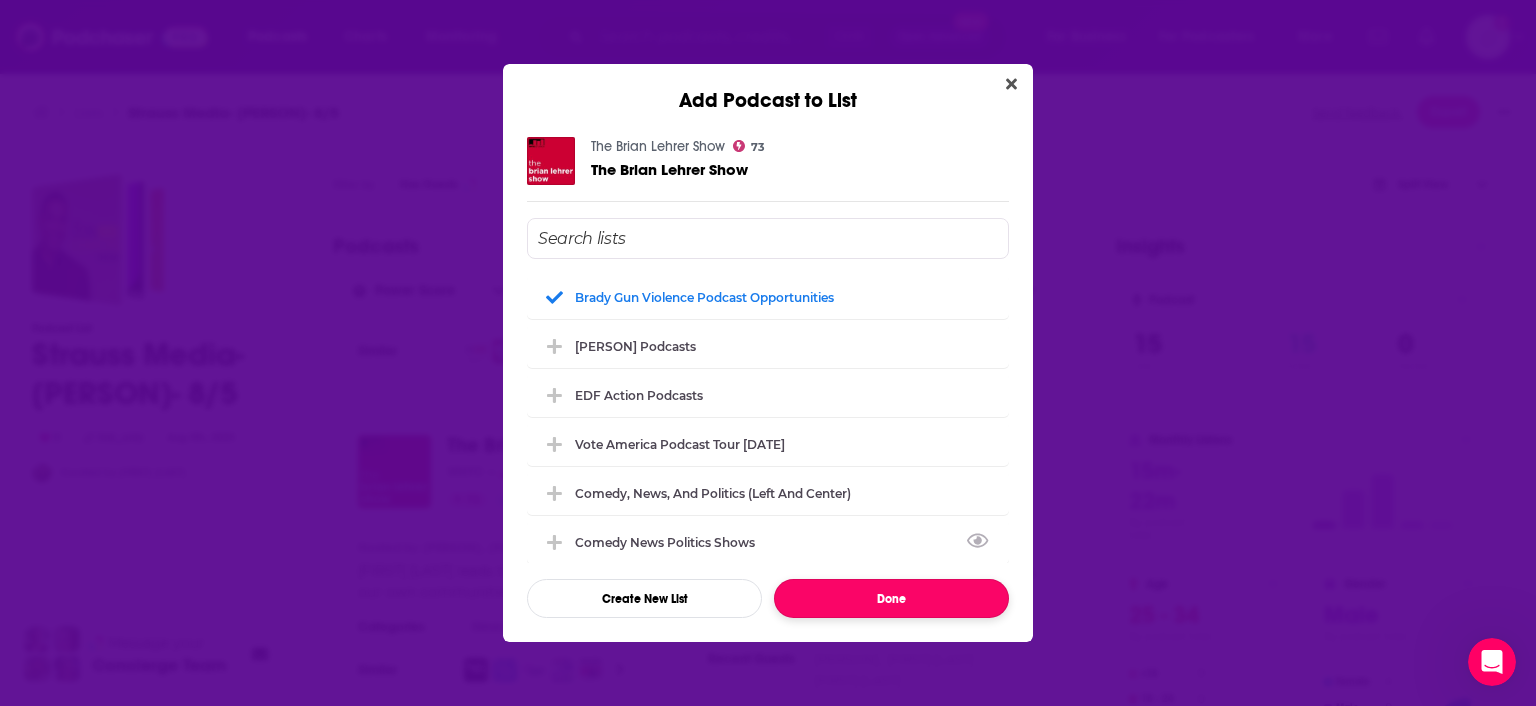 click on "Done" at bounding box center [891, 598] 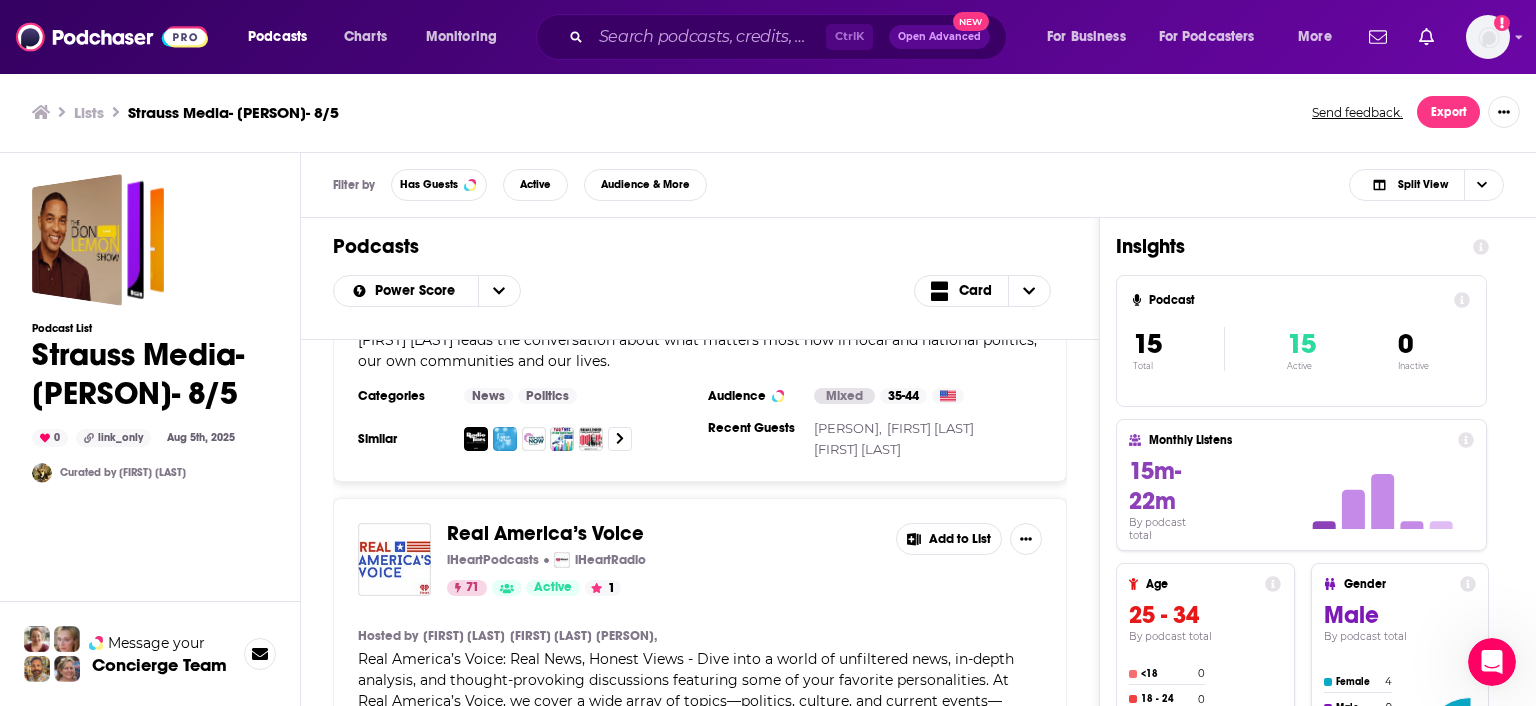 scroll, scrollTop: 1382, scrollLeft: 0, axis: vertical 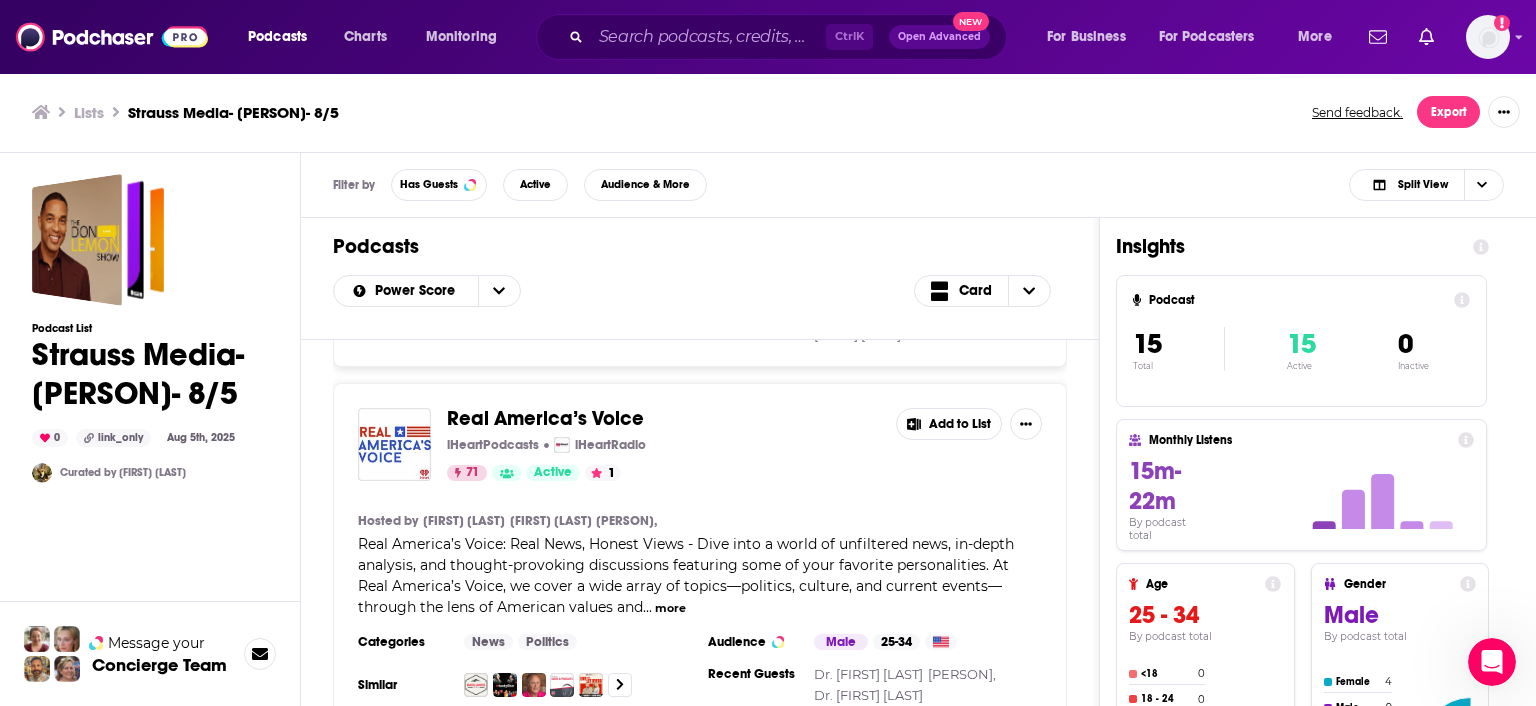 click on "Add to List" at bounding box center (949, 424) 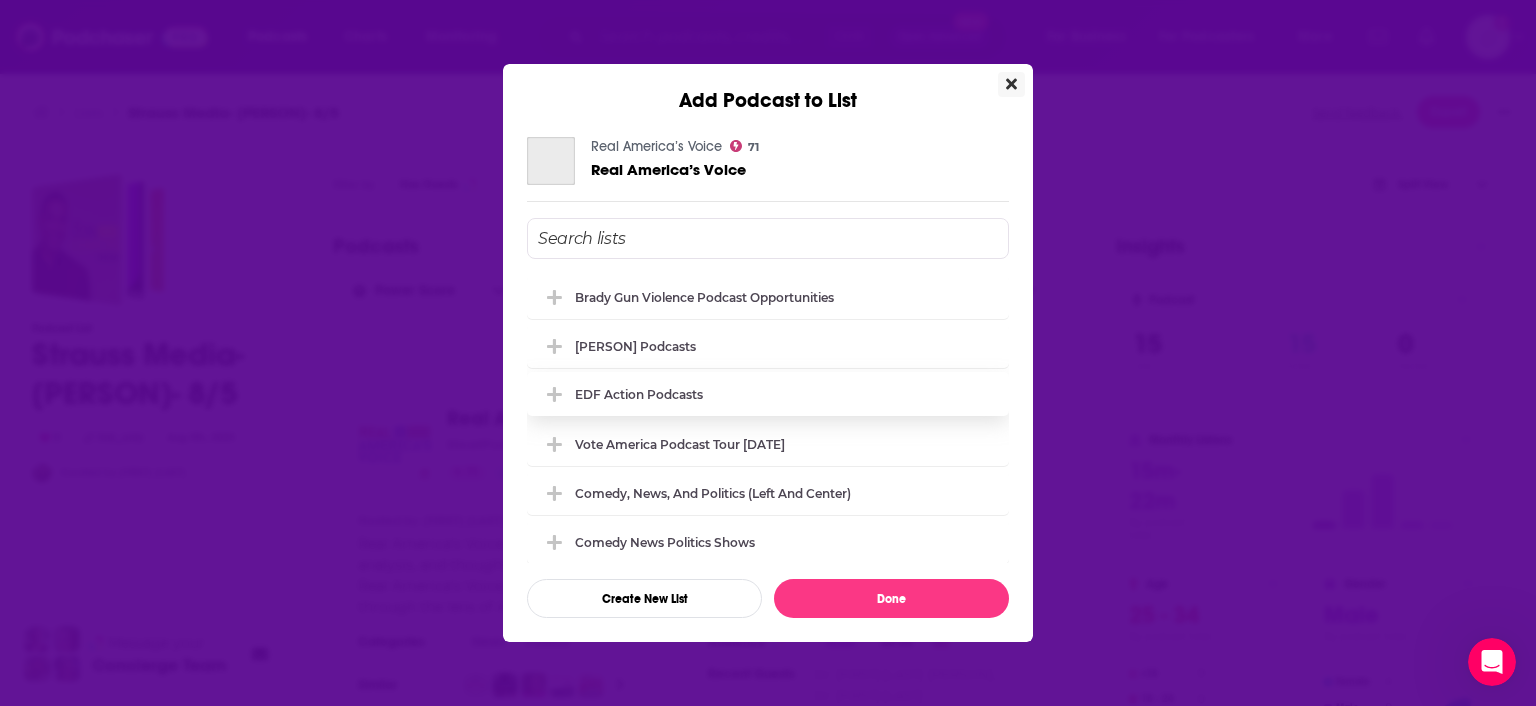 scroll, scrollTop: 1382, scrollLeft: 0, axis: vertical 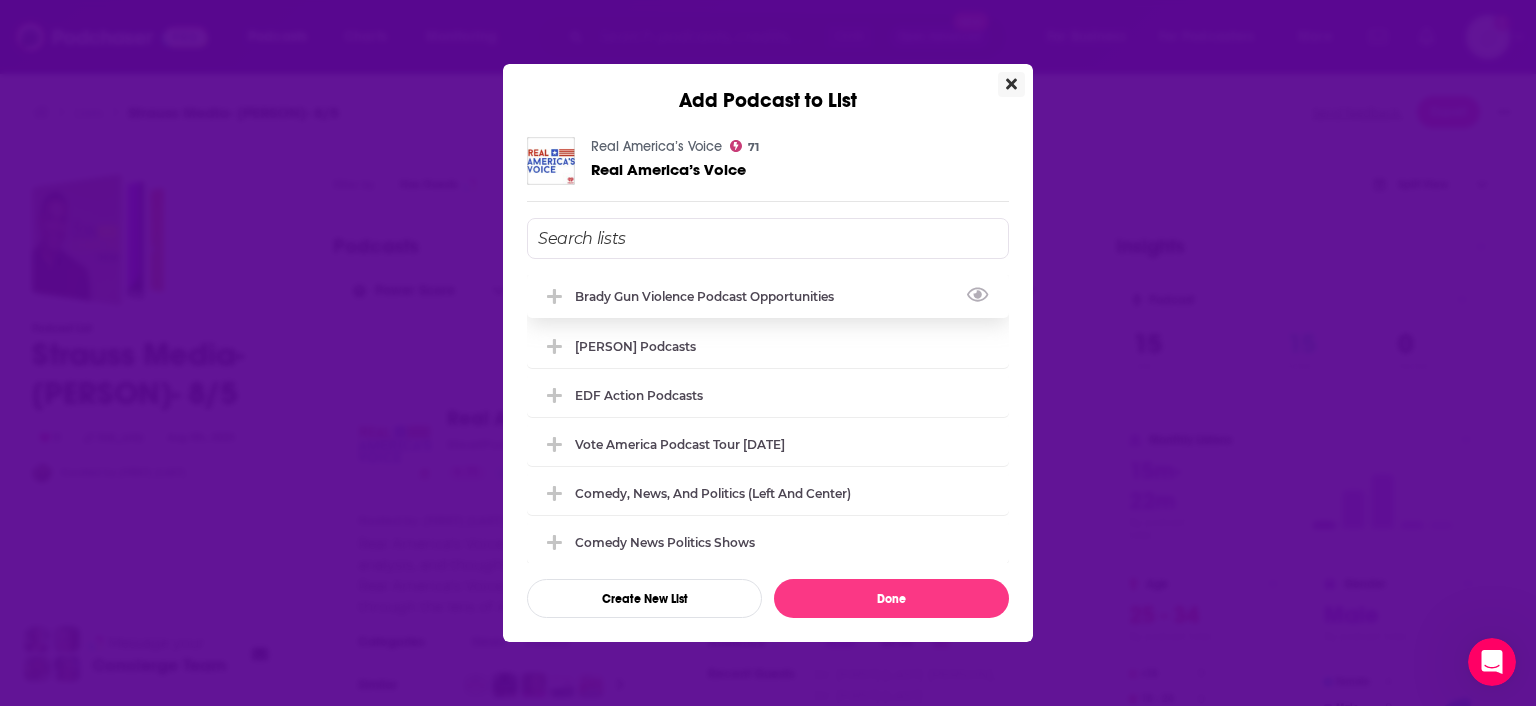 click on "Brady Gun Violence Podcast Opportunities" at bounding box center [768, 296] 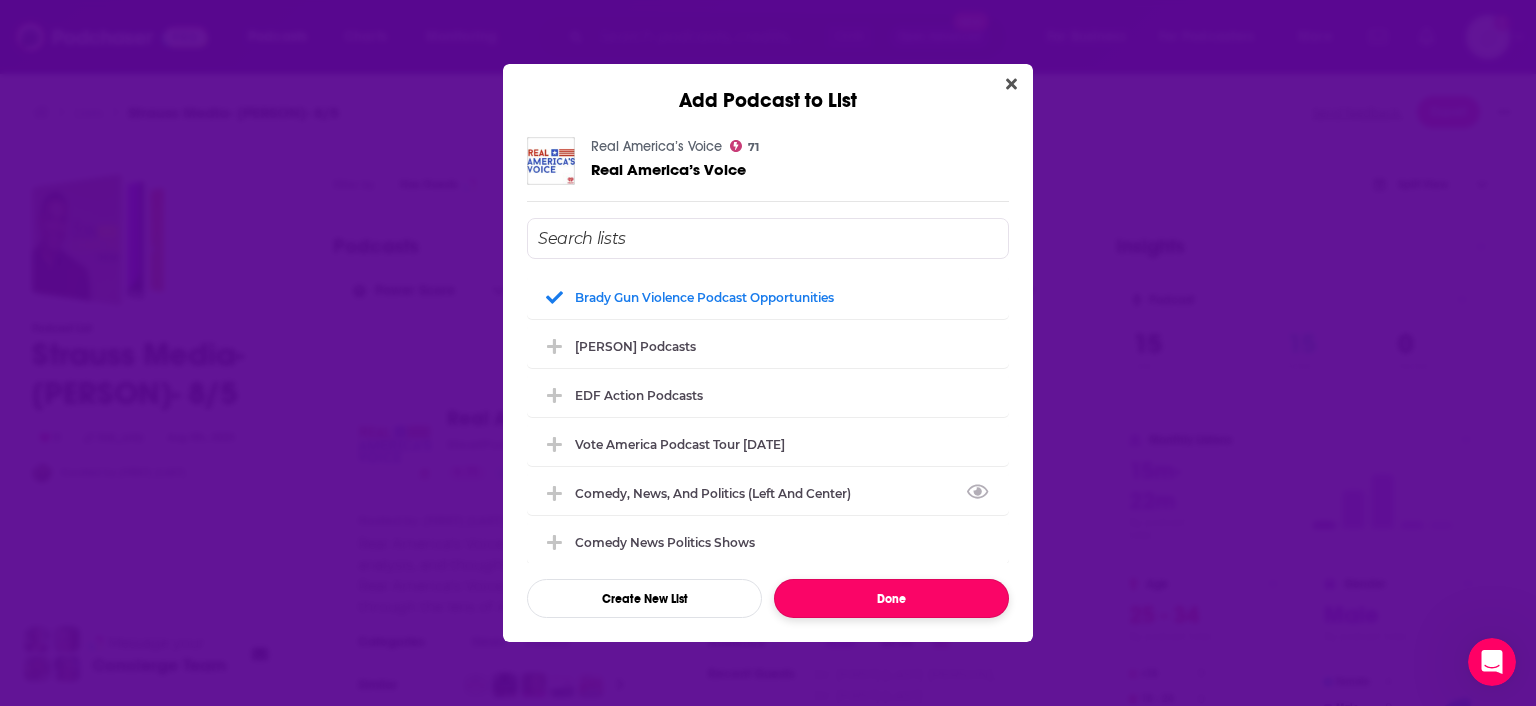 click on "Done" at bounding box center (891, 598) 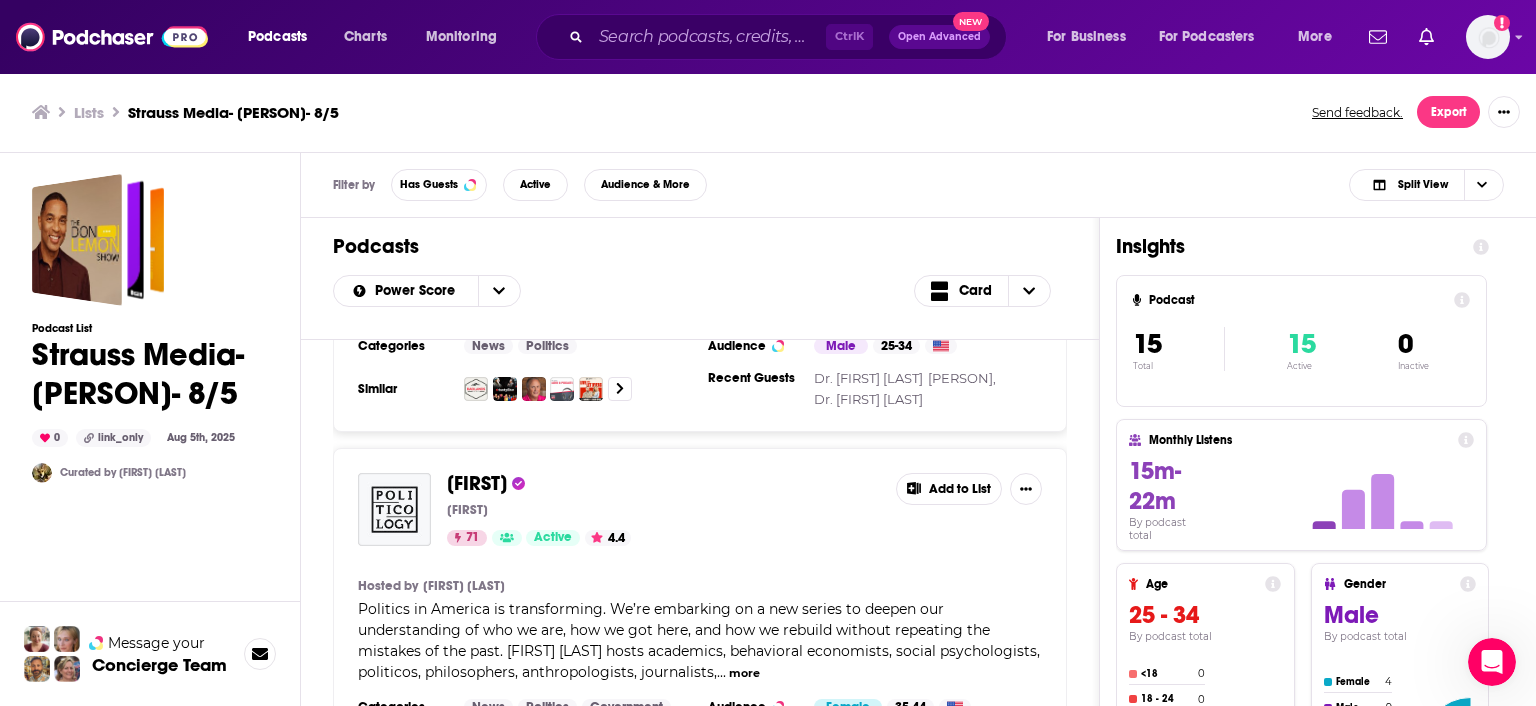 scroll, scrollTop: 1728, scrollLeft: 0, axis: vertical 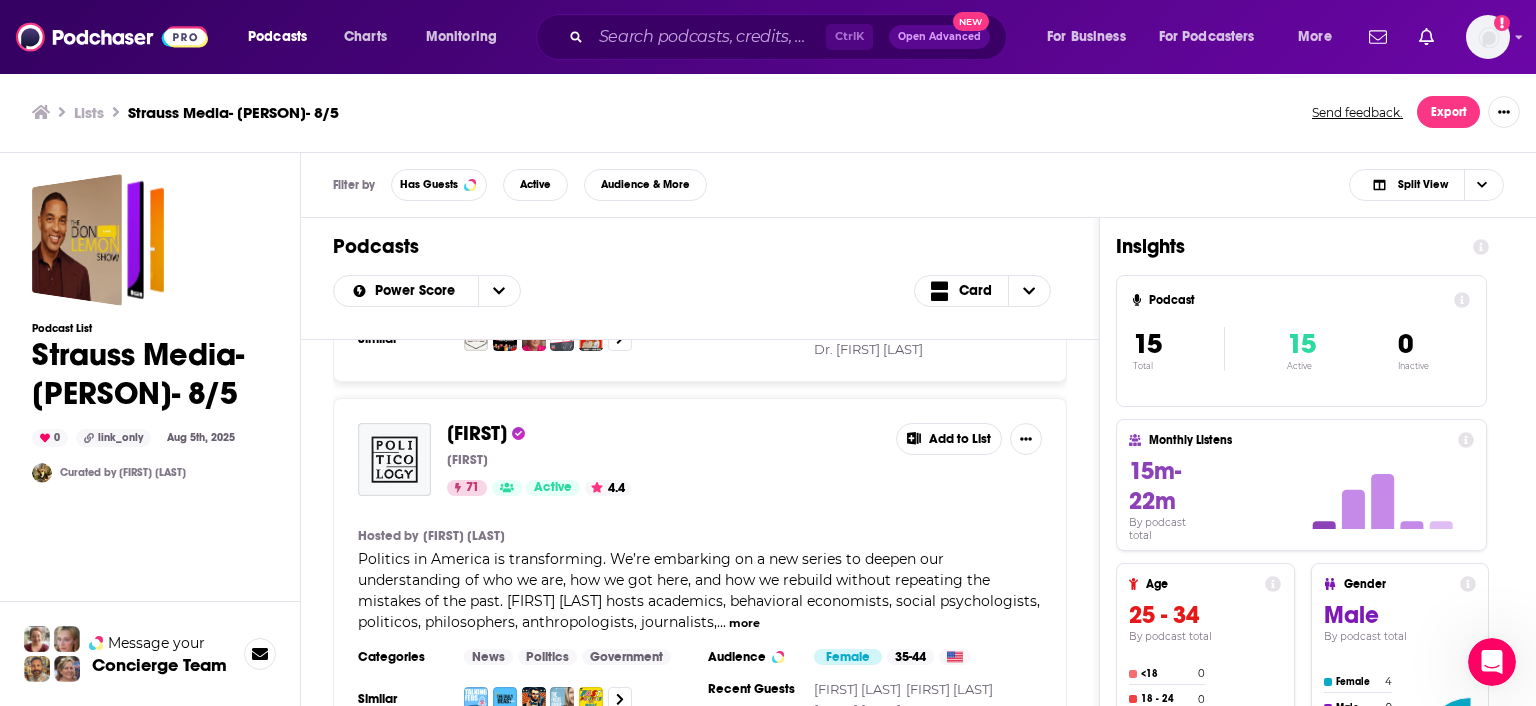 click on "Add to List" at bounding box center [949, 439] 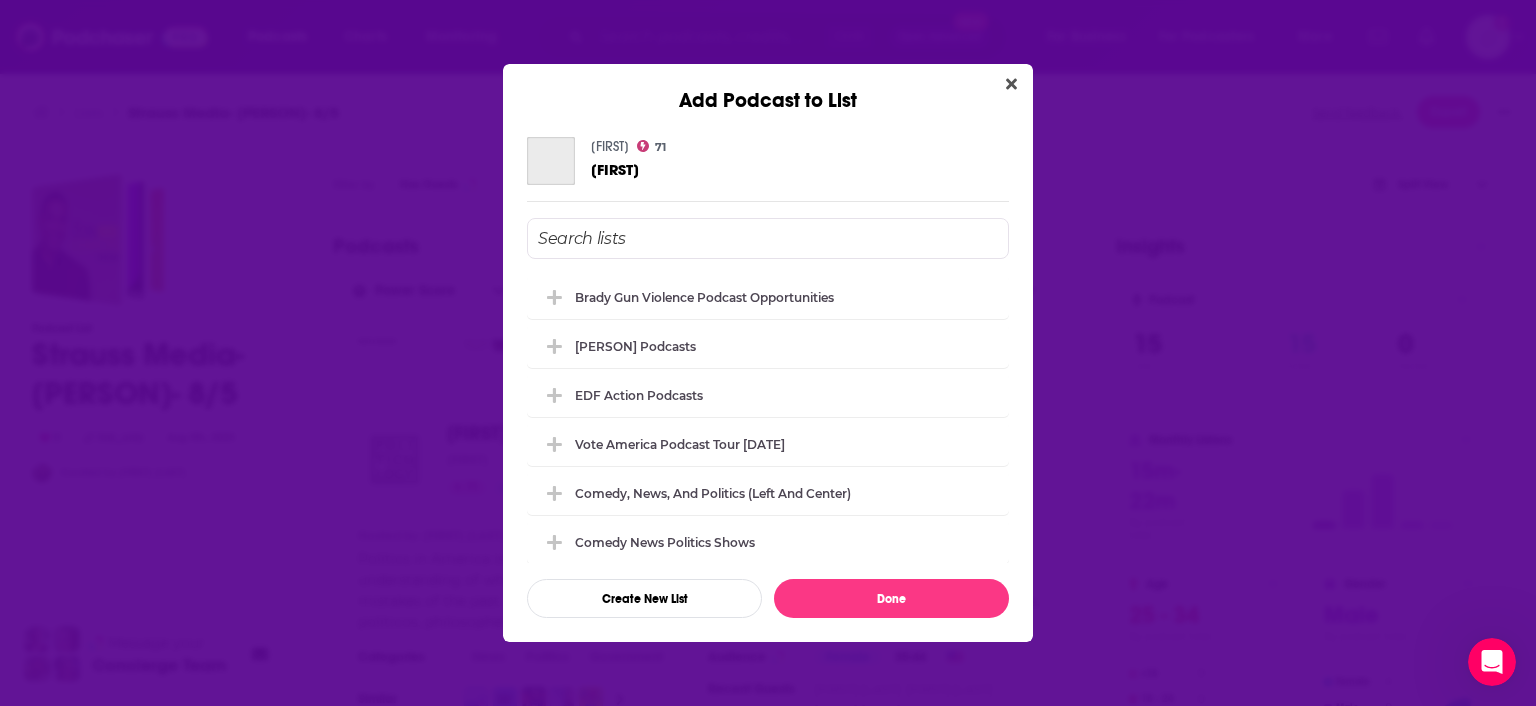 scroll, scrollTop: 1728, scrollLeft: 0, axis: vertical 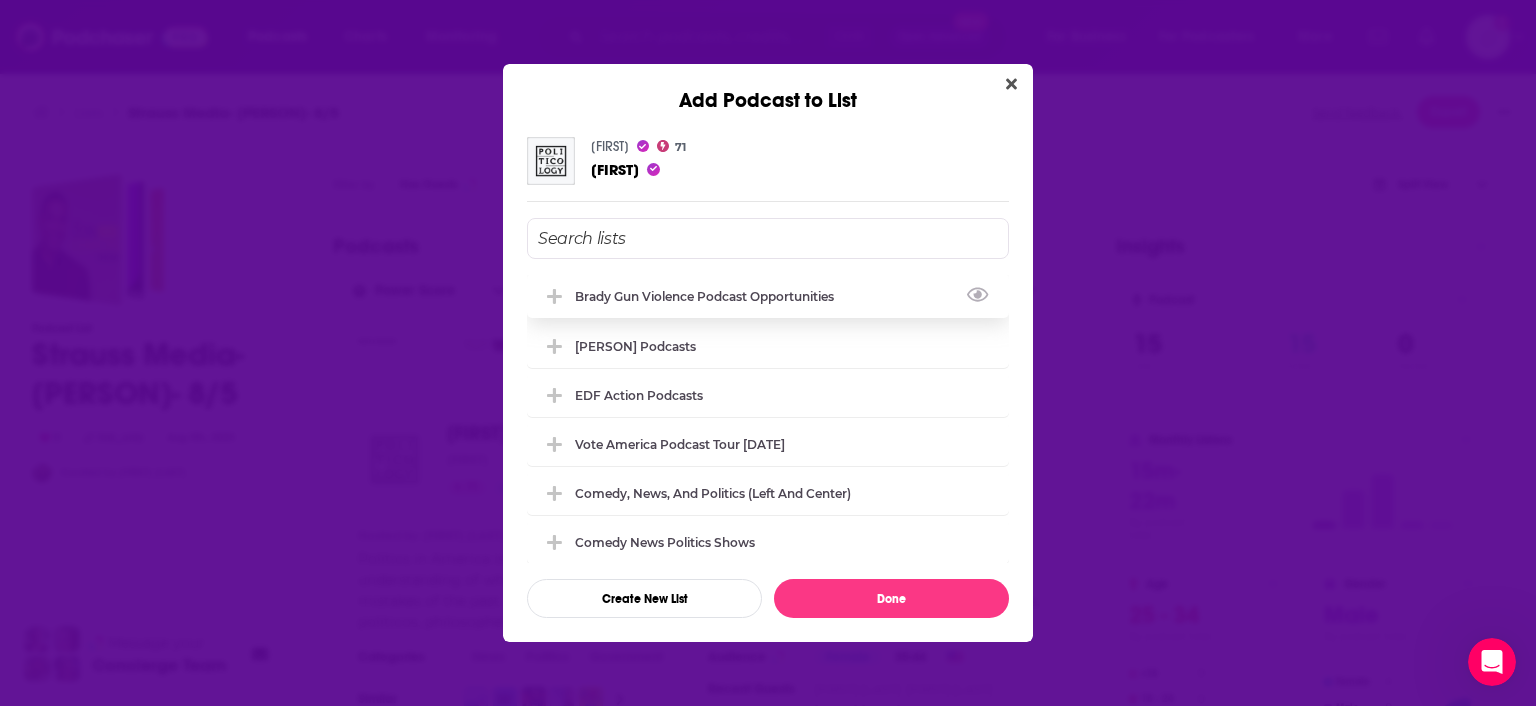 click on "Brady Gun Violence Podcast Opportunities" at bounding box center (710, 296) 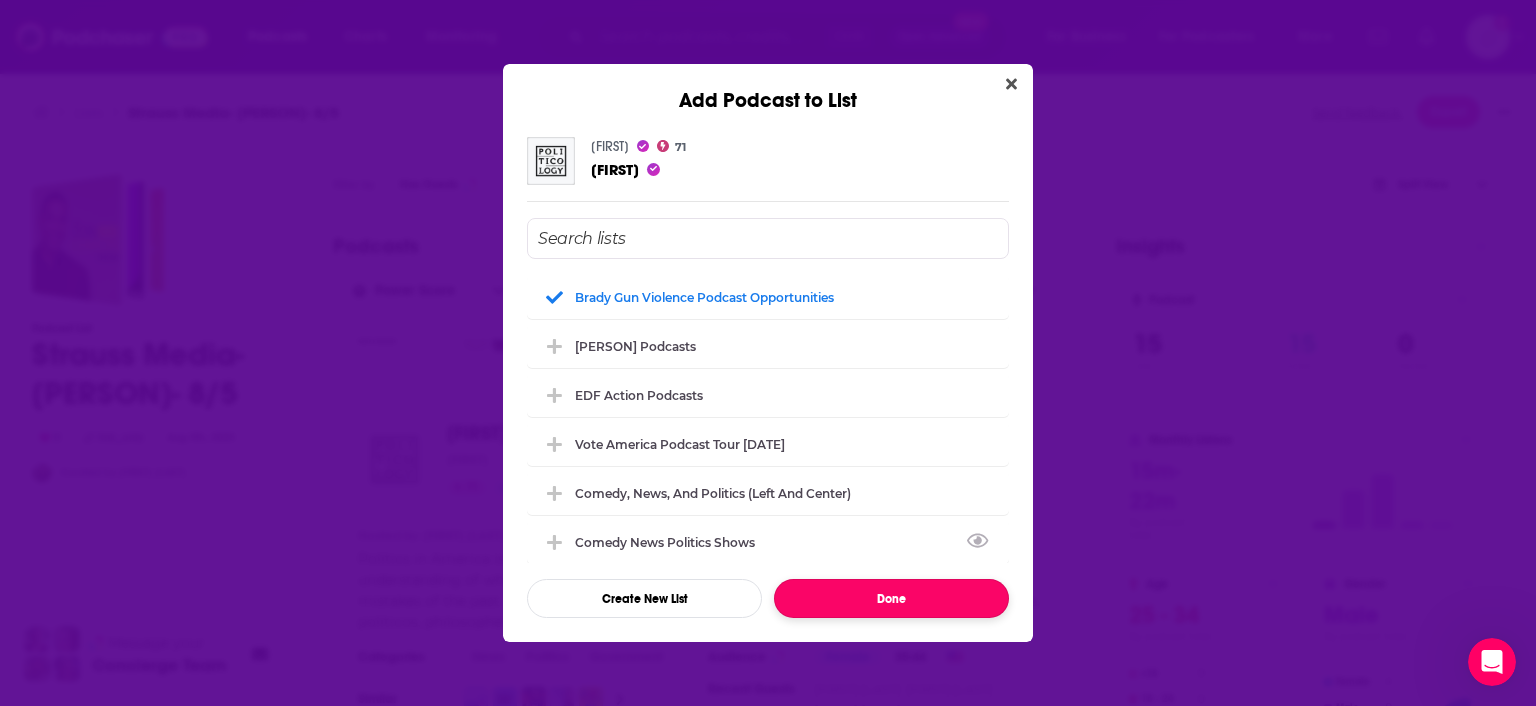 click on "Done" at bounding box center (891, 598) 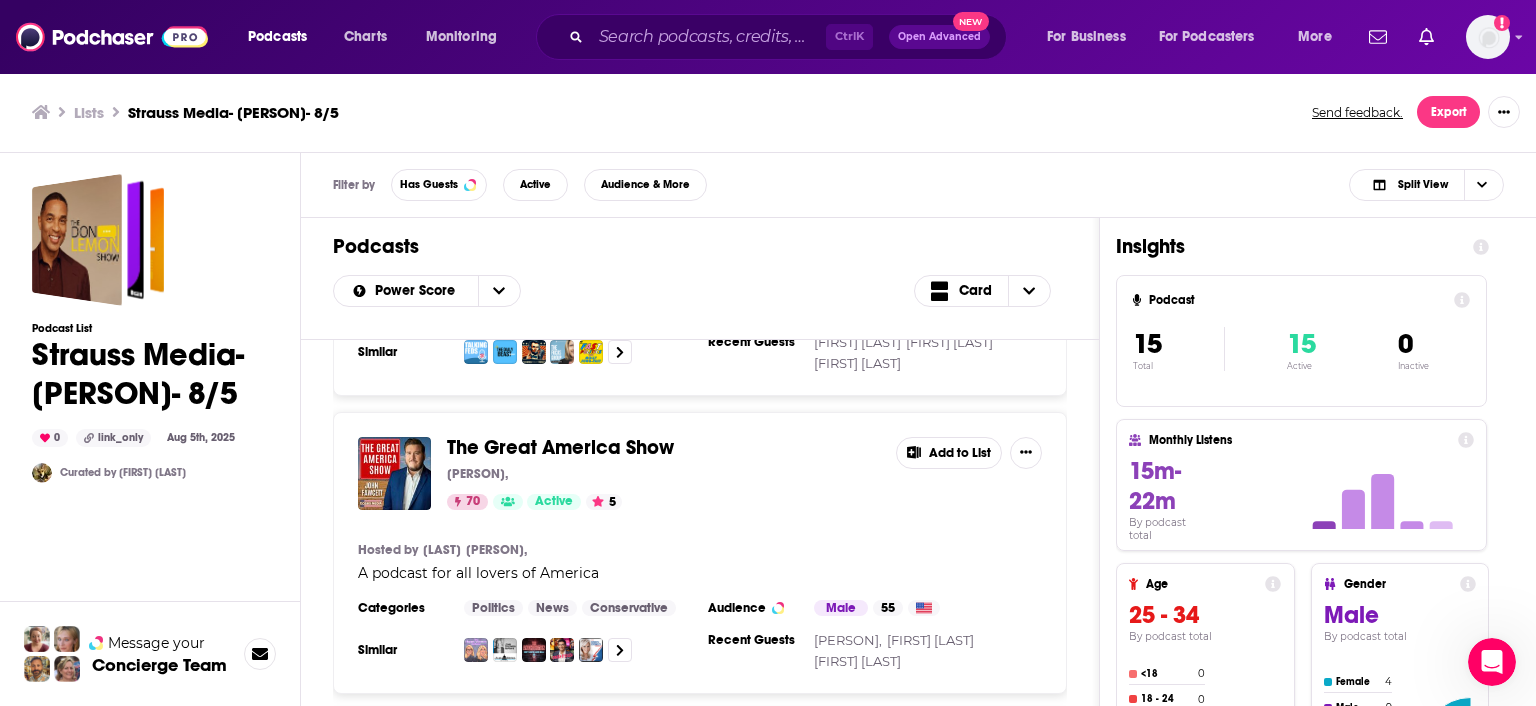 scroll, scrollTop: 2073, scrollLeft: 0, axis: vertical 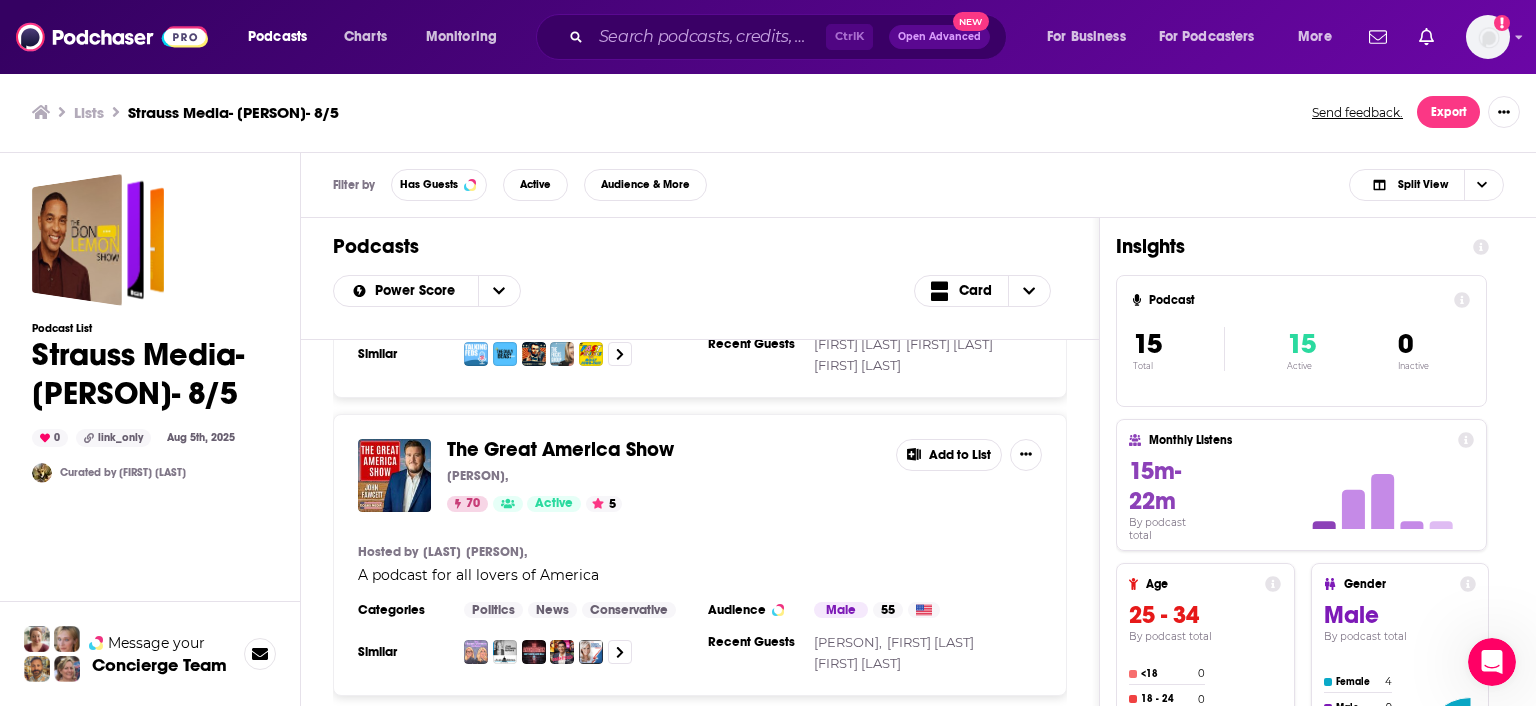 click on "Add to List" at bounding box center (949, 455) 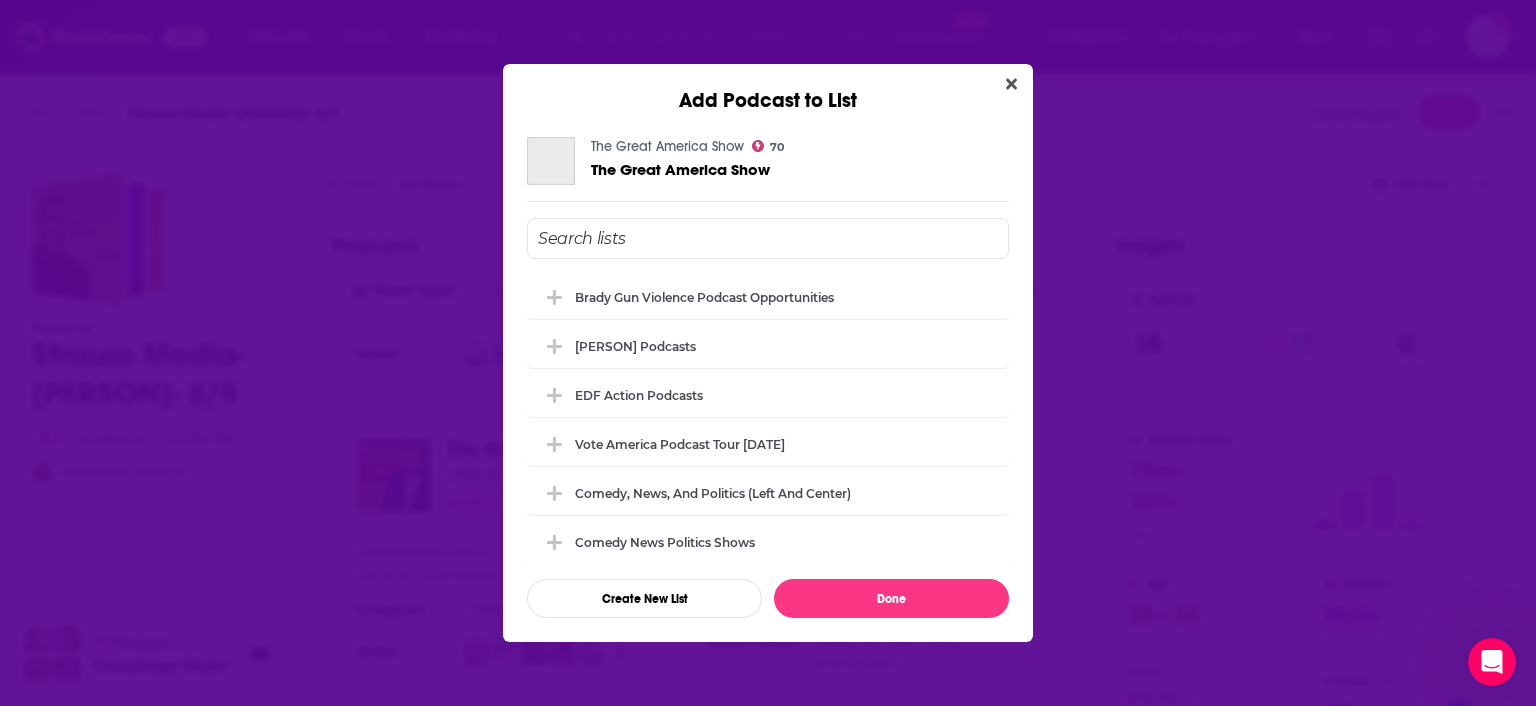 scroll, scrollTop: 2073, scrollLeft: 0, axis: vertical 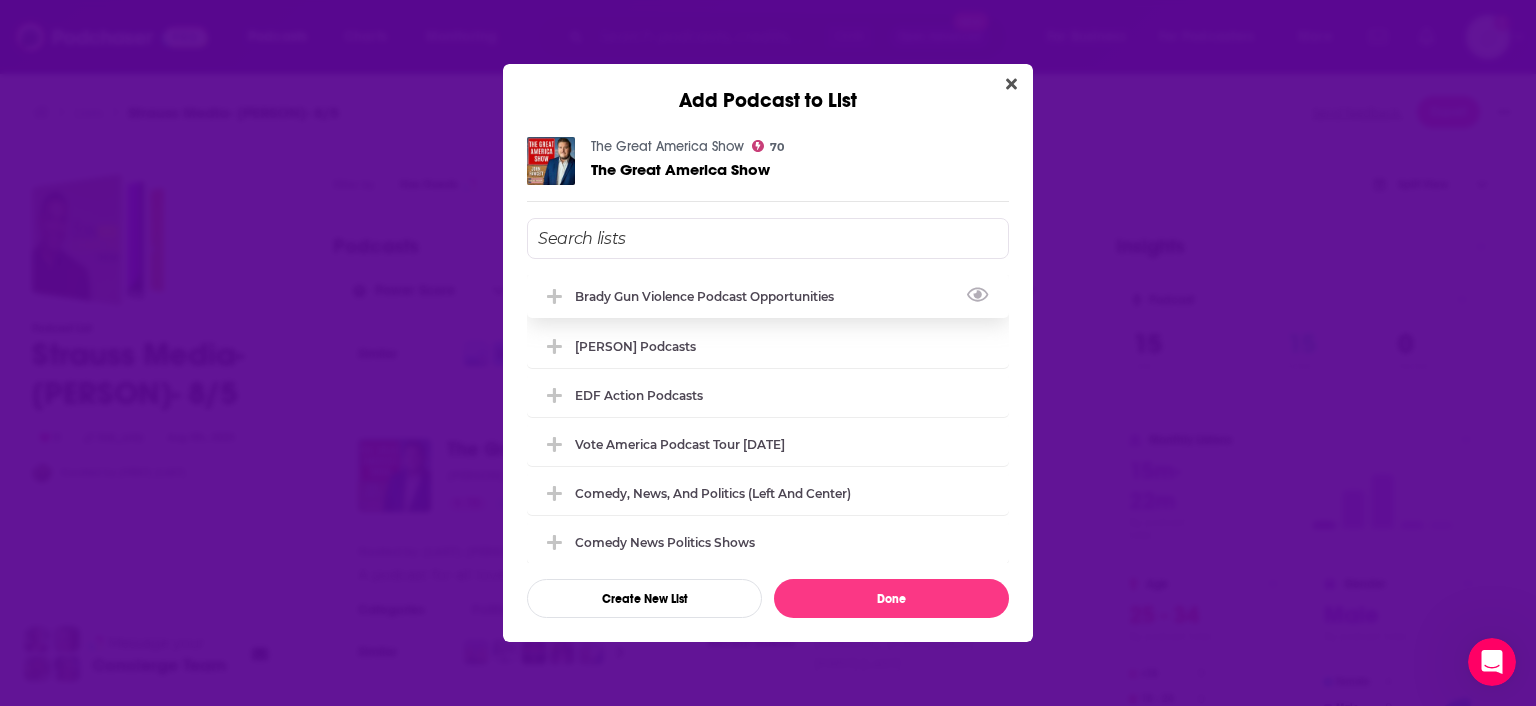 click on "Brady Gun Violence Podcast Opportunities" at bounding box center (768, 296) 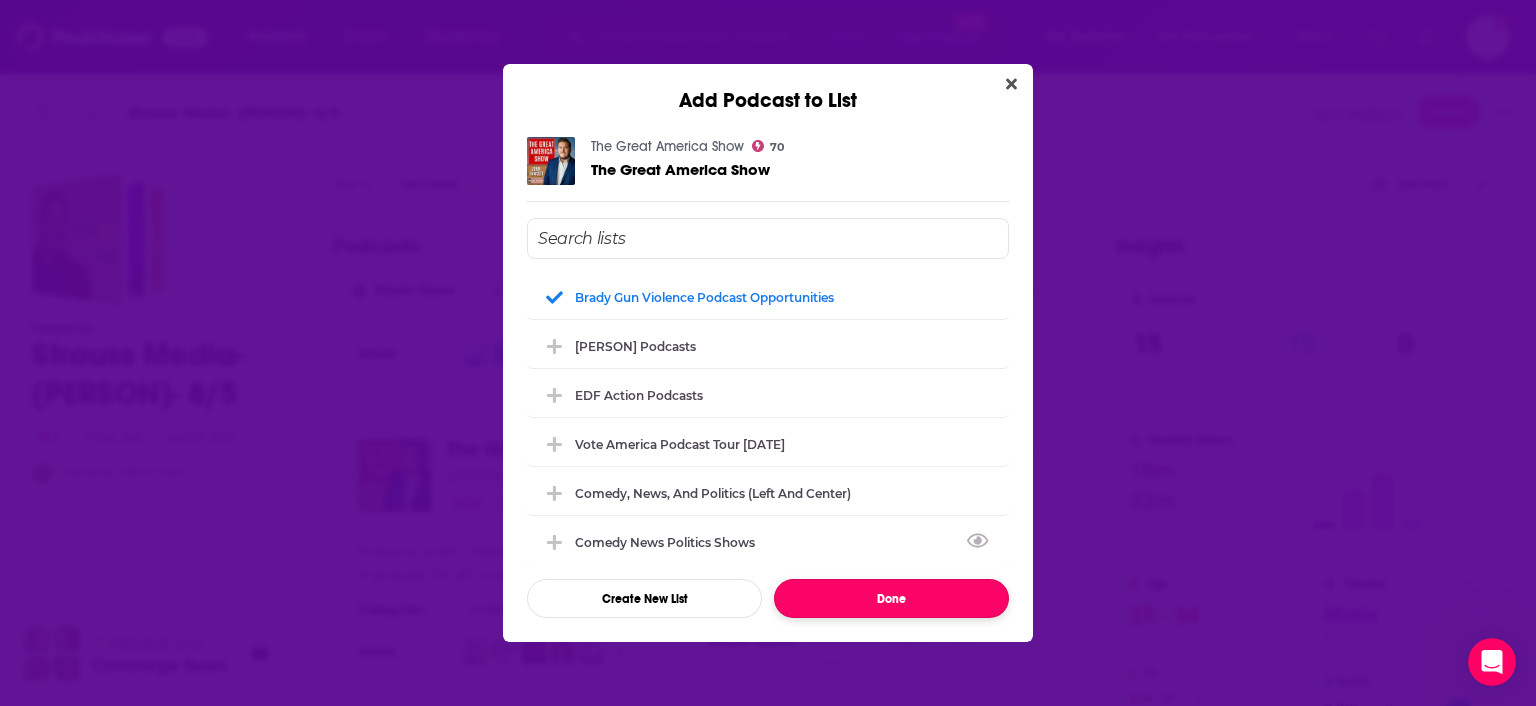 click on "Done" at bounding box center [891, 598] 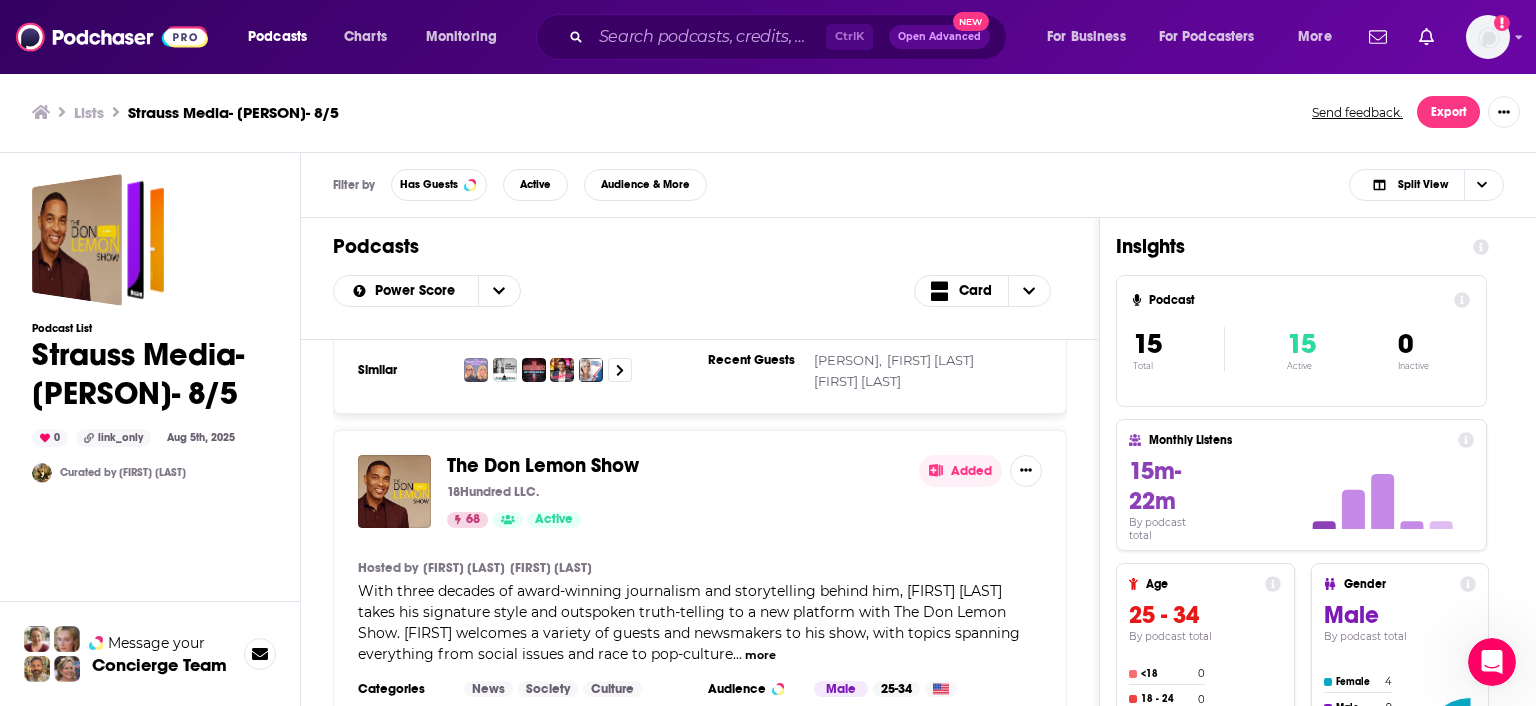 scroll, scrollTop: 2419, scrollLeft: 0, axis: vertical 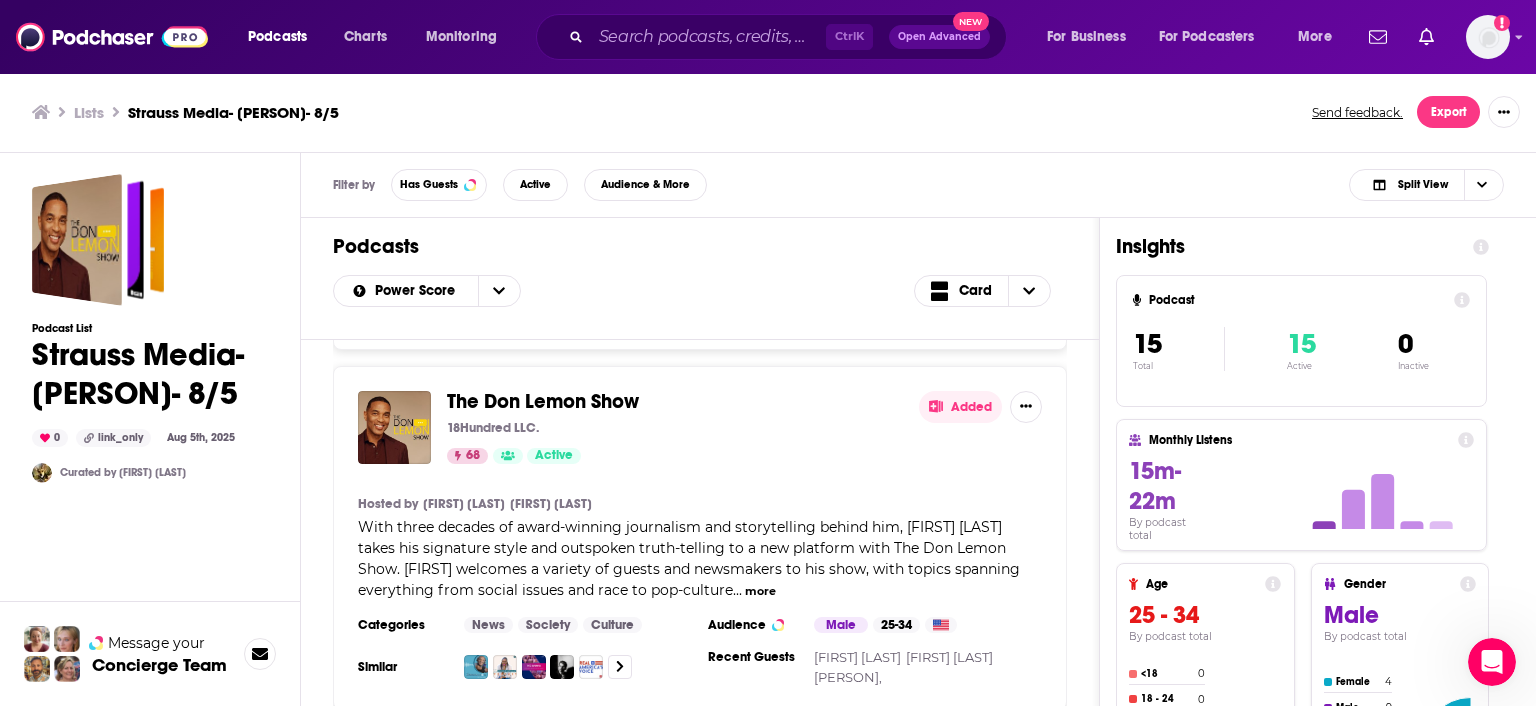 click on "Added" at bounding box center (960, 407) 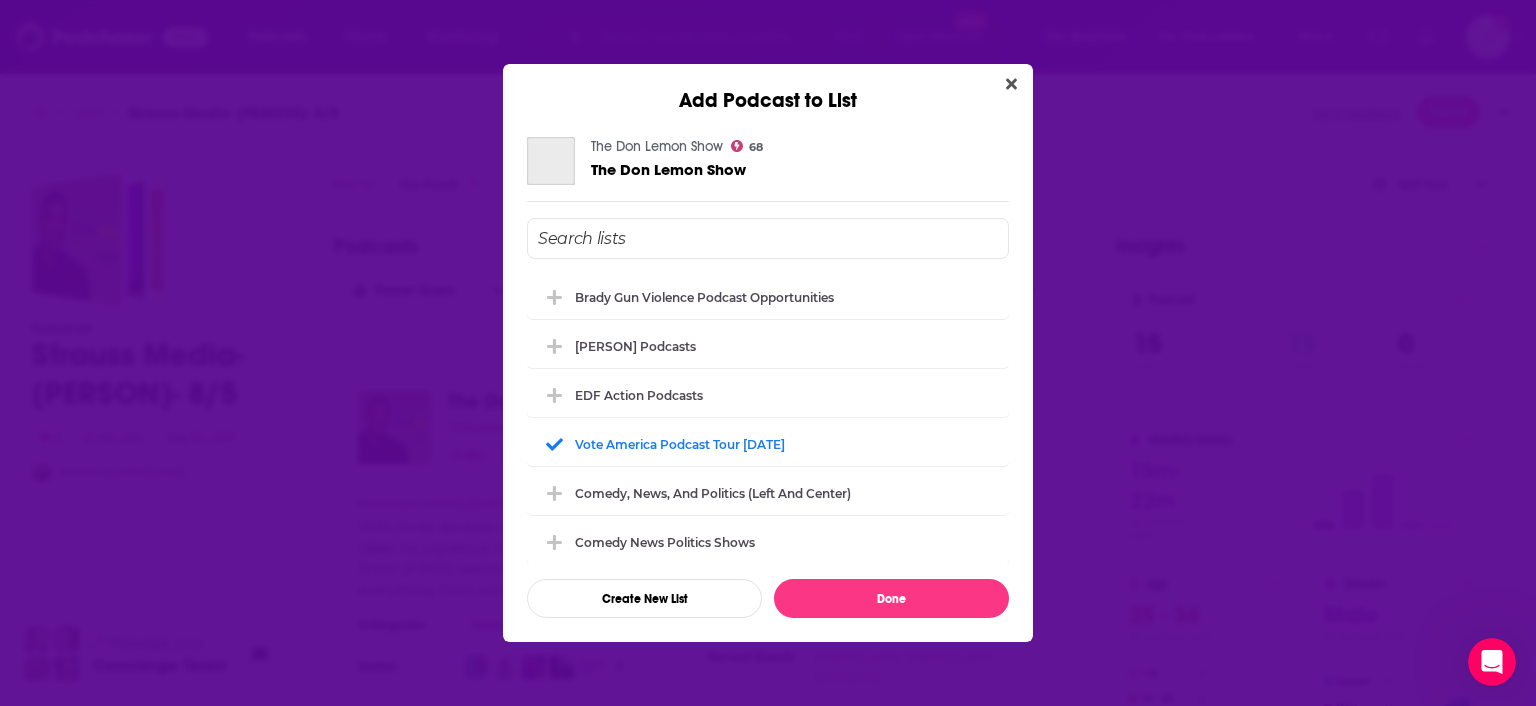 scroll, scrollTop: 2419, scrollLeft: 0, axis: vertical 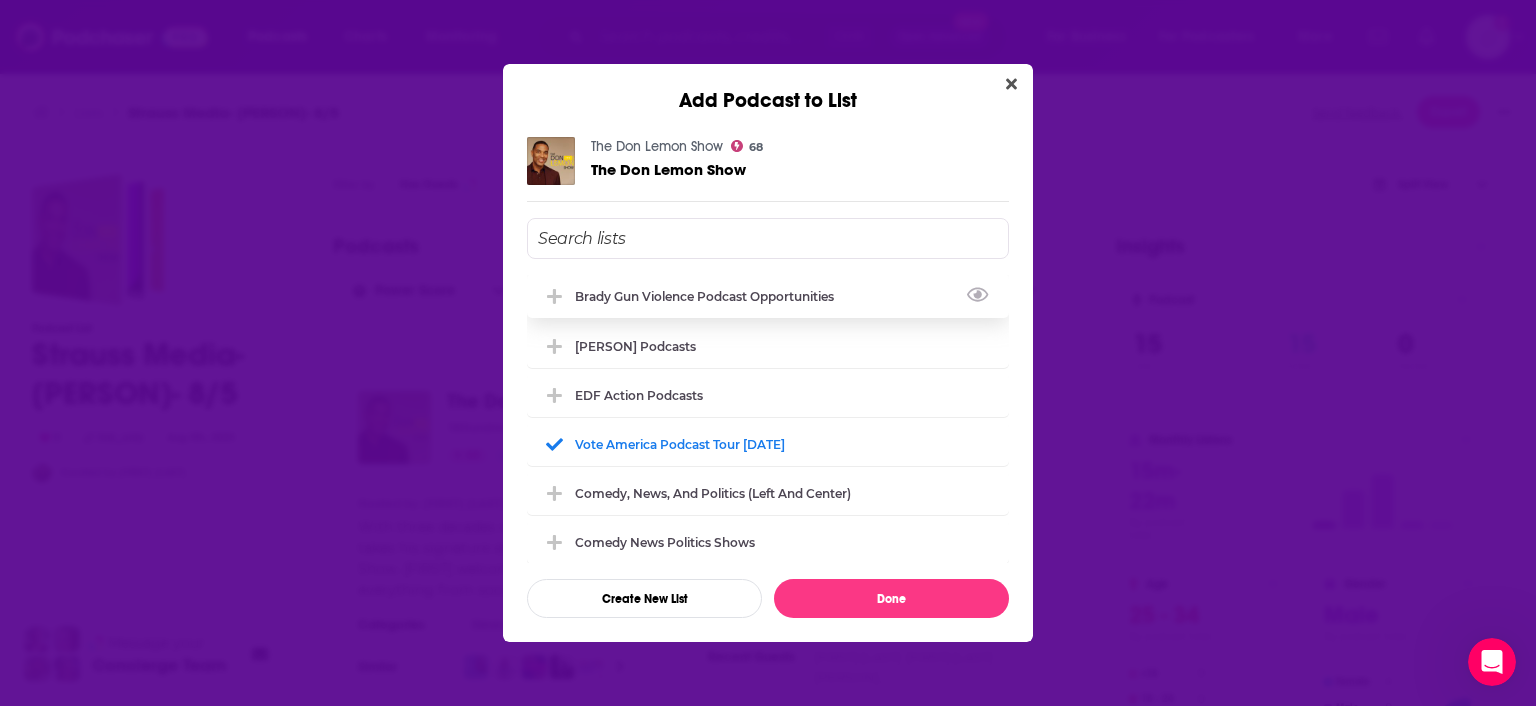 click on "Brady Gun Violence Podcast Opportunities" at bounding box center (710, 296) 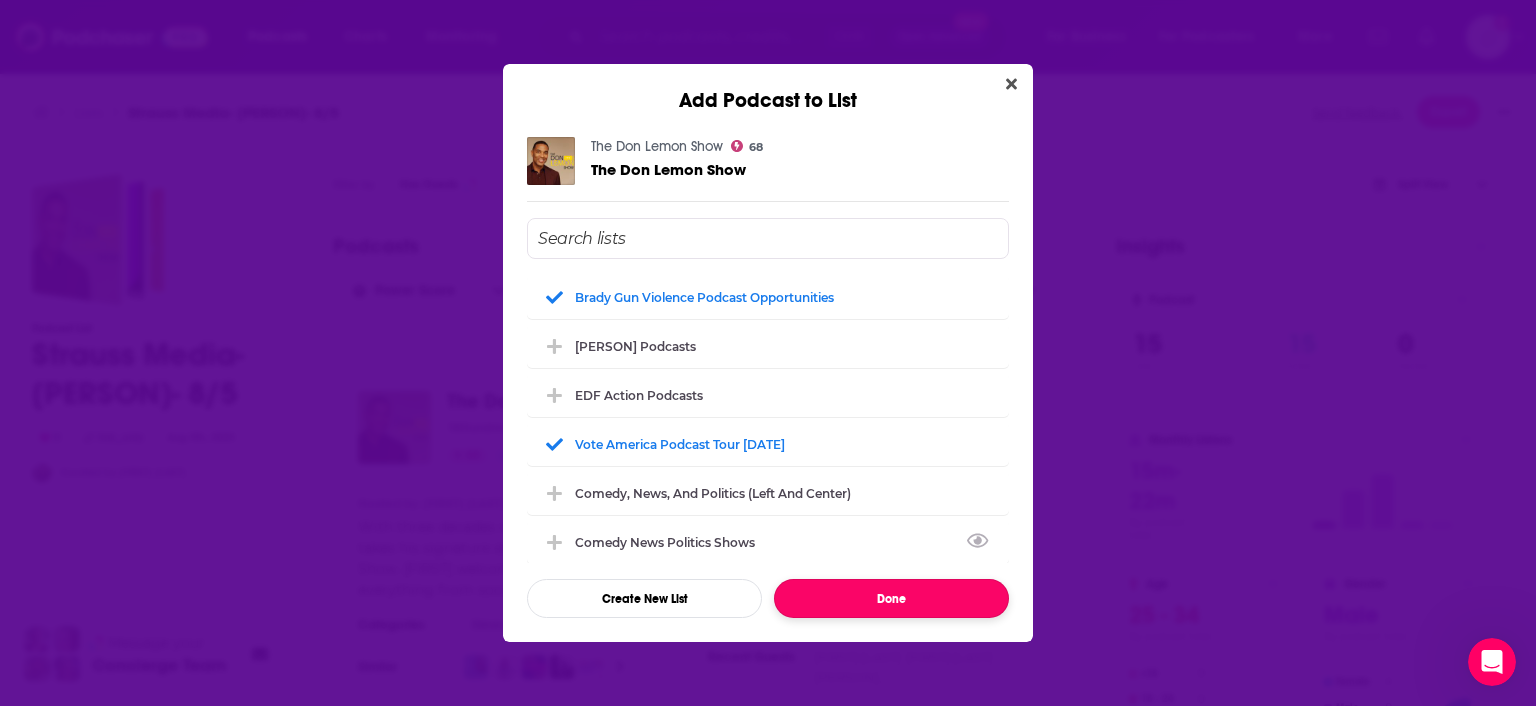 click on "Done" at bounding box center [891, 598] 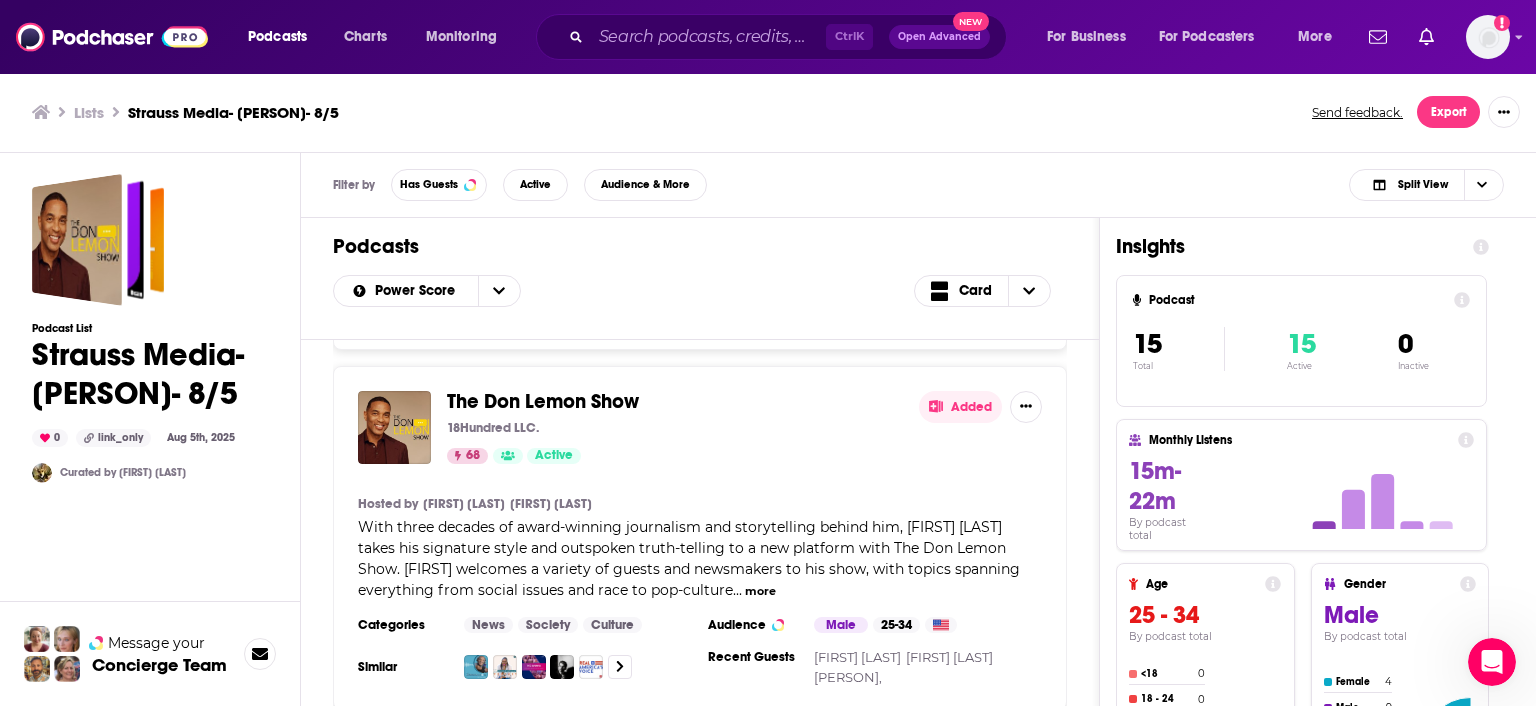 scroll, scrollTop: 2764, scrollLeft: 0, axis: vertical 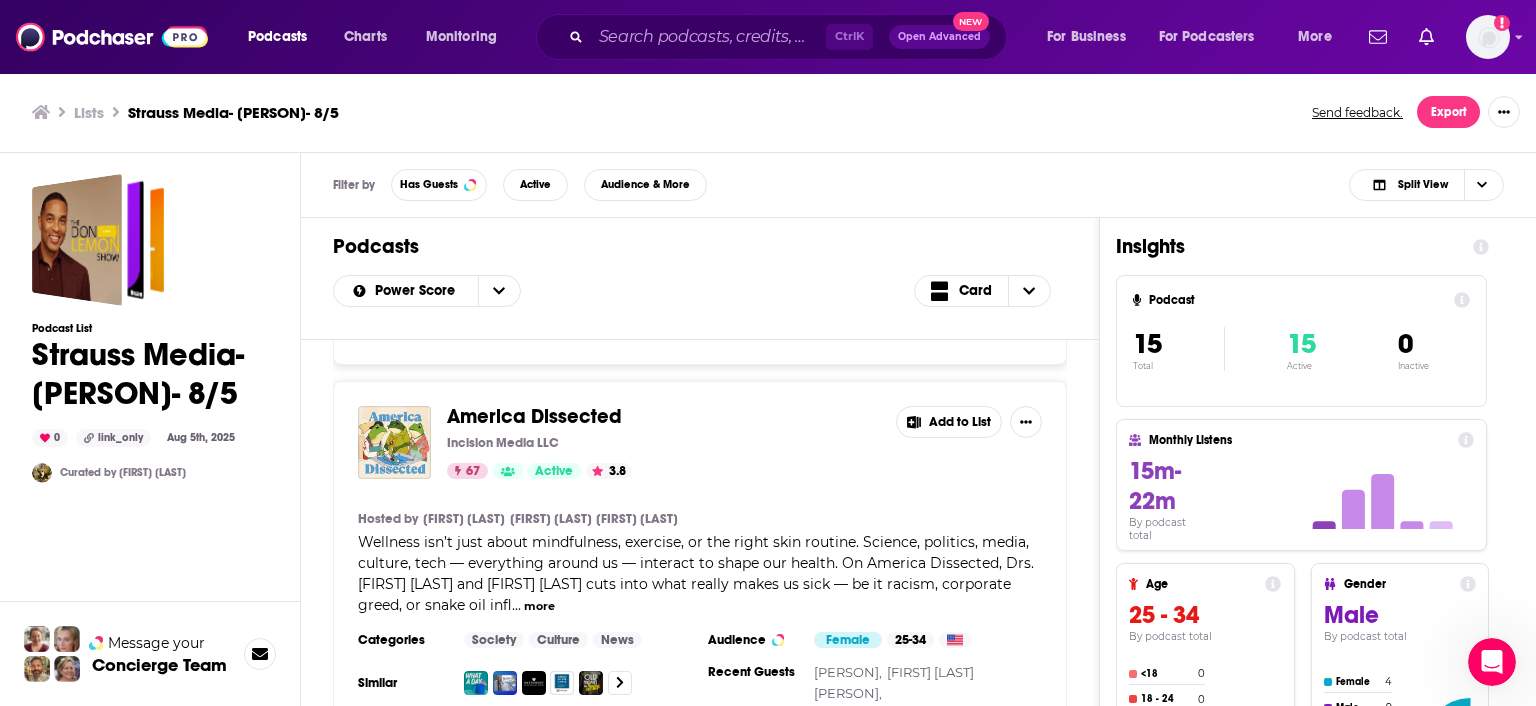 click on "Add to List" at bounding box center [949, 422] 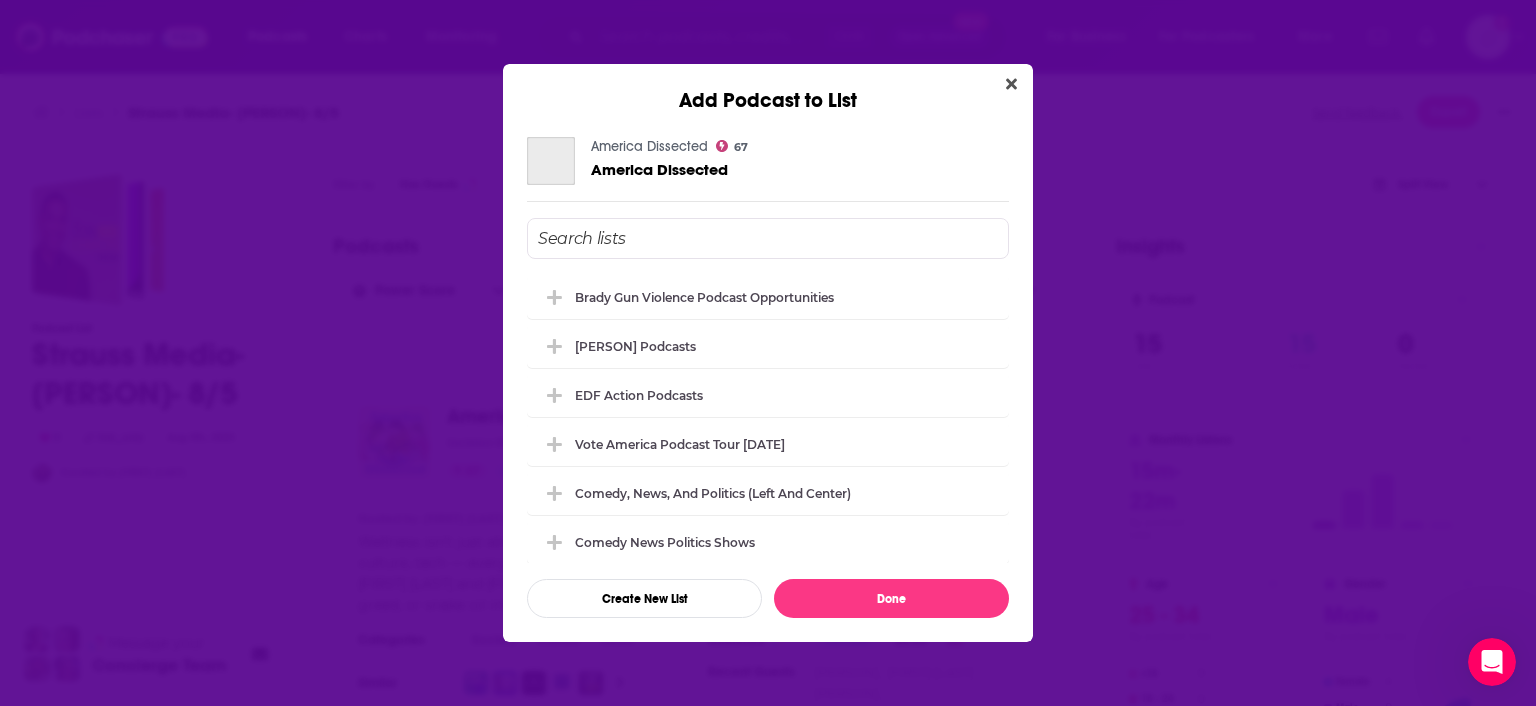scroll, scrollTop: 2764, scrollLeft: 0, axis: vertical 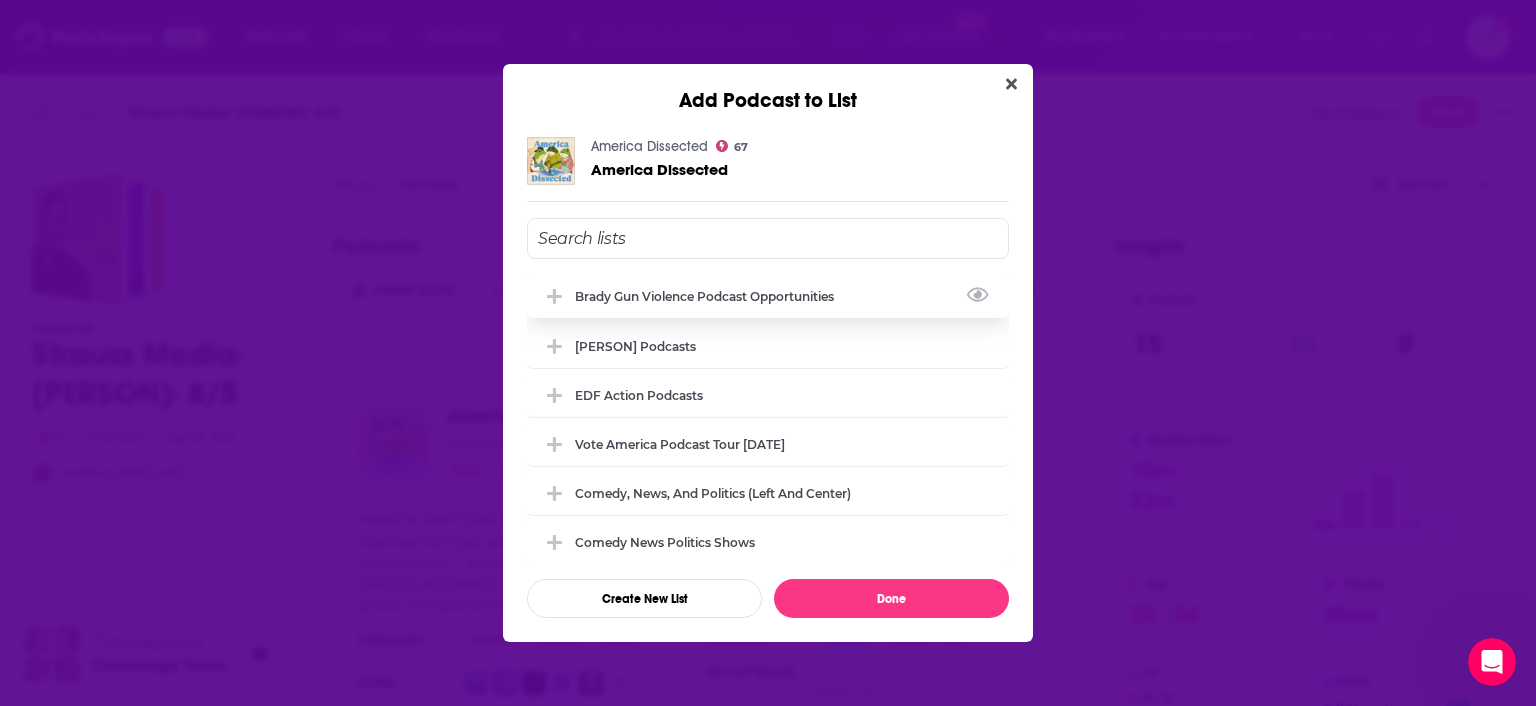 click on "Brady Gun Violence Podcast Opportunities" at bounding box center [710, 296] 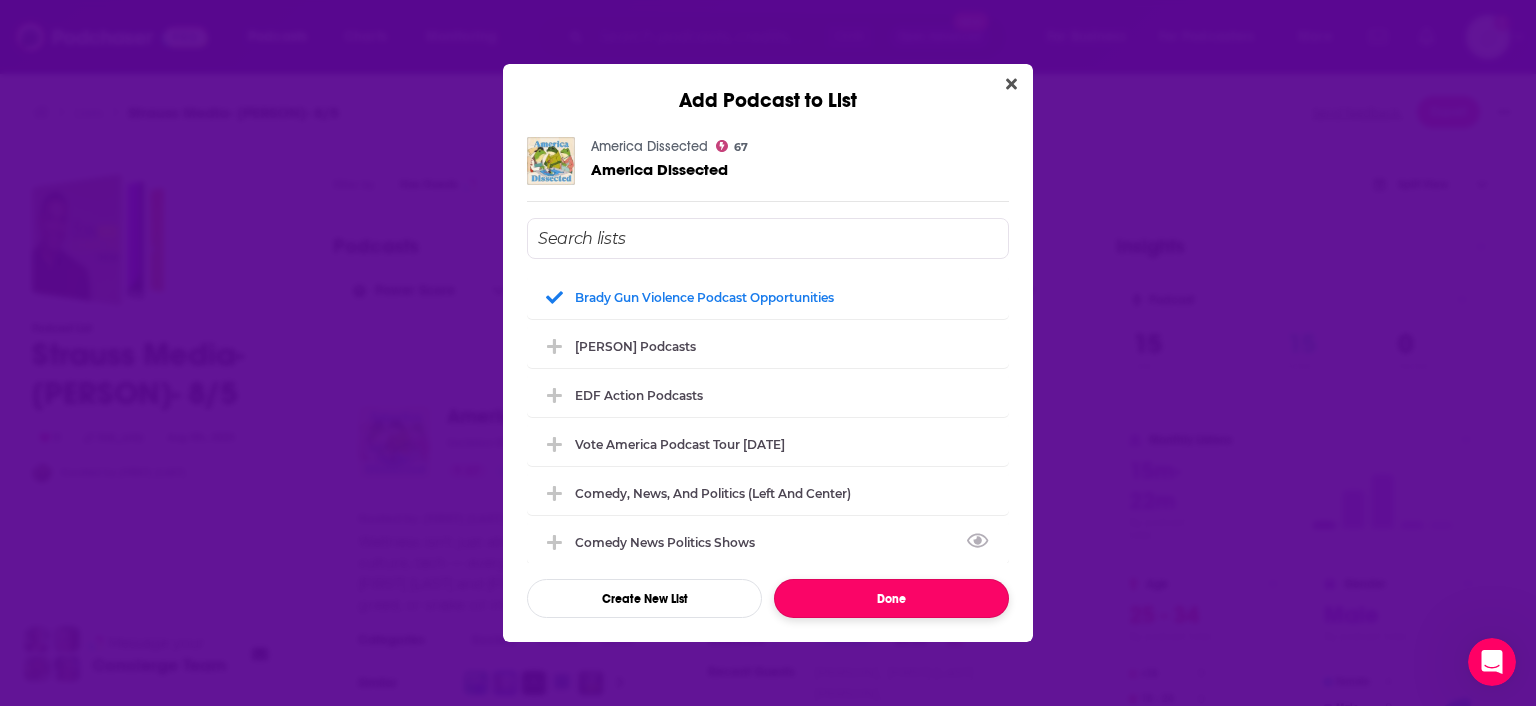 click on "Done" at bounding box center (891, 598) 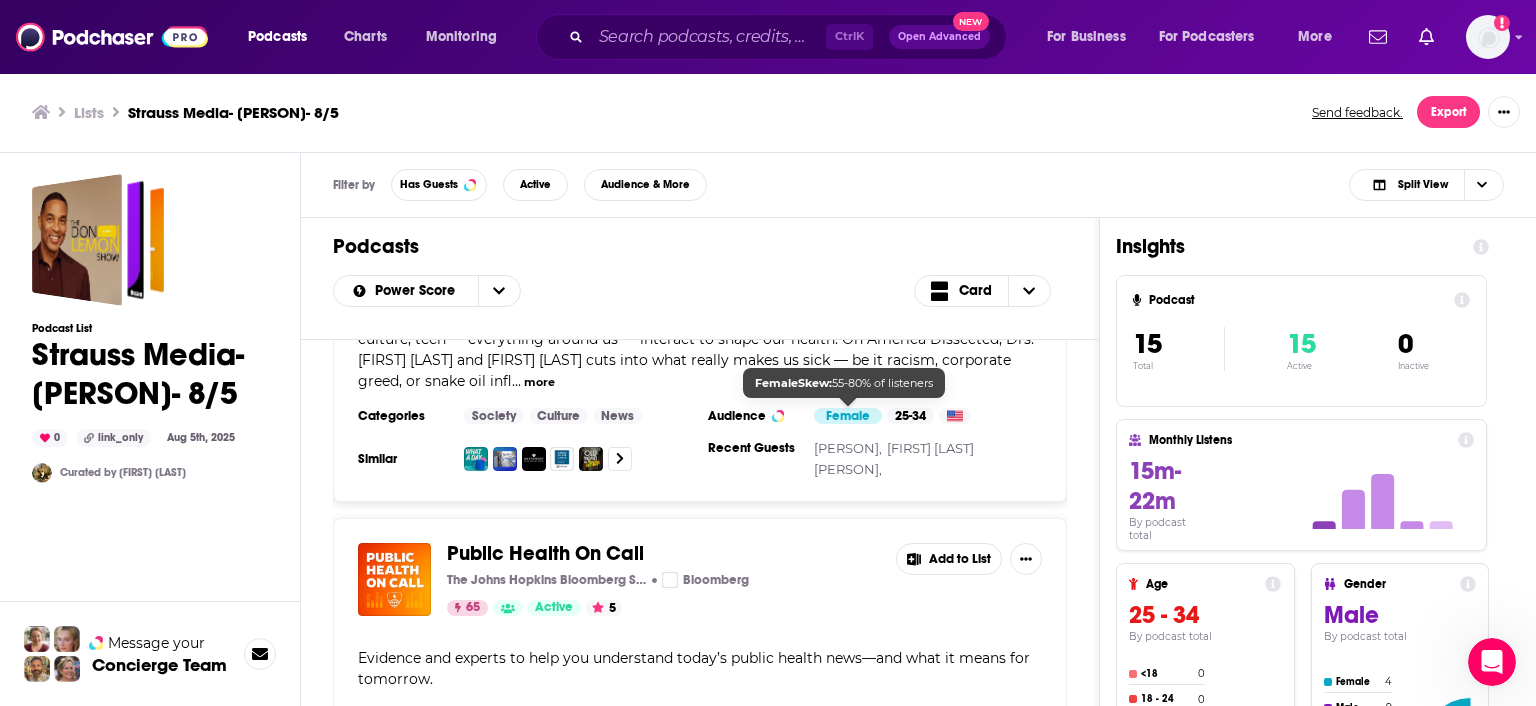 scroll, scrollTop: 3110, scrollLeft: 0, axis: vertical 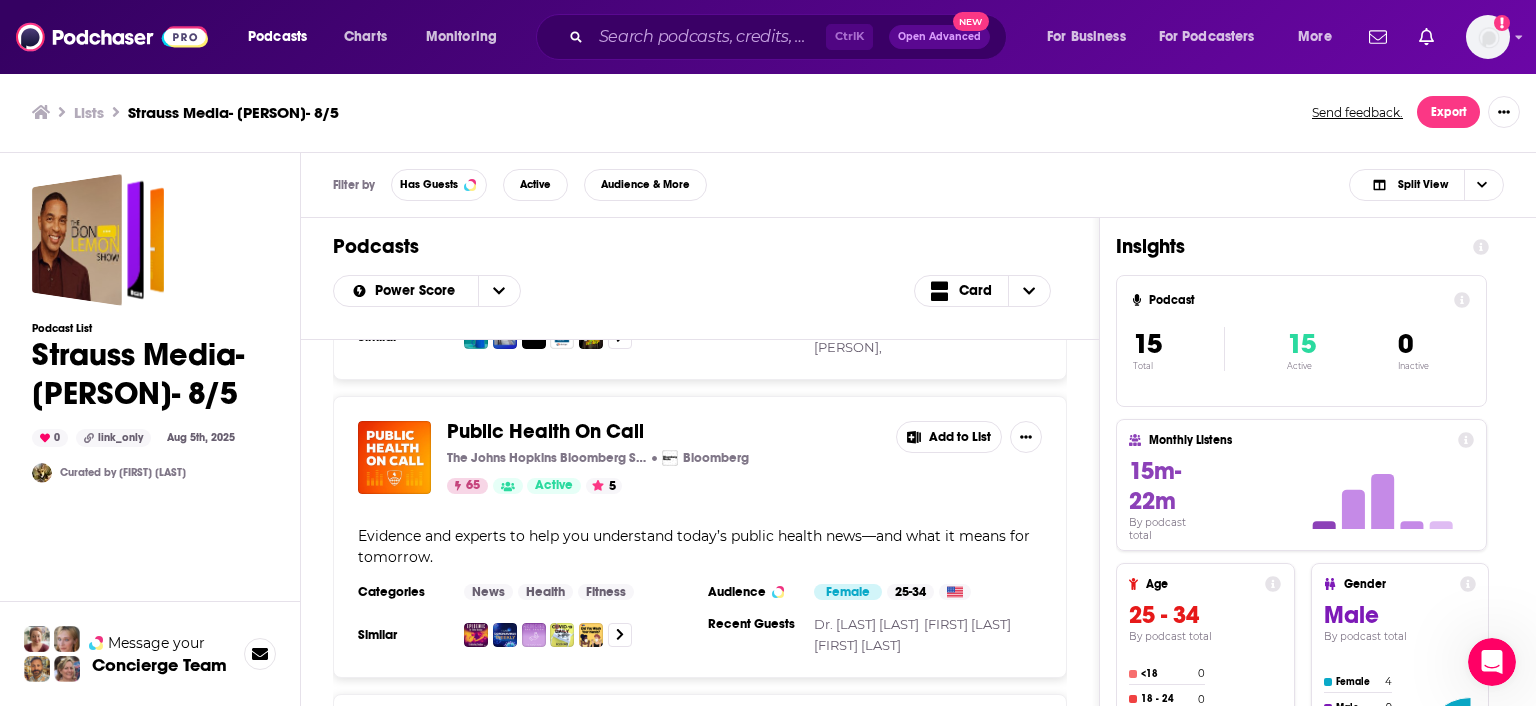 click on "Add to List" at bounding box center (949, 437) 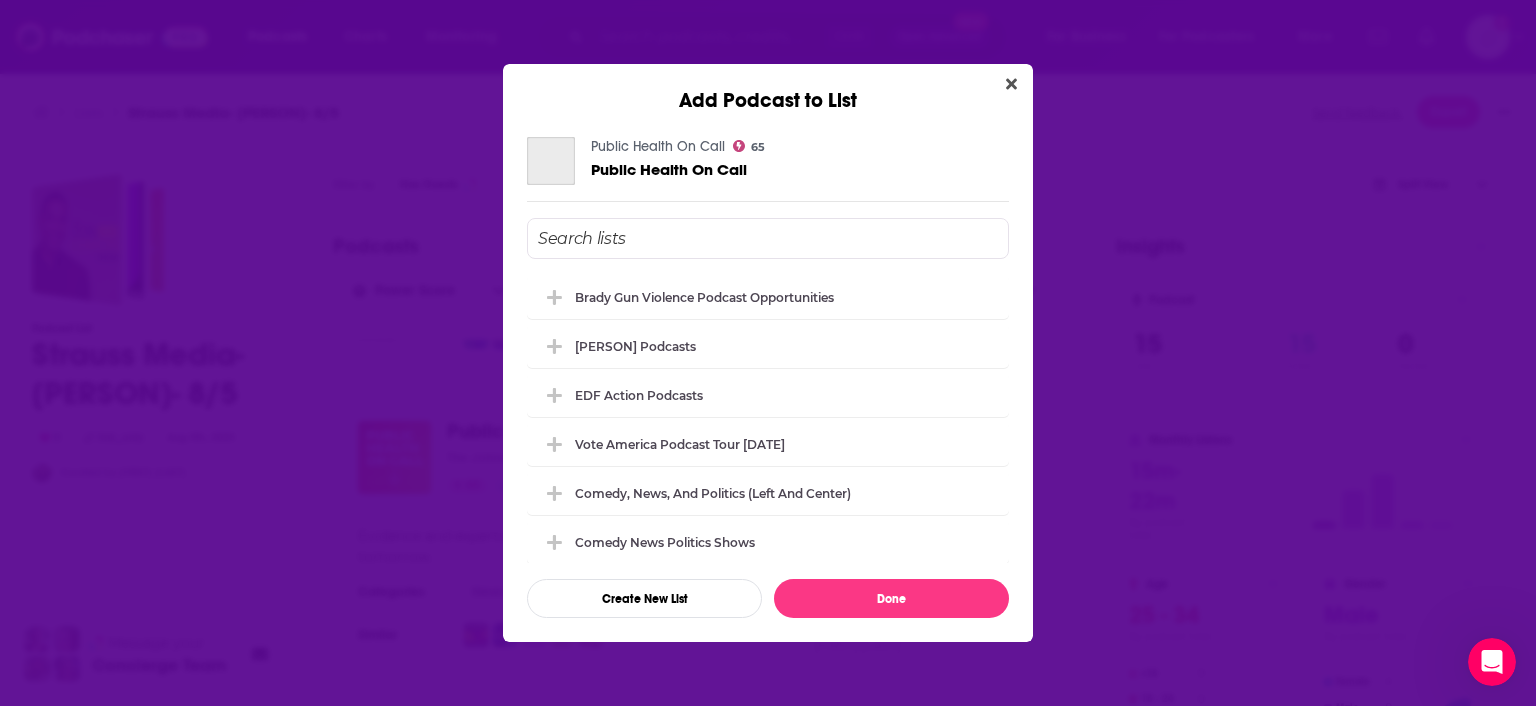 scroll, scrollTop: 3110, scrollLeft: 0, axis: vertical 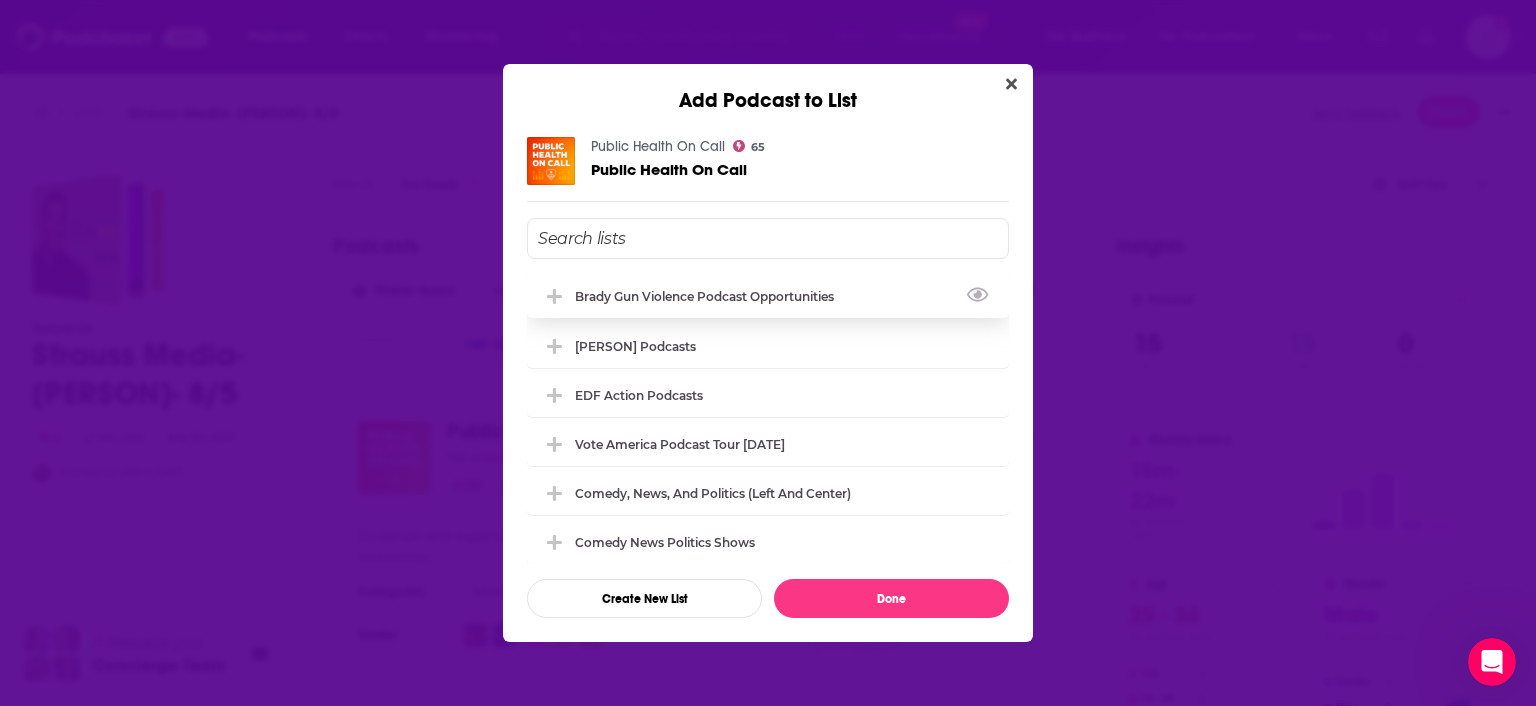 click on "Brady Gun Violence Podcast Opportunities" at bounding box center [710, 296] 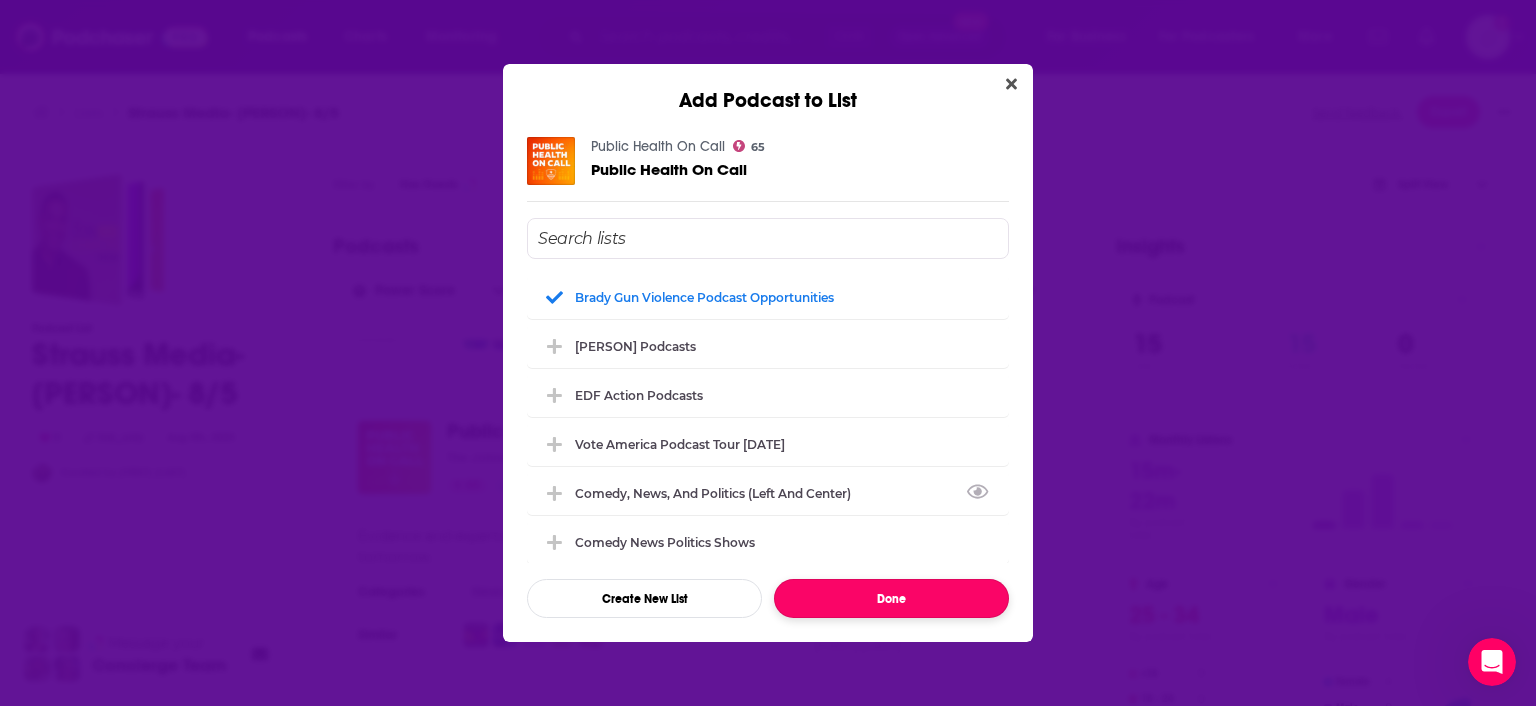 click on "Done" at bounding box center [891, 598] 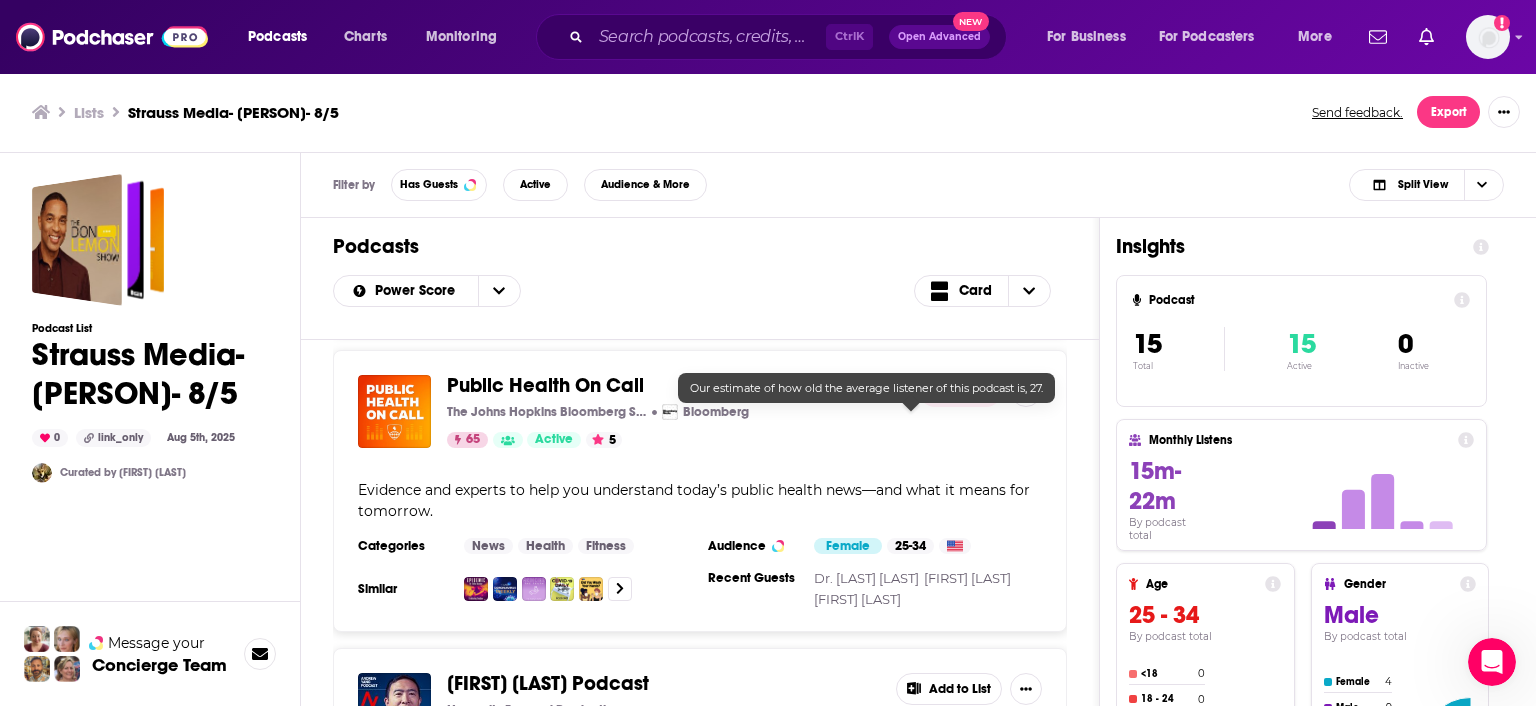 scroll, scrollTop: 3340, scrollLeft: 0, axis: vertical 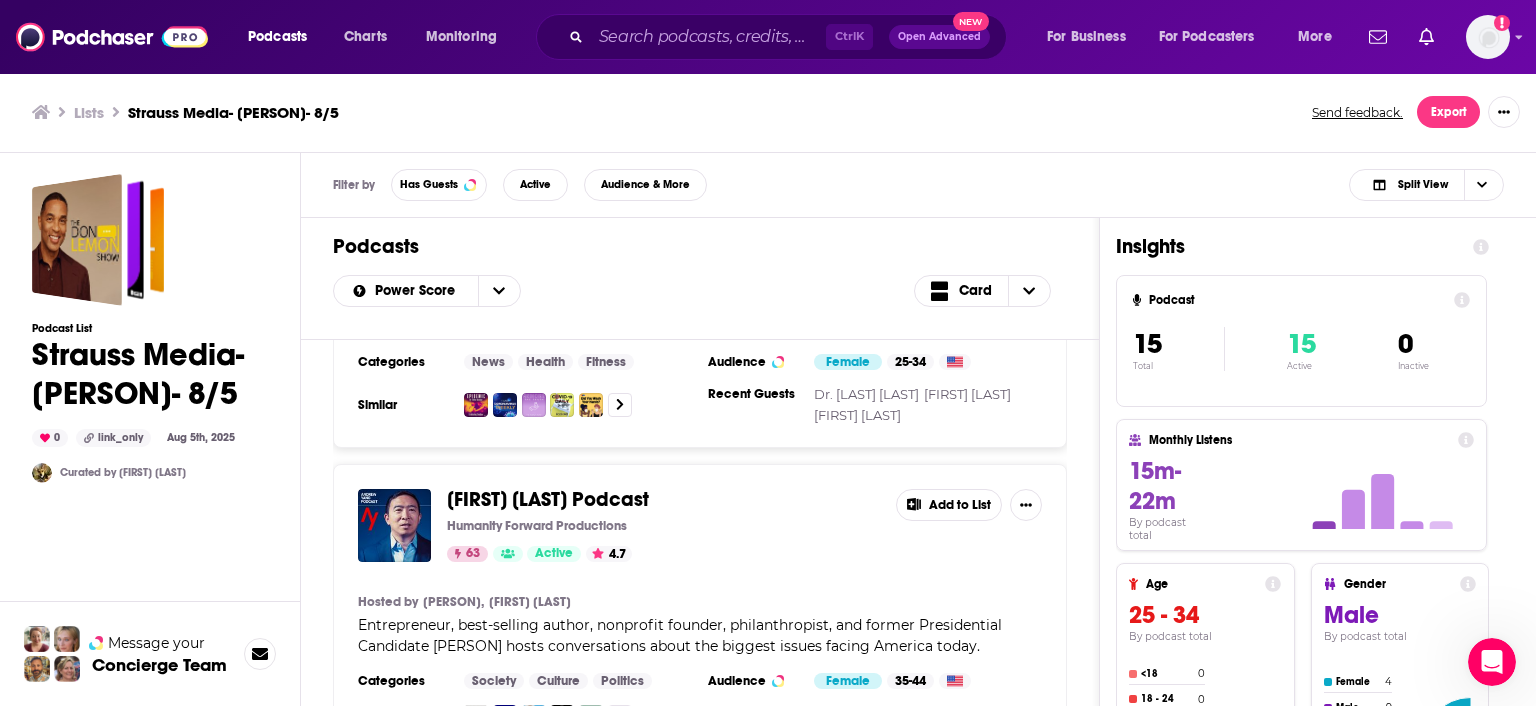 click on "Add to List" at bounding box center (949, 505) 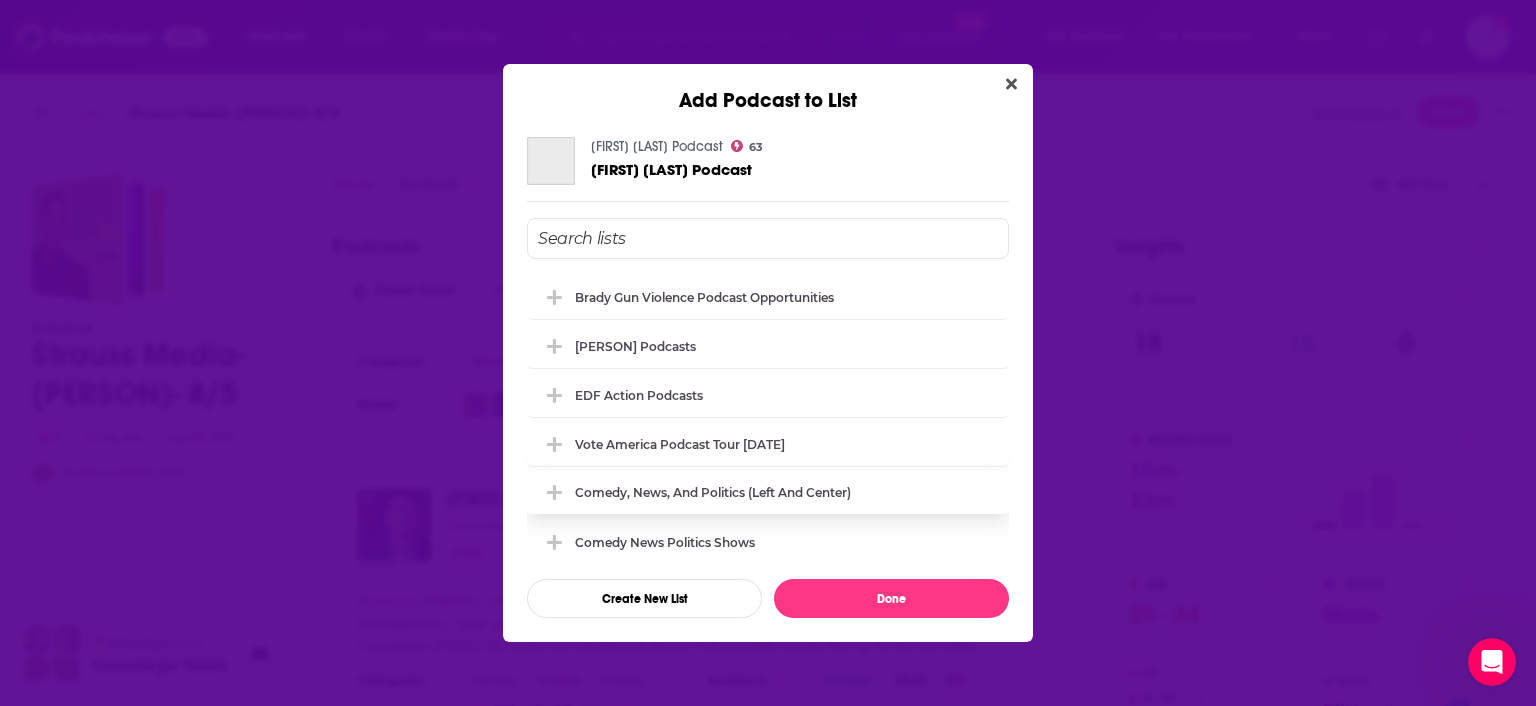 scroll, scrollTop: 3340, scrollLeft: 0, axis: vertical 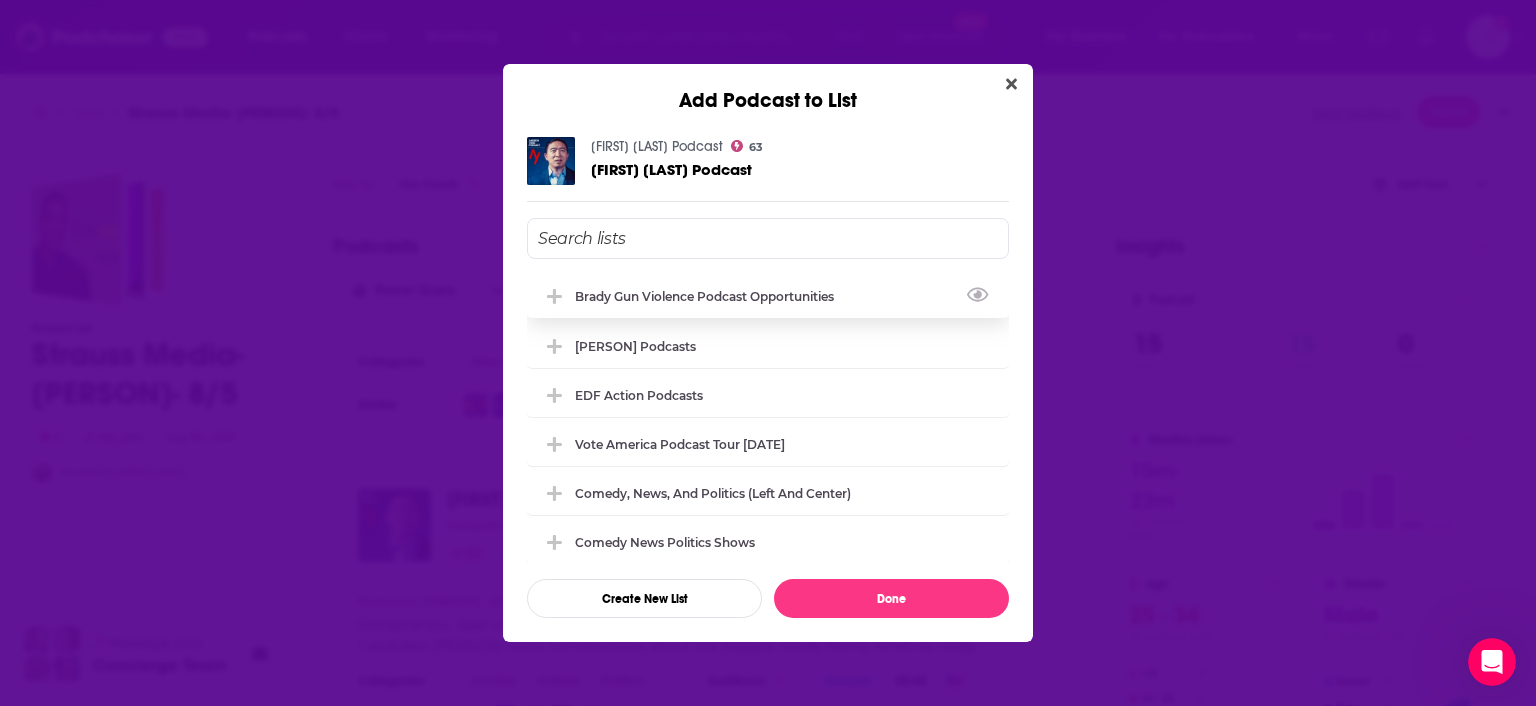 click on "Brady Gun Violence Podcast Opportunities" at bounding box center [710, 296] 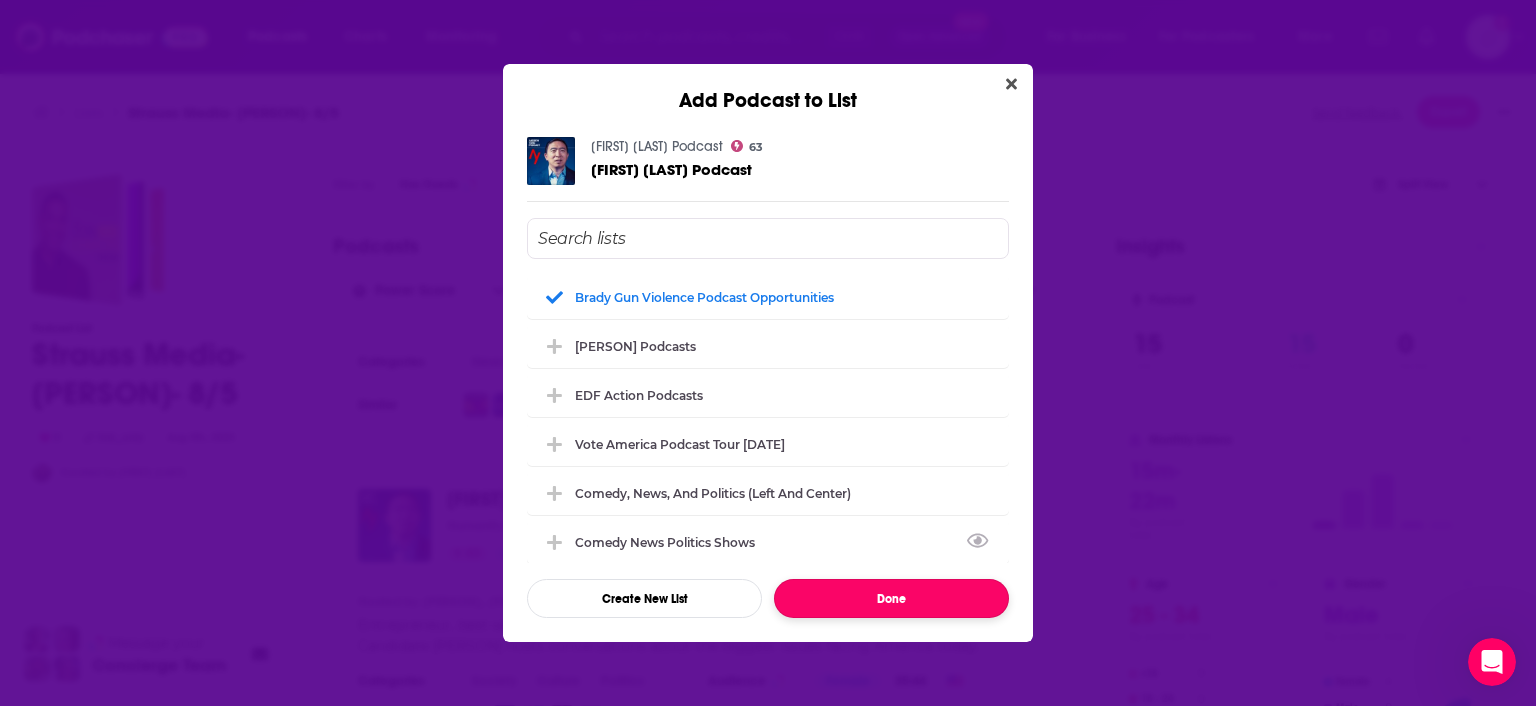 click on "Done" at bounding box center [891, 598] 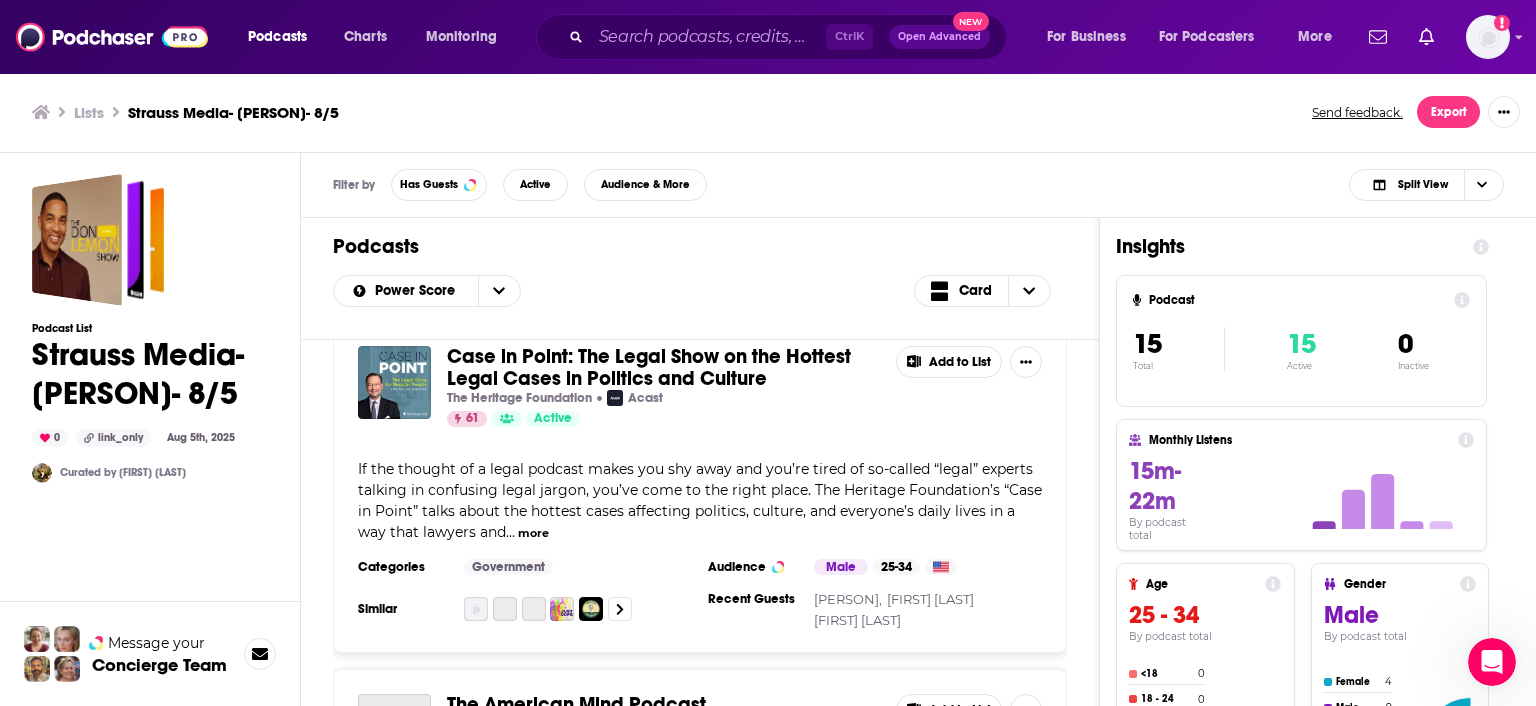 scroll, scrollTop: 3801, scrollLeft: 0, axis: vertical 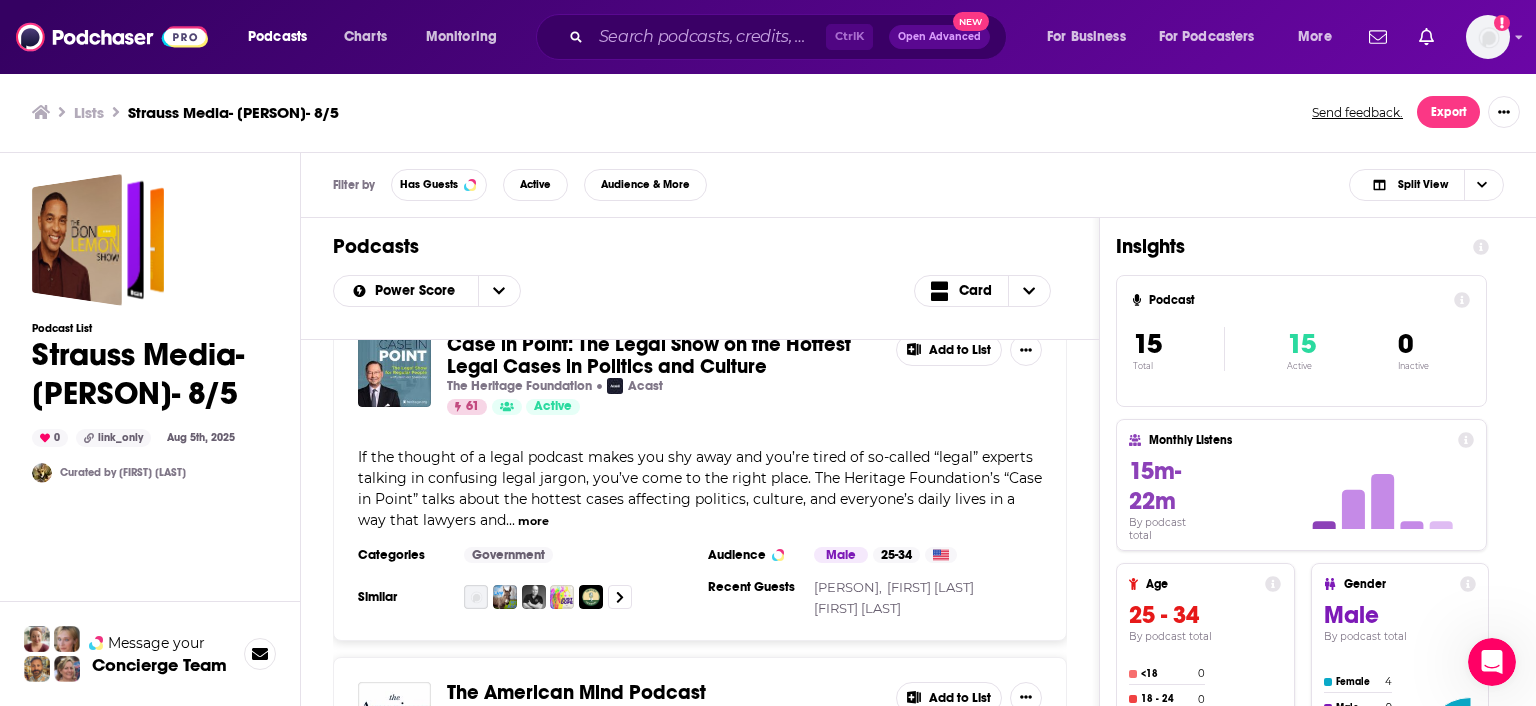 click on "Add to List" at bounding box center [949, 350] 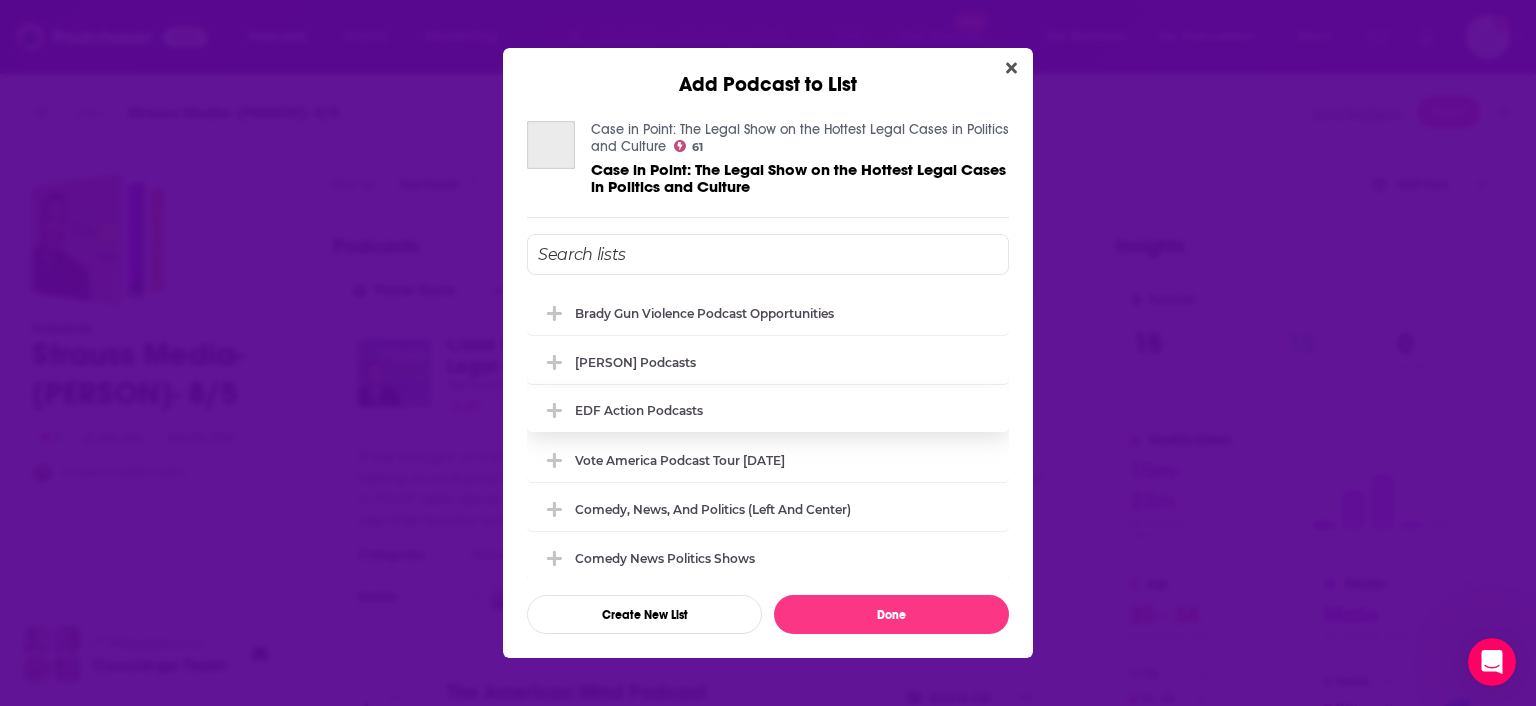 scroll, scrollTop: 3801, scrollLeft: 0, axis: vertical 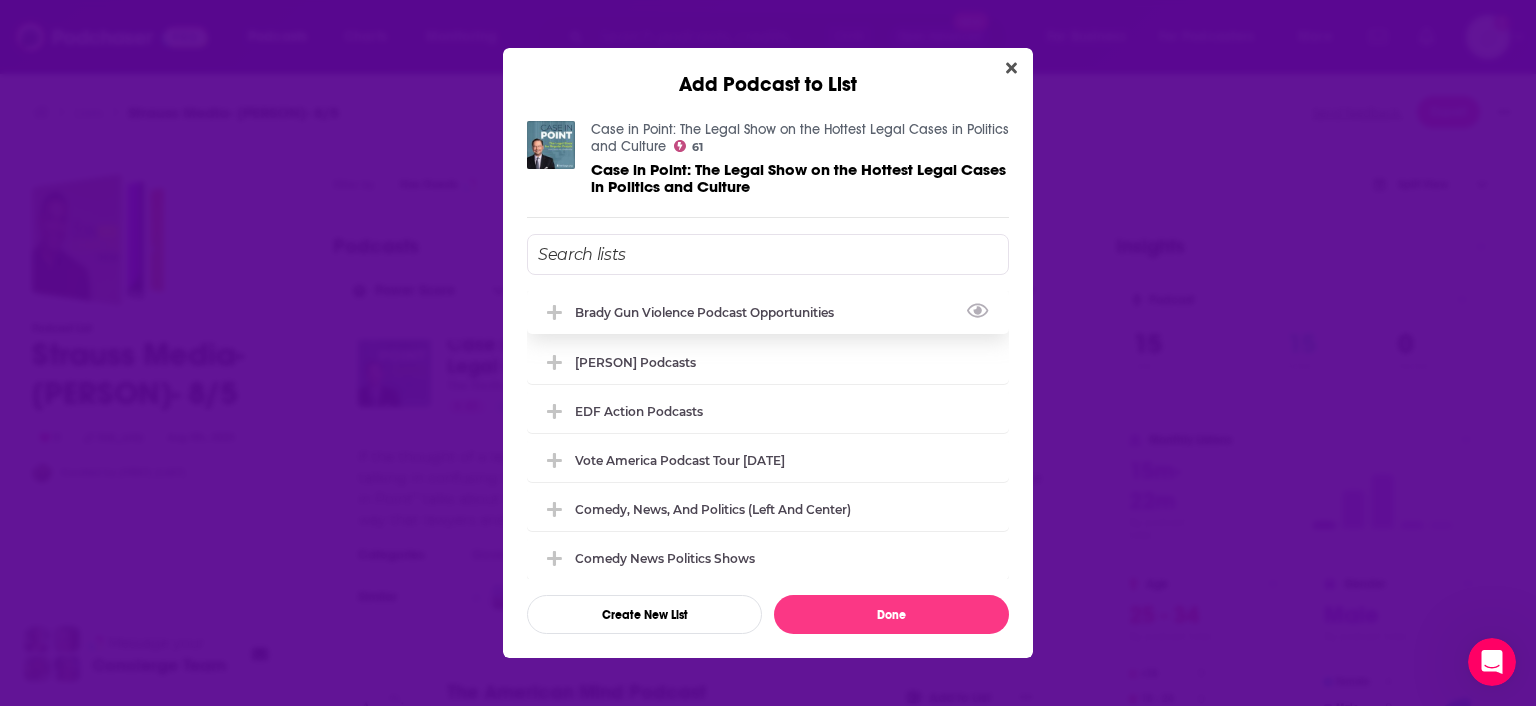 click on "Brady Gun Violence Podcast Opportunities" at bounding box center (710, 312) 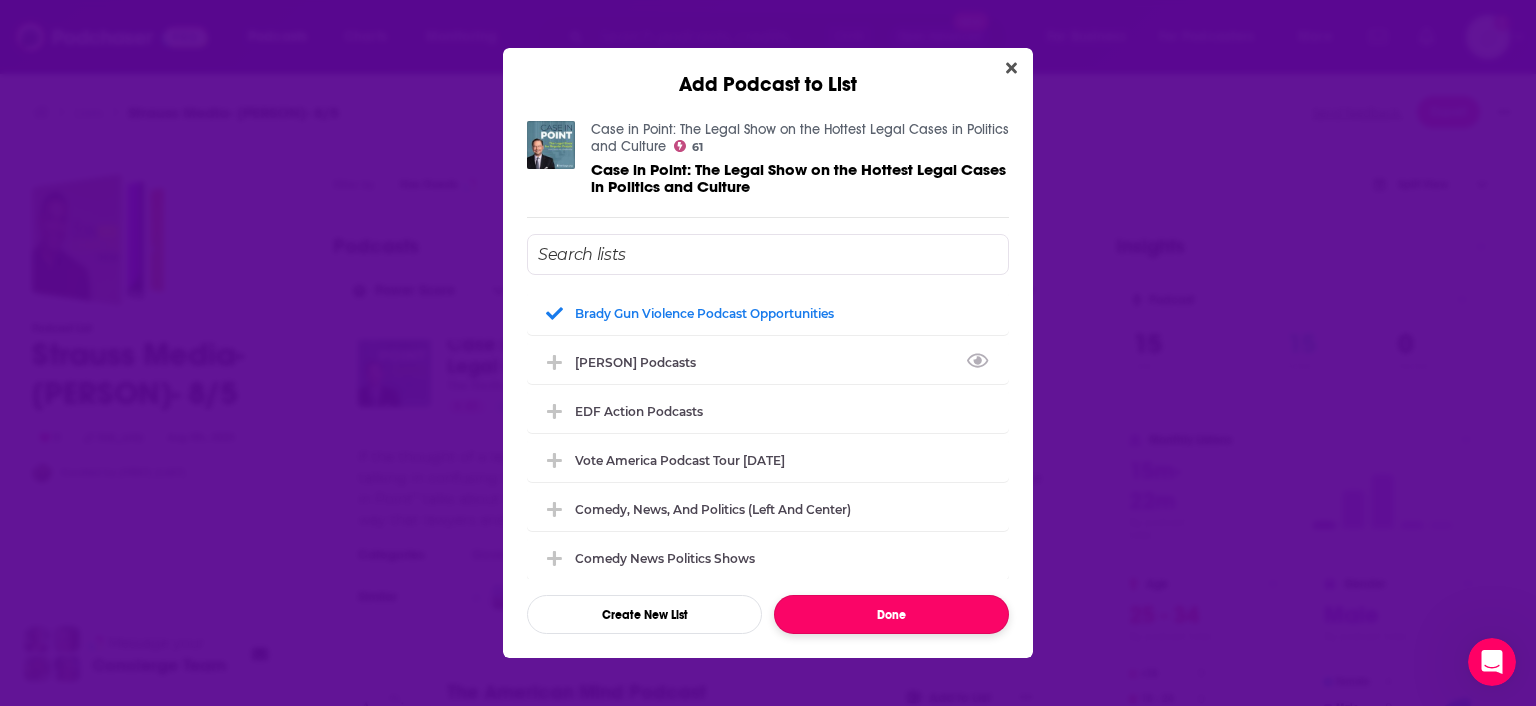click on "Done" at bounding box center [891, 614] 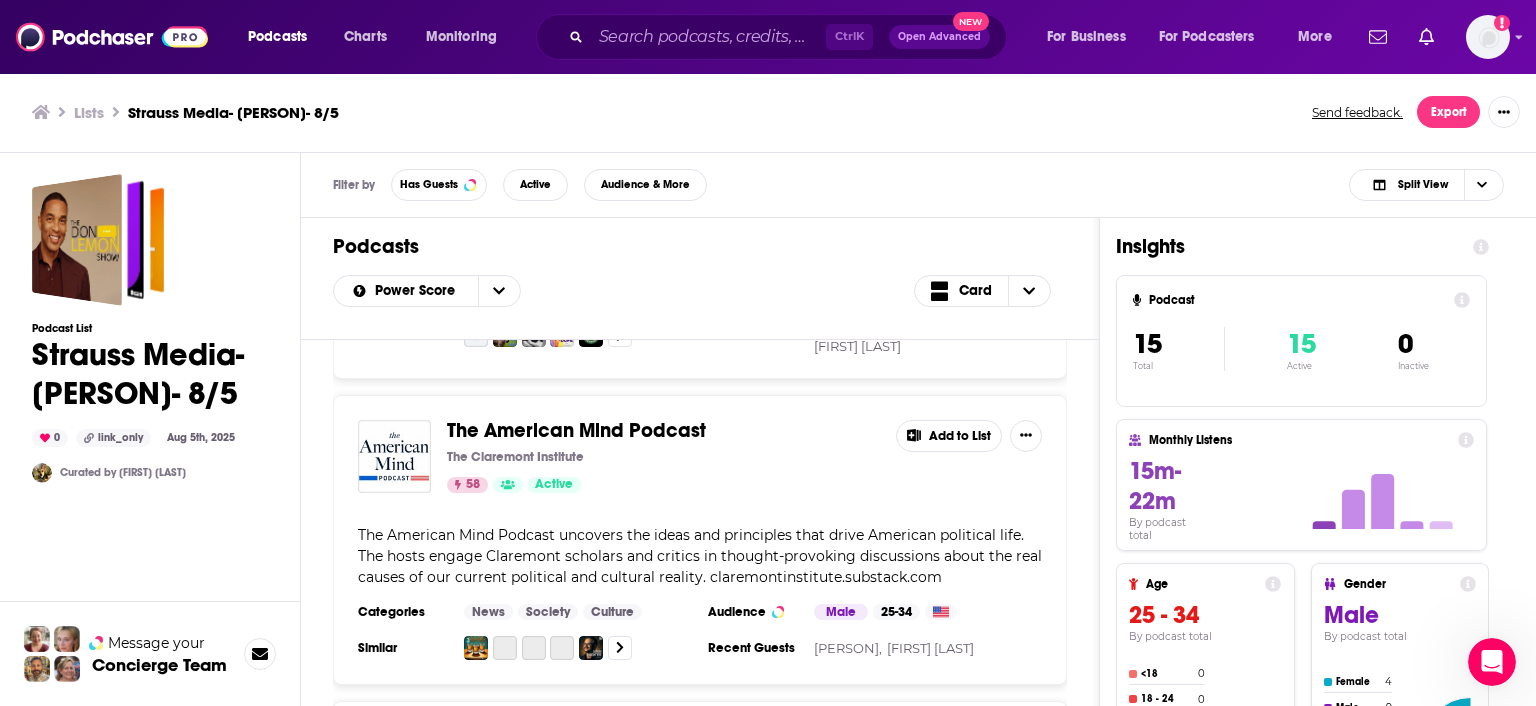 scroll, scrollTop: 4147, scrollLeft: 0, axis: vertical 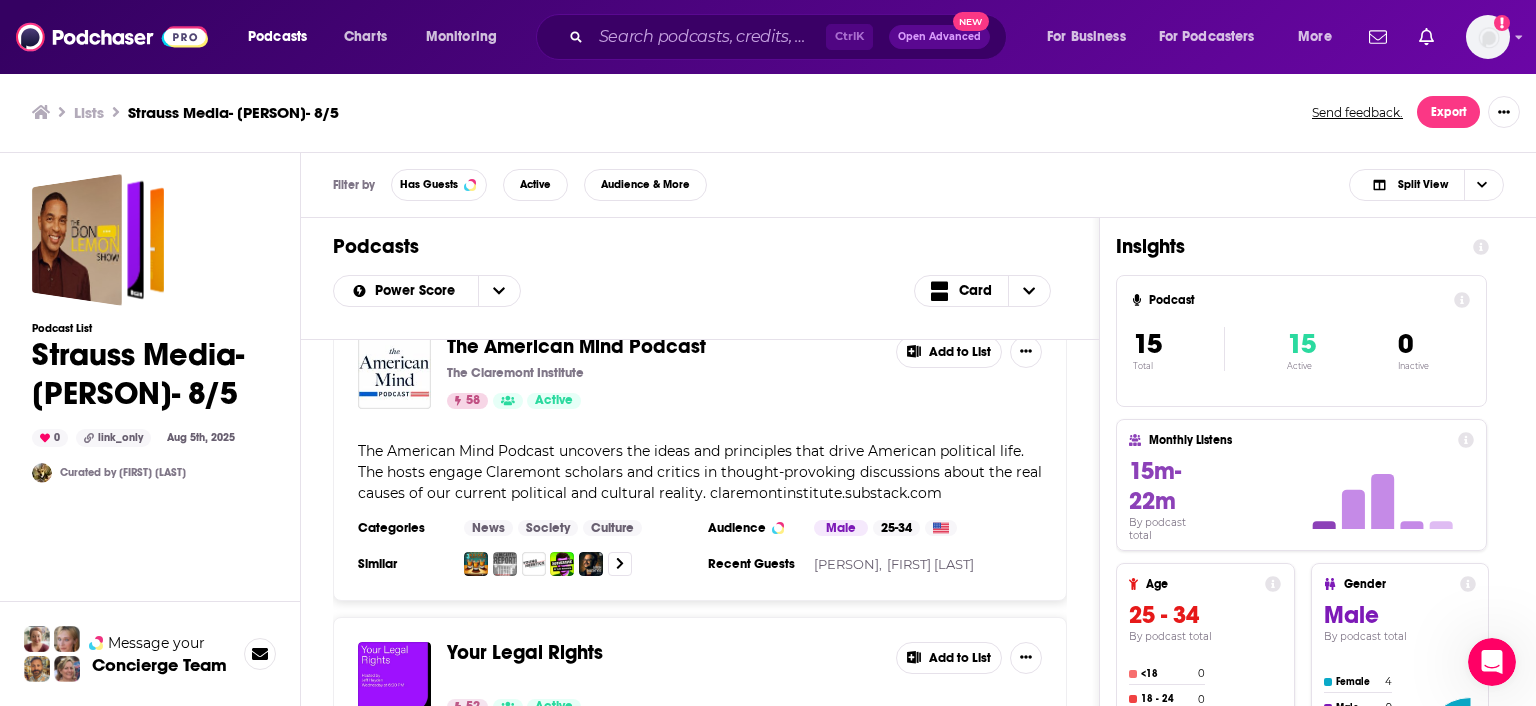 click on "Add to List" at bounding box center (949, 352) 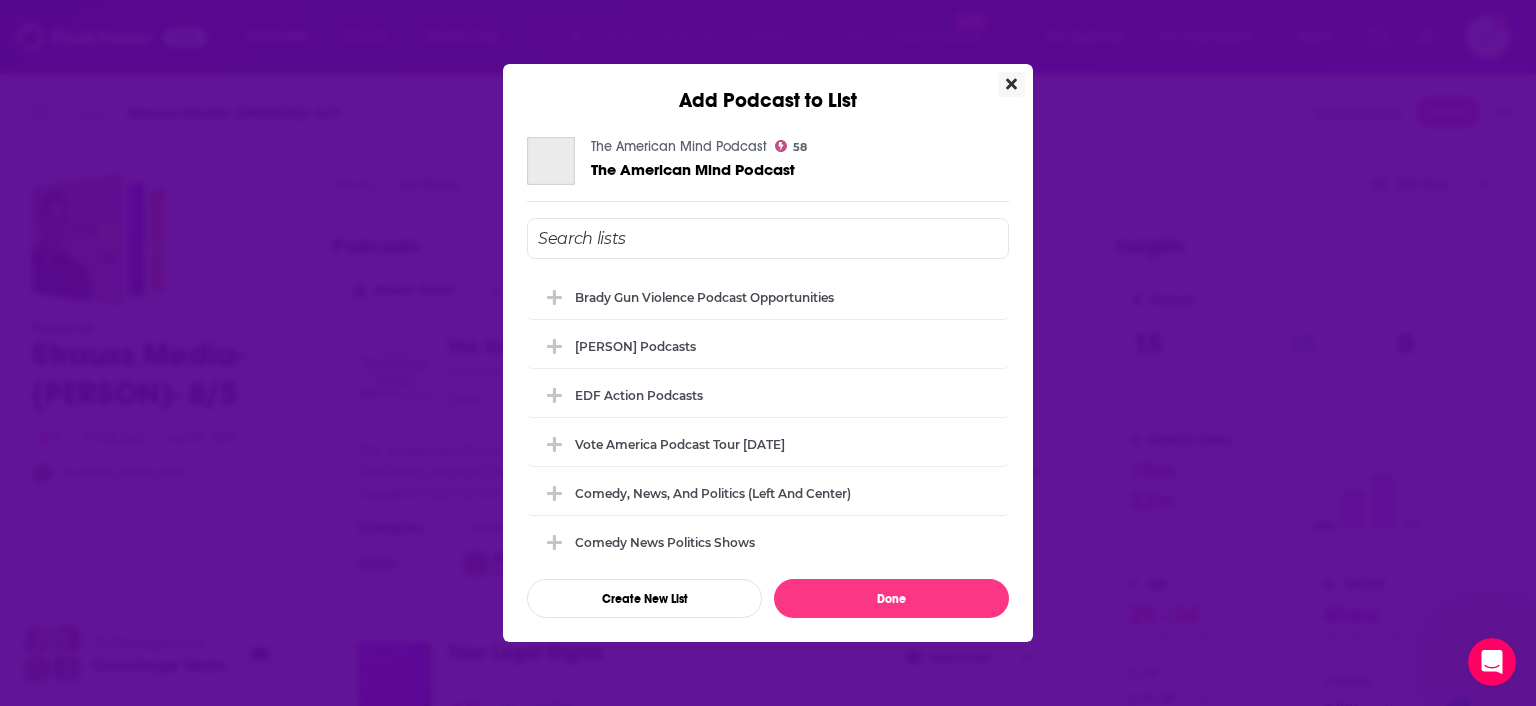 scroll, scrollTop: 4147, scrollLeft: 0, axis: vertical 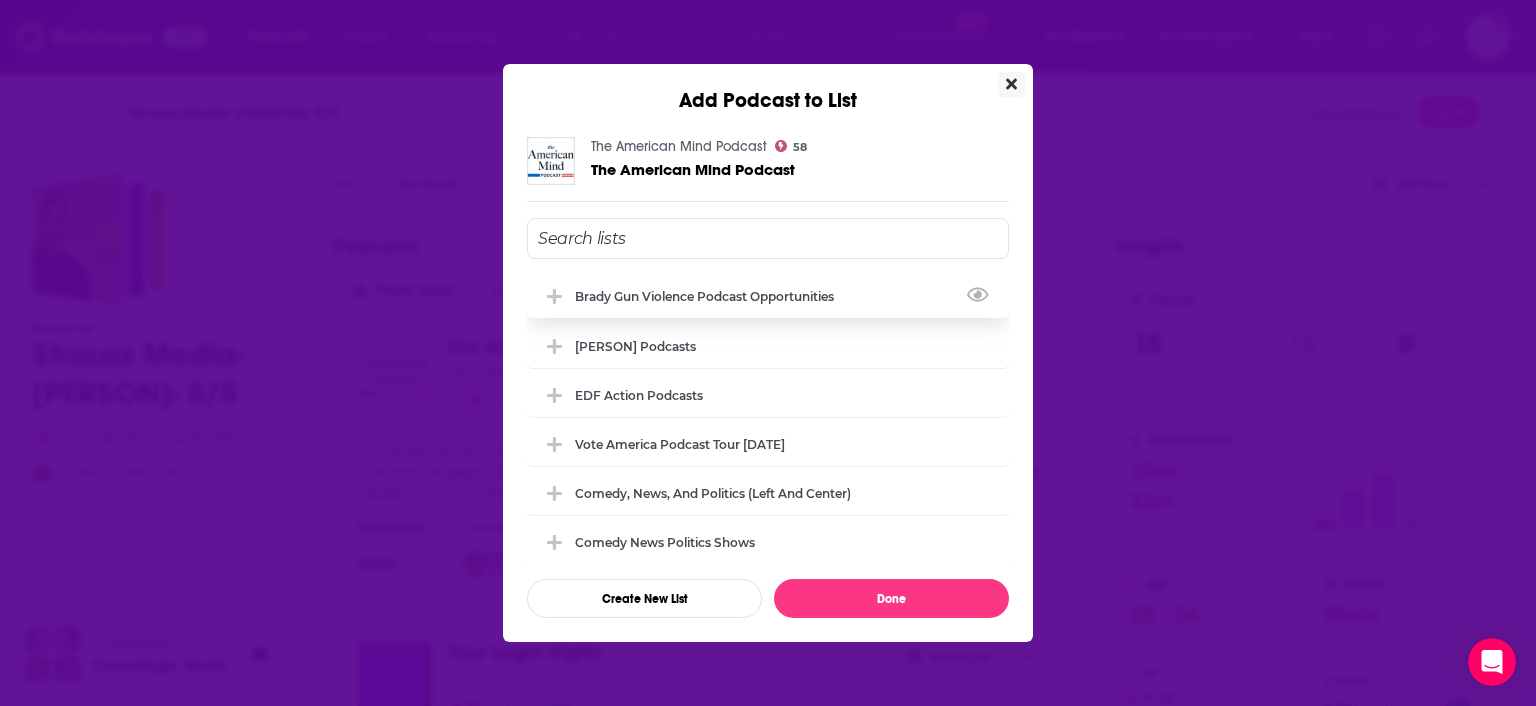 click on "Brady Gun Violence Podcast Opportunities" at bounding box center (710, 296) 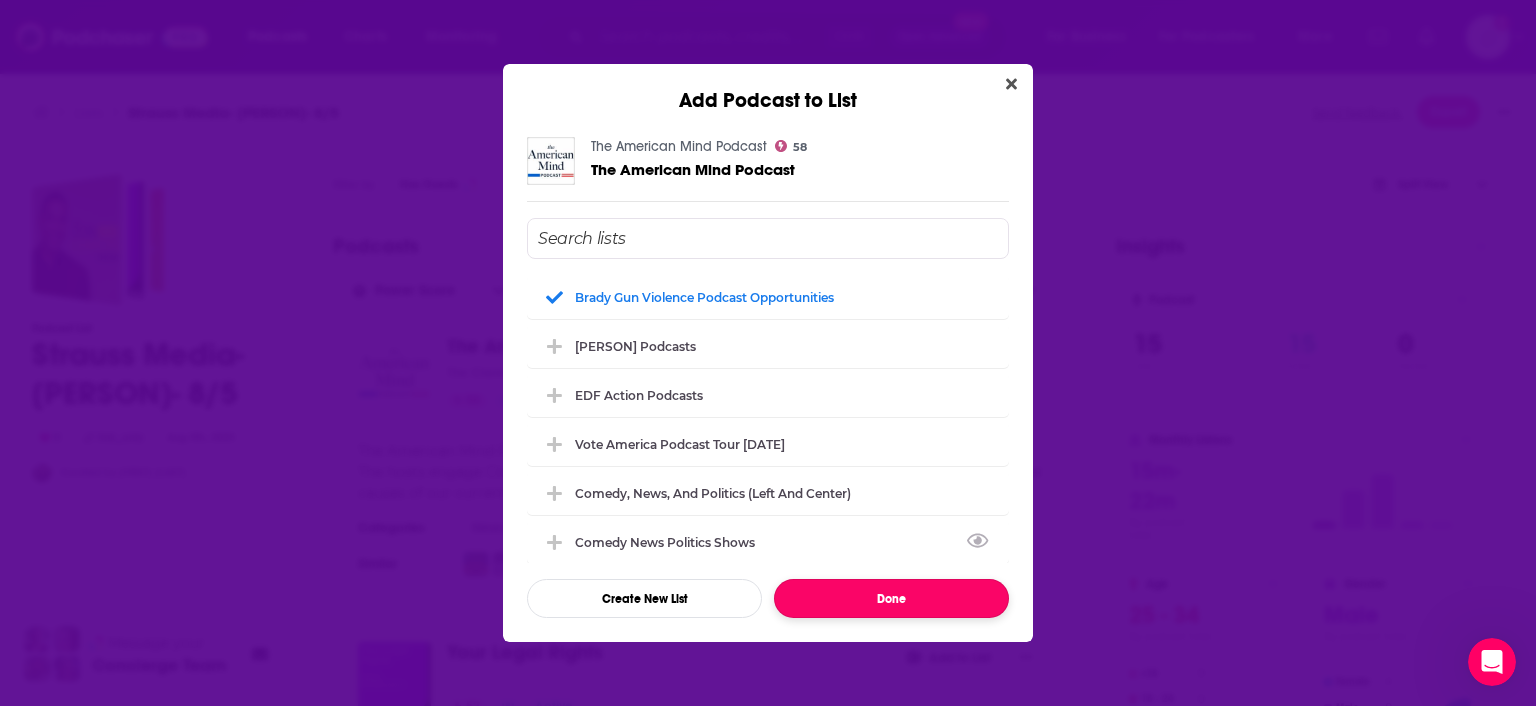 click on "Done" at bounding box center [891, 598] 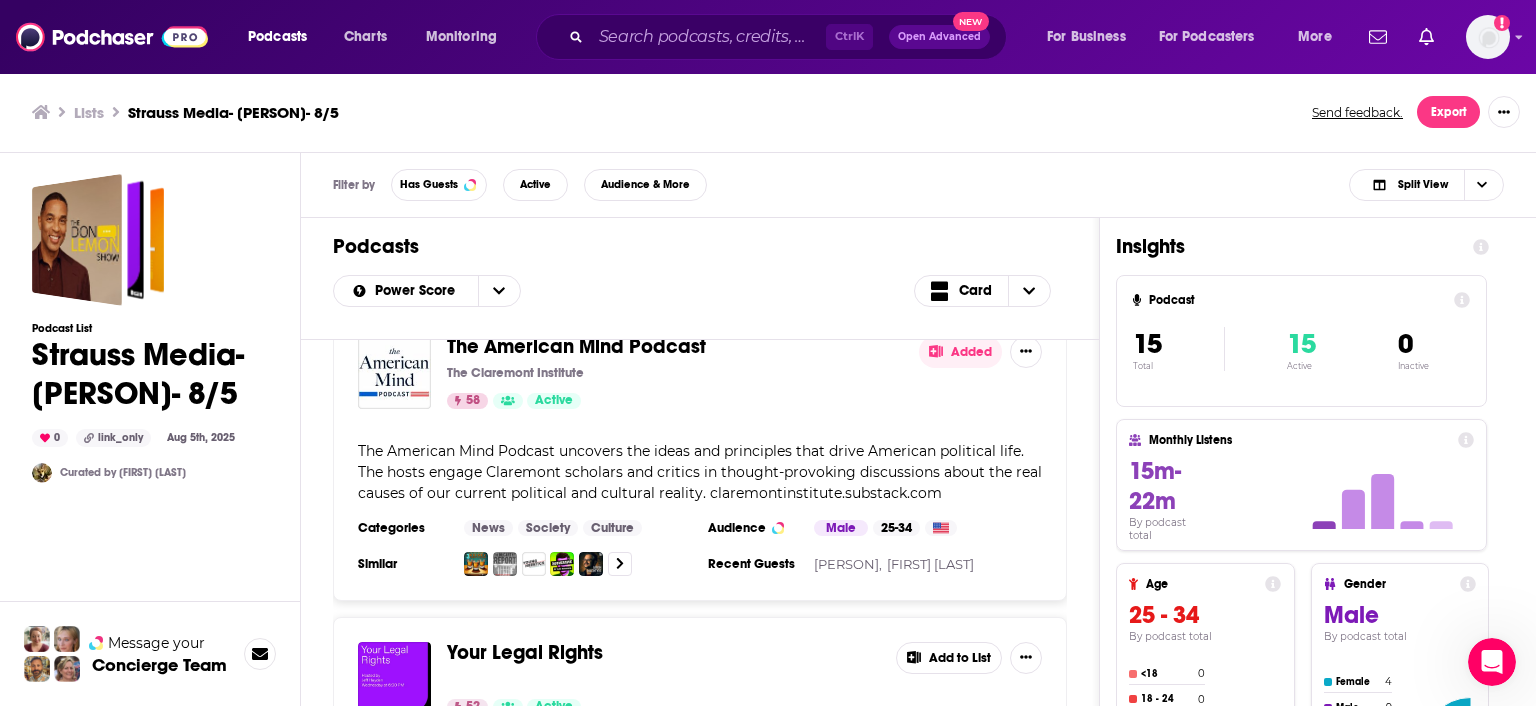 scroll, scrollTop: 4262, scrollLeft: 0, axis: vertical 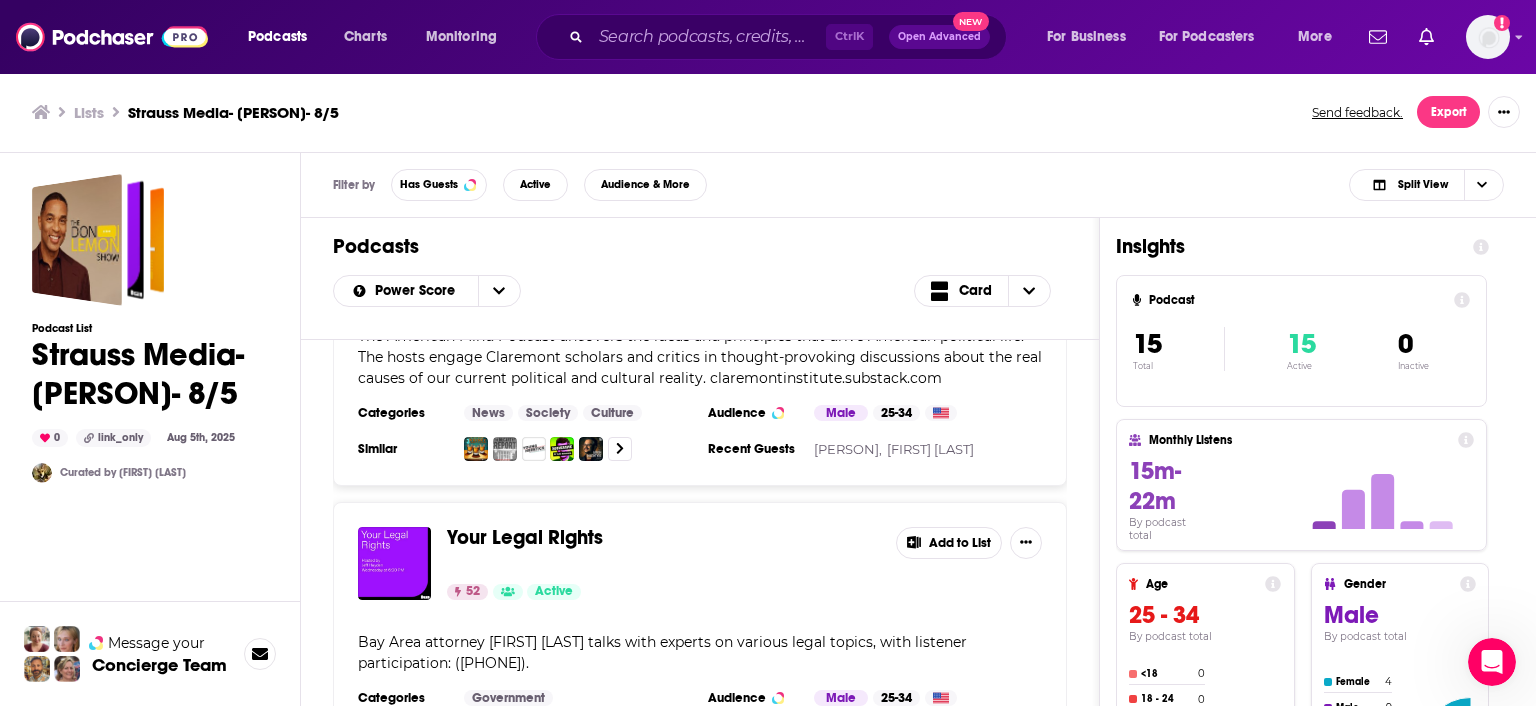 click on "Add to List" at bounding box center (949, 543) 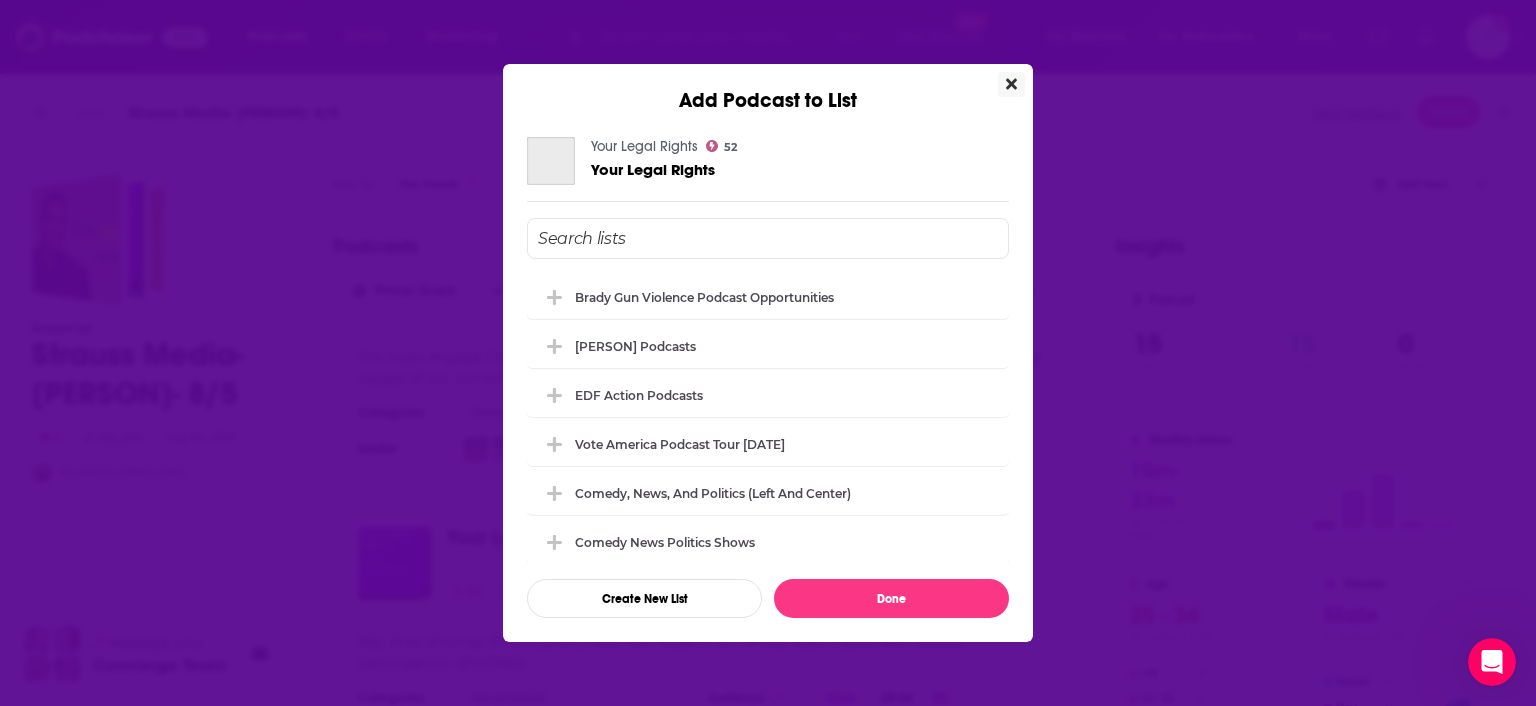 scroll, scrollTop: 4262, scrollLeft: 0, axis: vertical 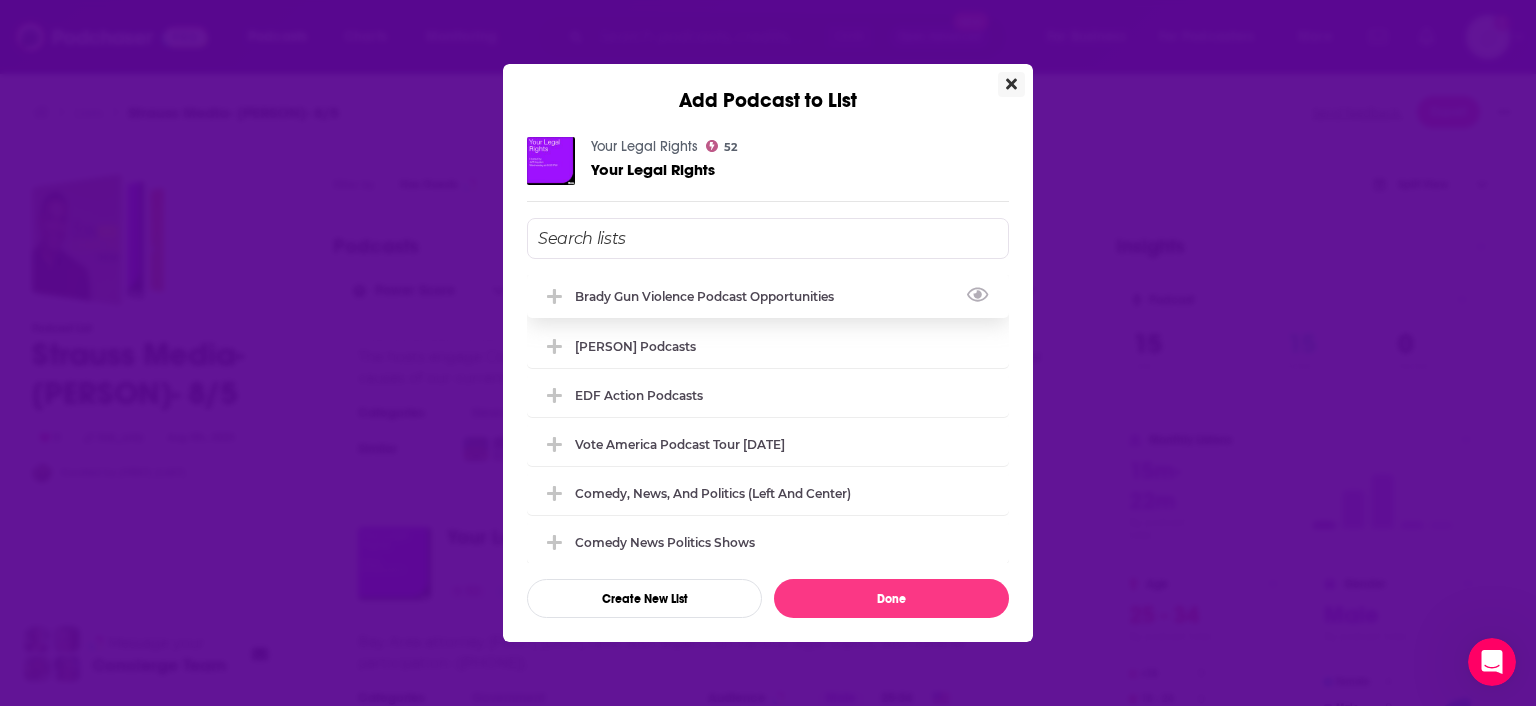 click on "Brady Gun Violence Podcast Opportunities" at bounding box center [710, 296] 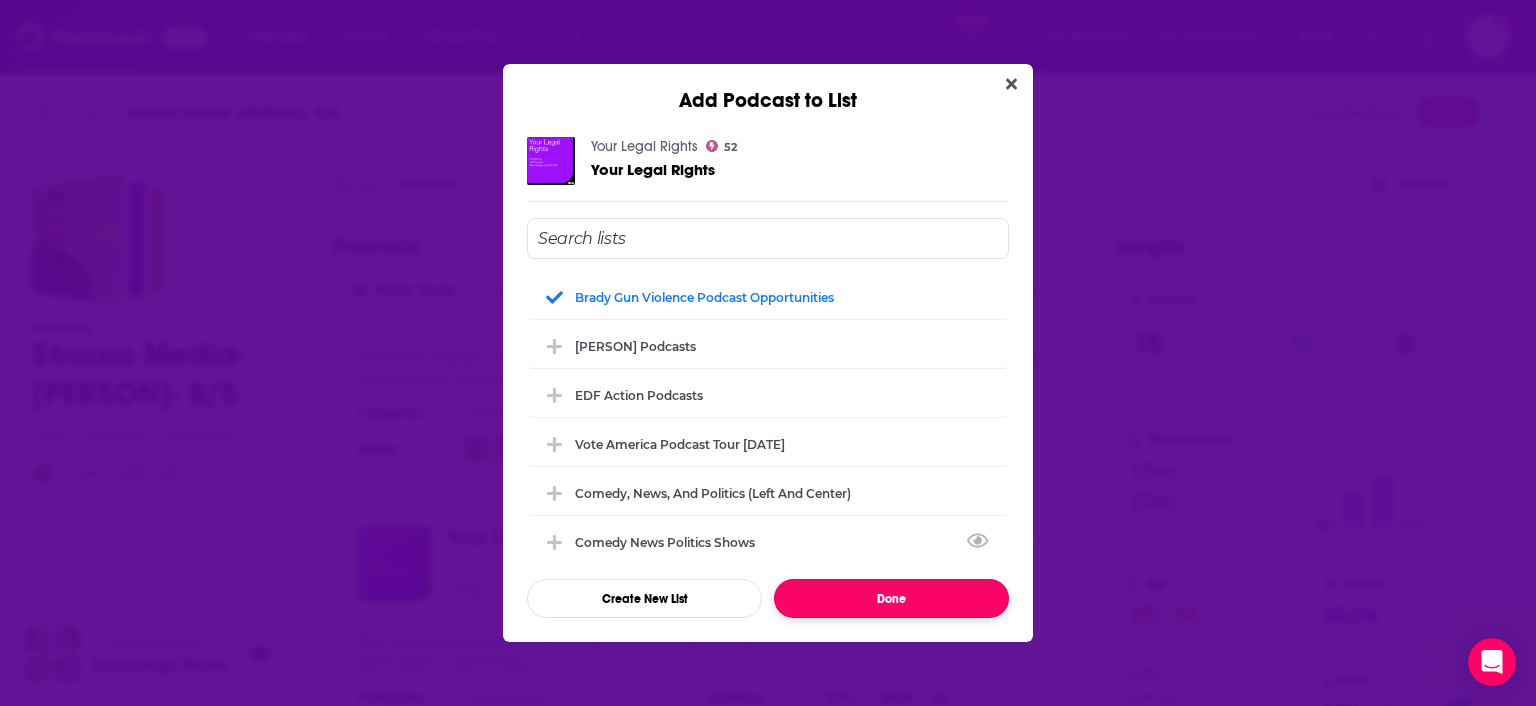 click on "Done" at bounding box center (891, 598) 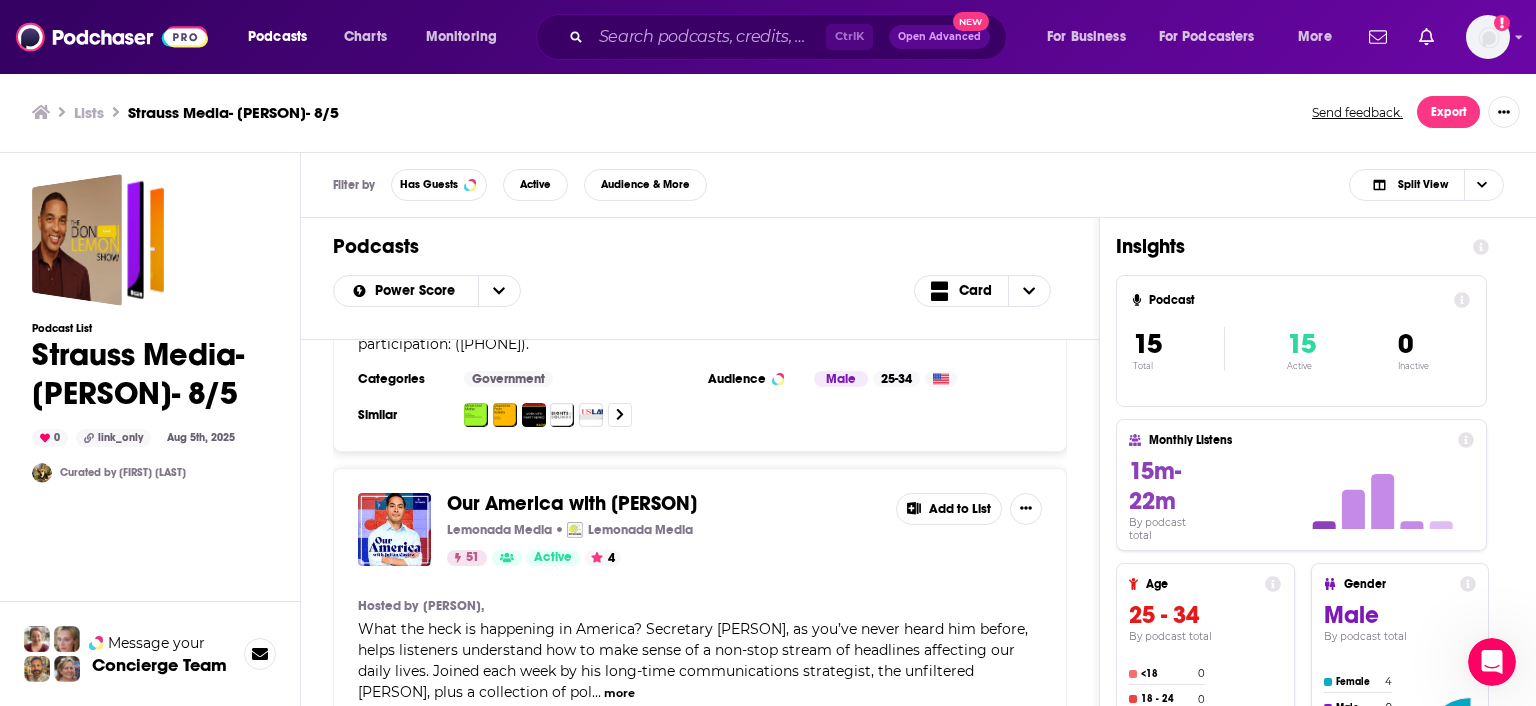 scroll, scrollTop: 4723, scrollLeft: 0, axis: vertical 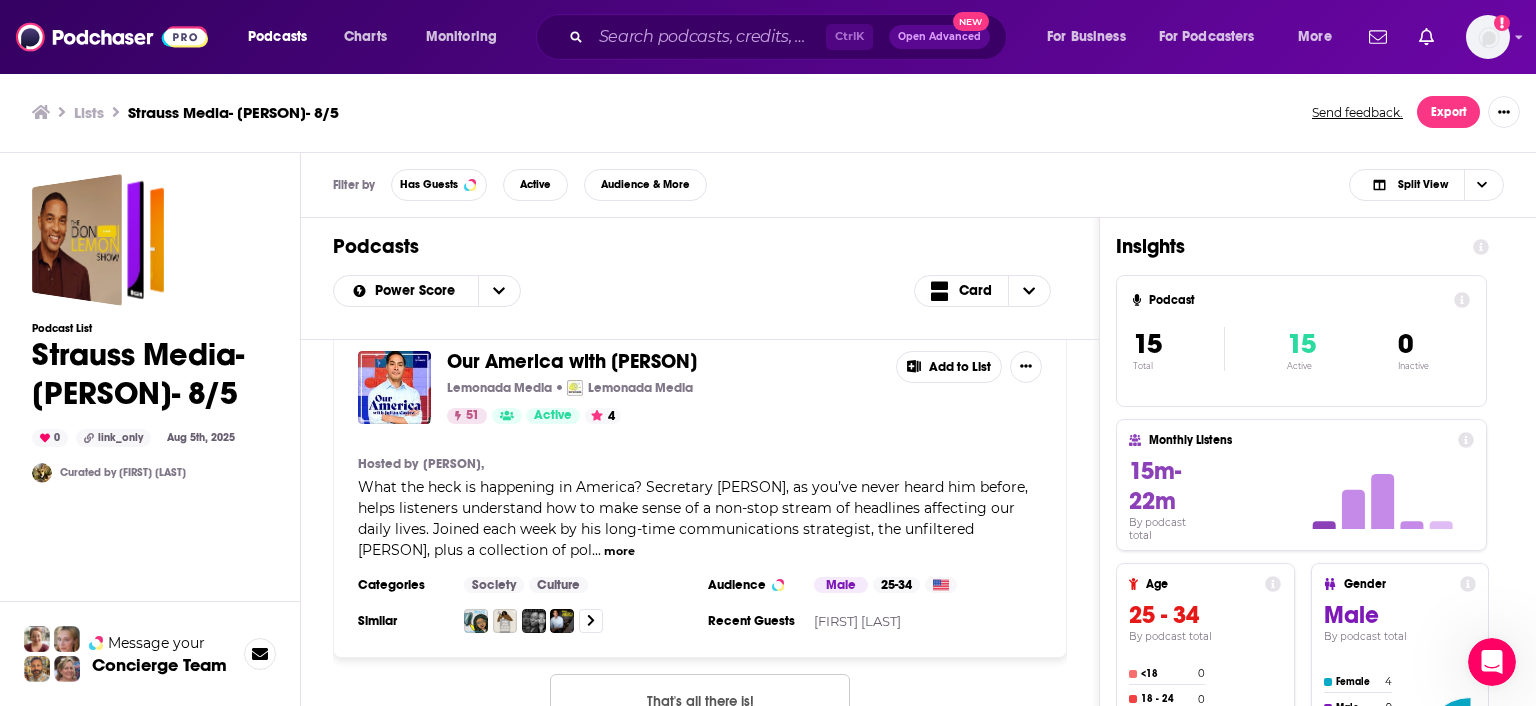 click on "Add to List" at bounding box center [949, 367] 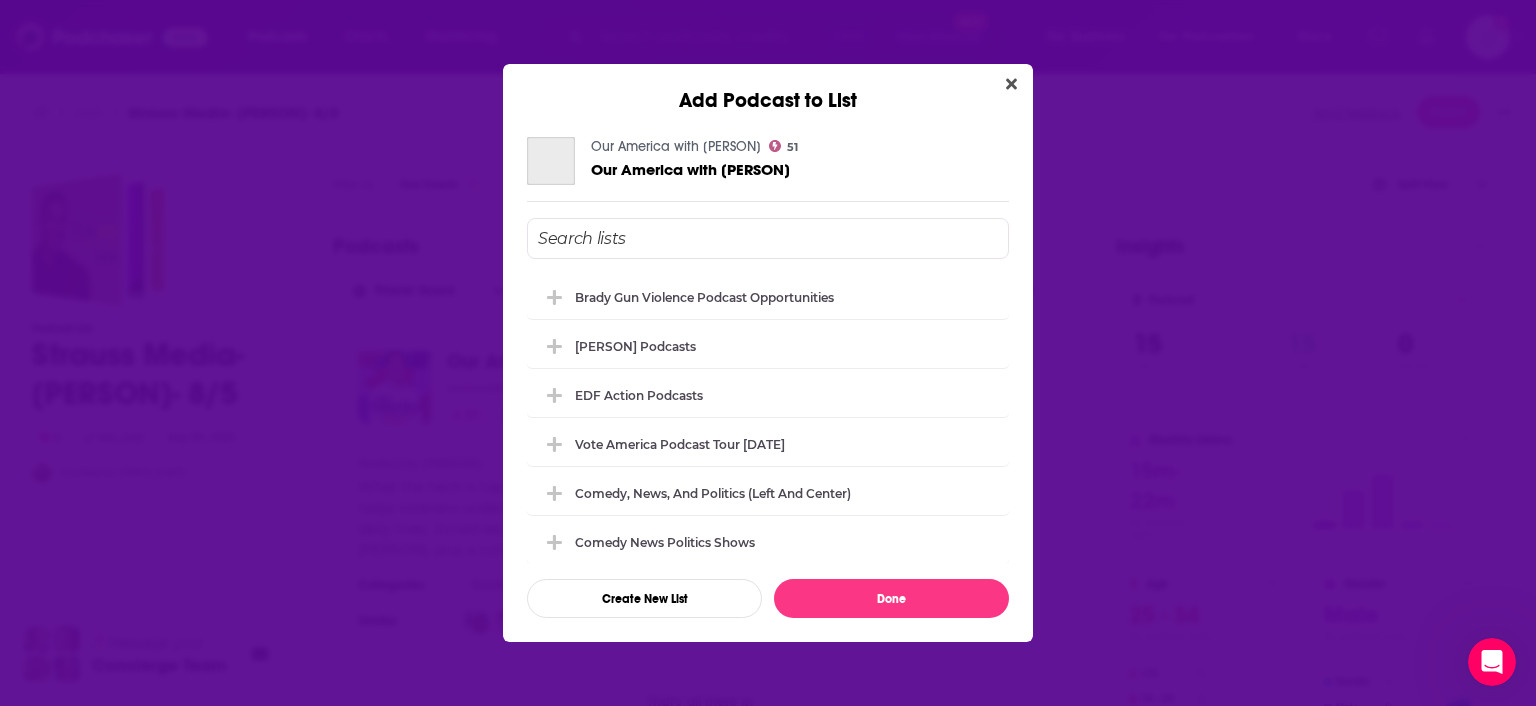 scroll, scrollTop: 4723, scrollLeft: 0, axis: vertical 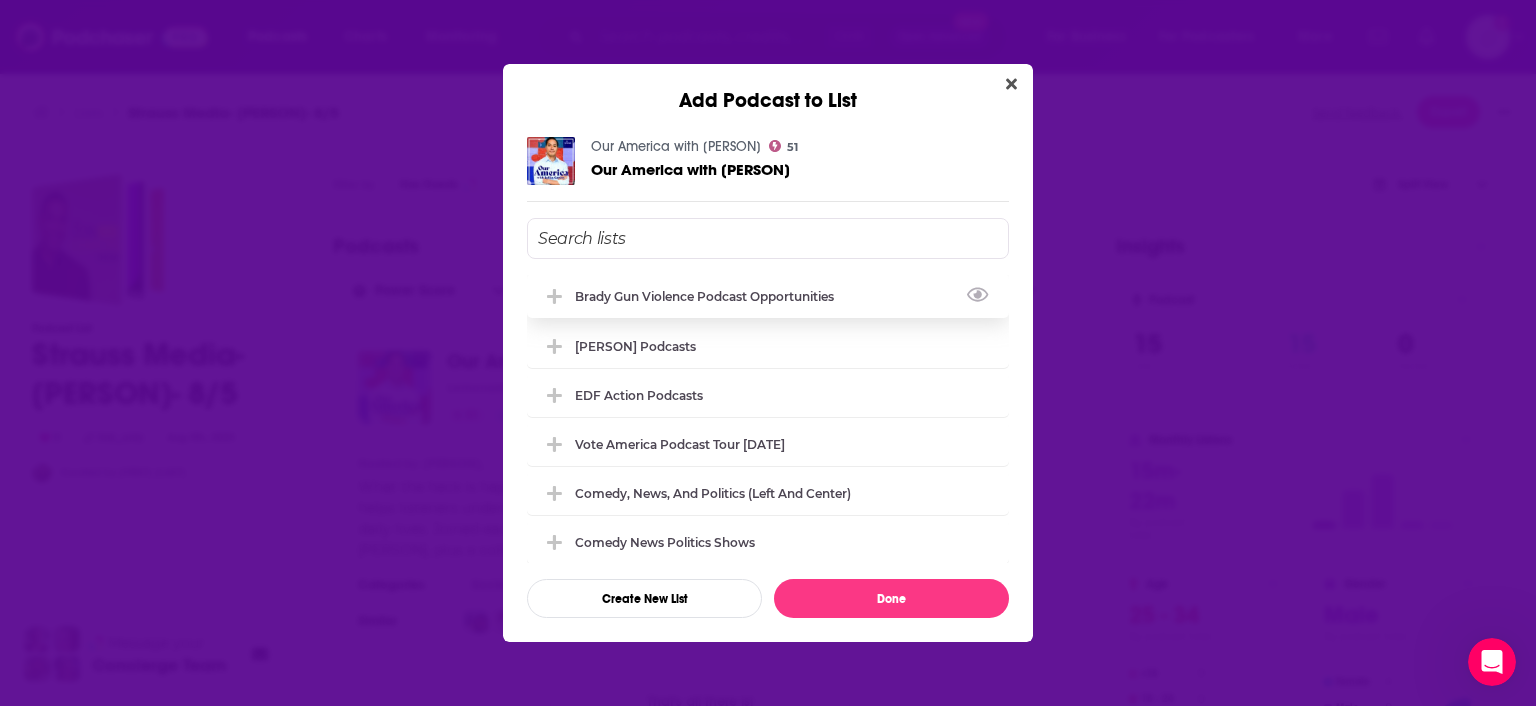click on "Brady Gun Violence Podcast Opportunities" at bounding box center [710, 296] 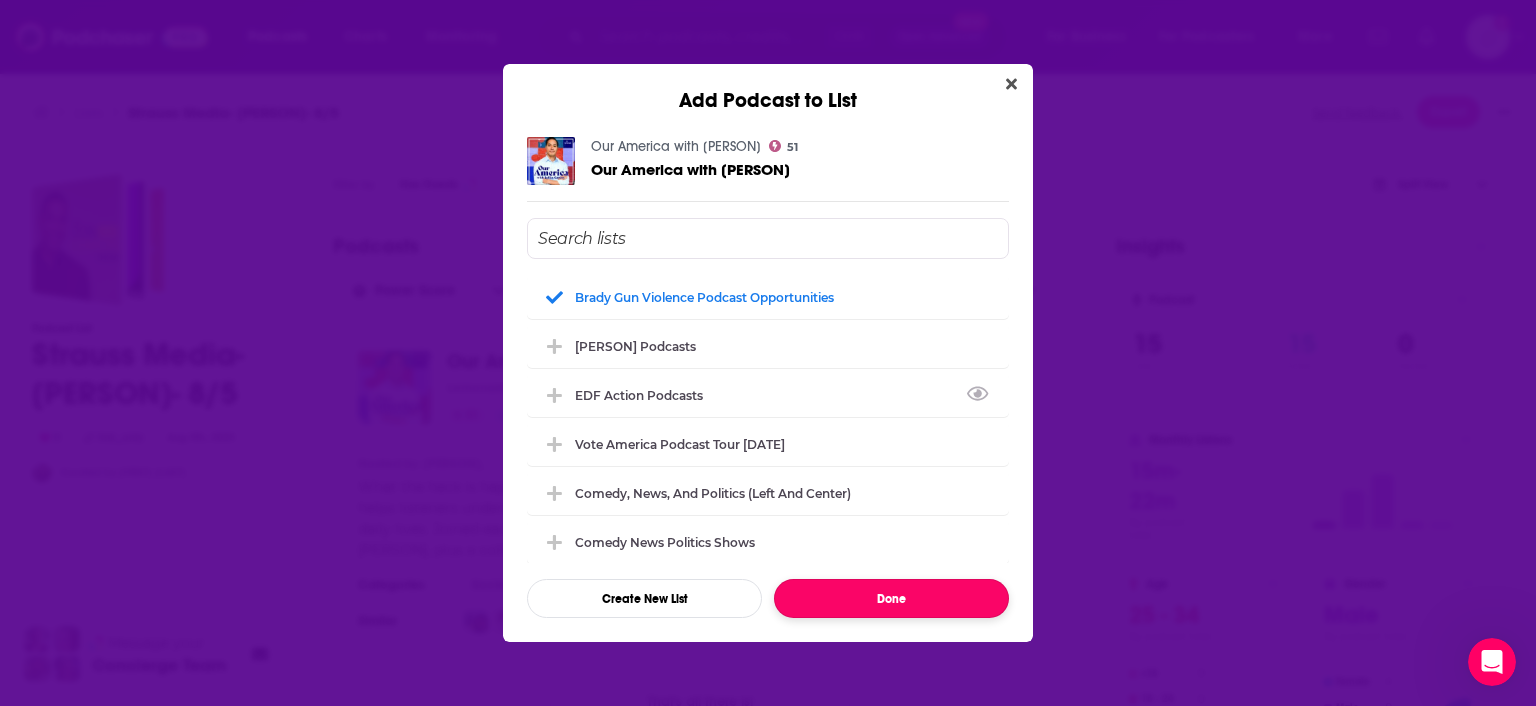 click on "Done" at bounding box center [891, 598] 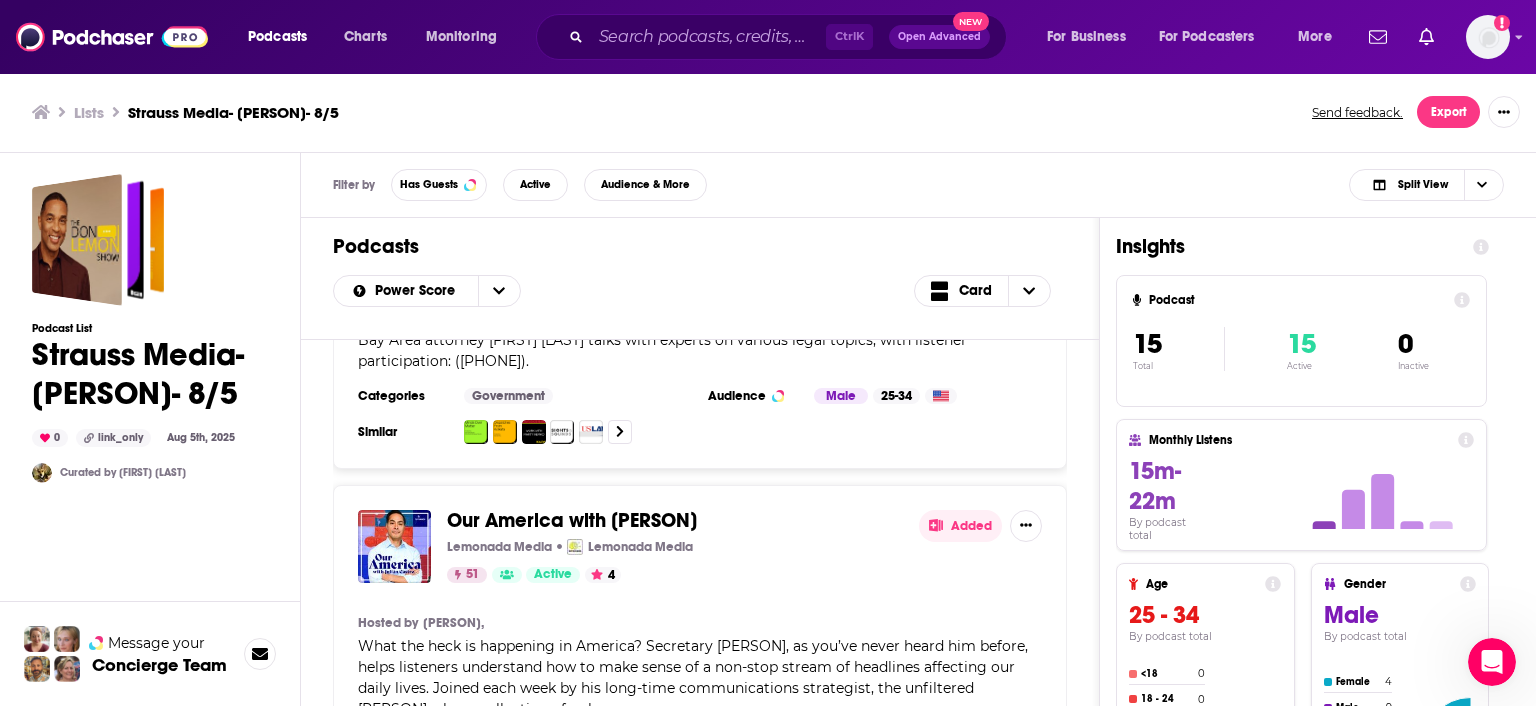 scroll, scrollTop: 4548, scrollLeft: 0, axis: vertical 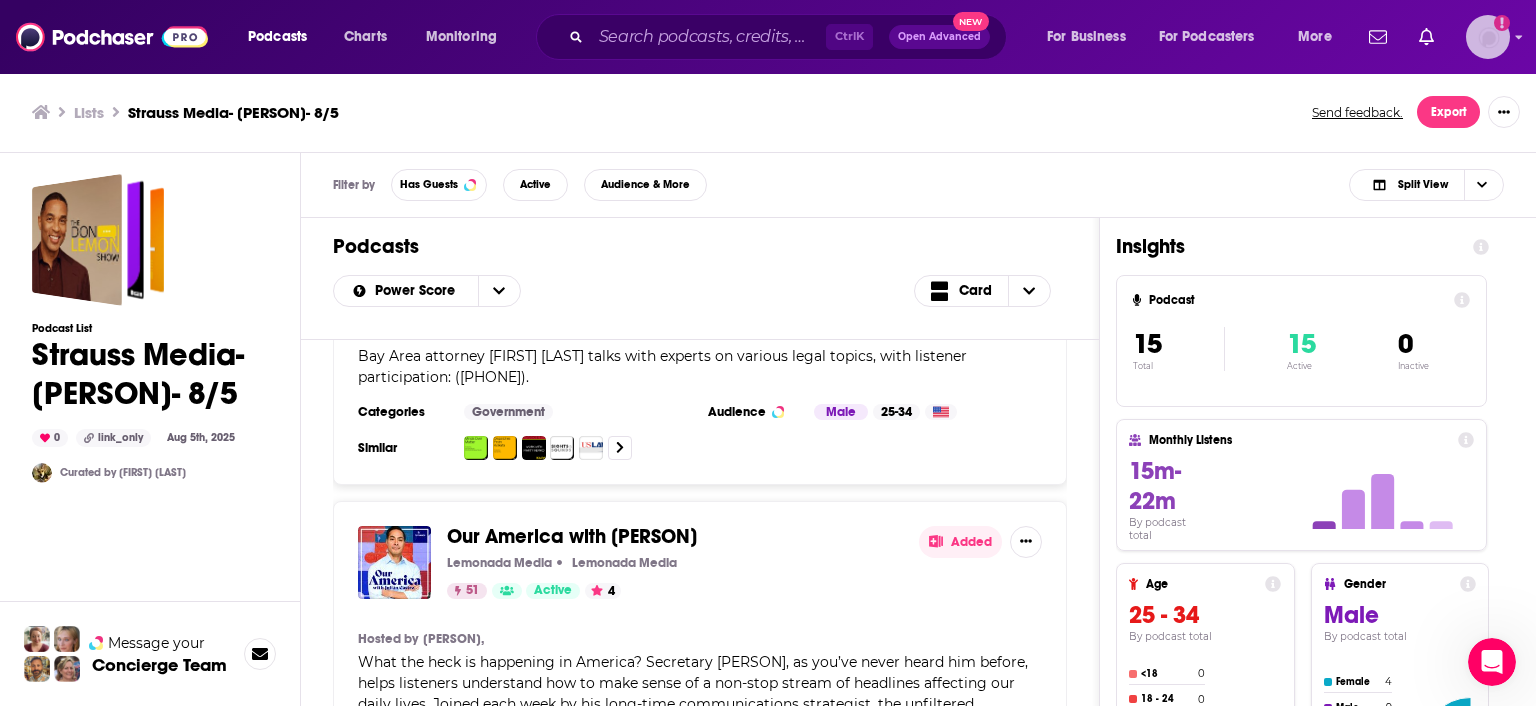 click on "Add a profile image" 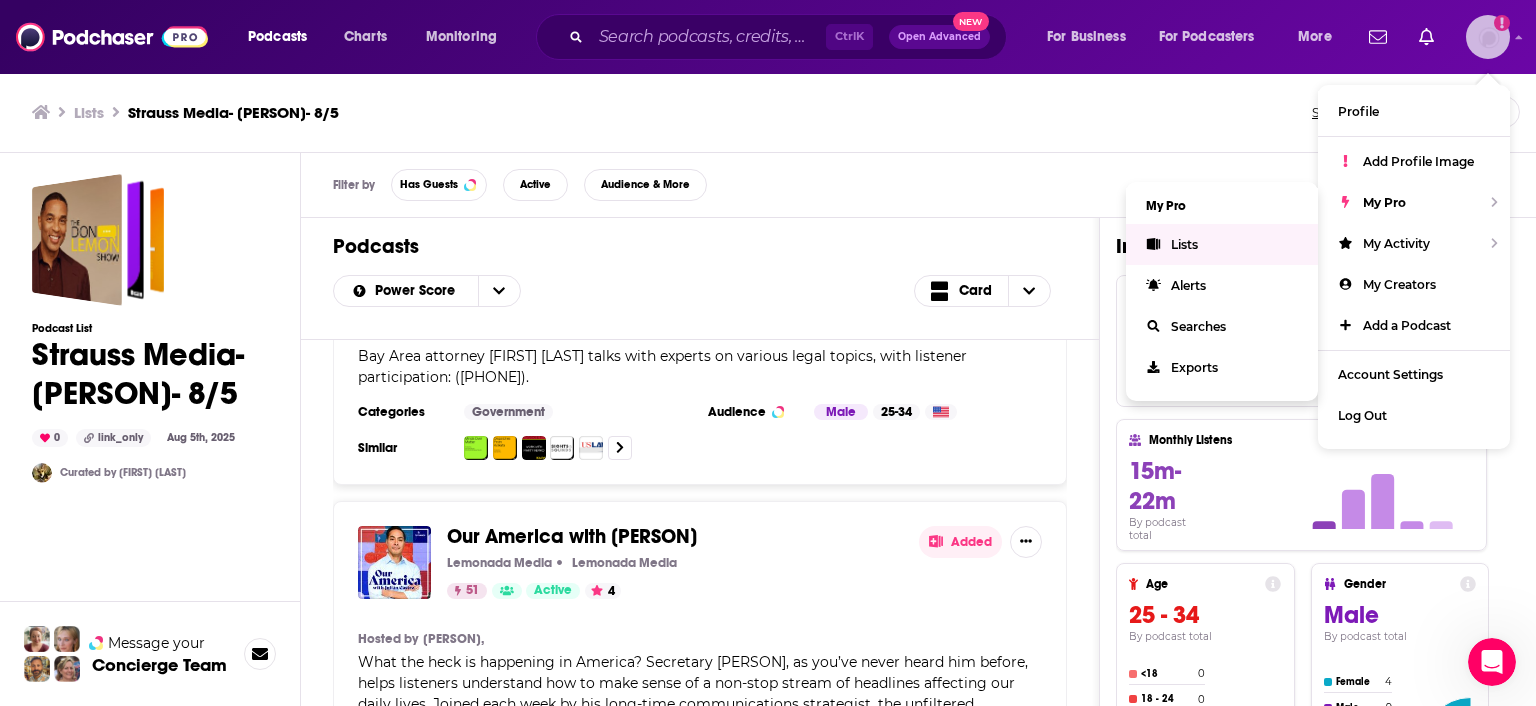 click on "Lists" at bounding box center (1222, 244) 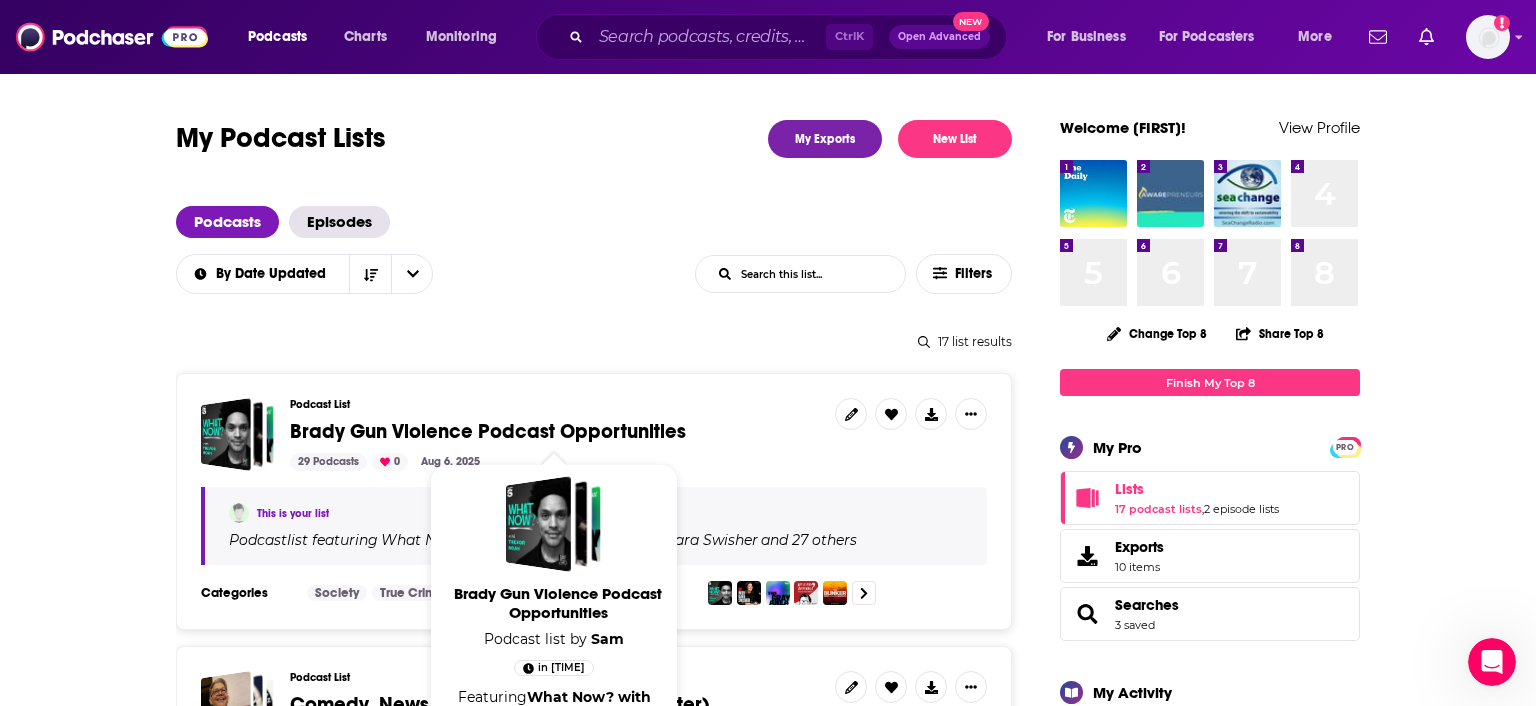 click on "Brady Gun Violence Podcast Opportunities" at bounding box center [488, 431] 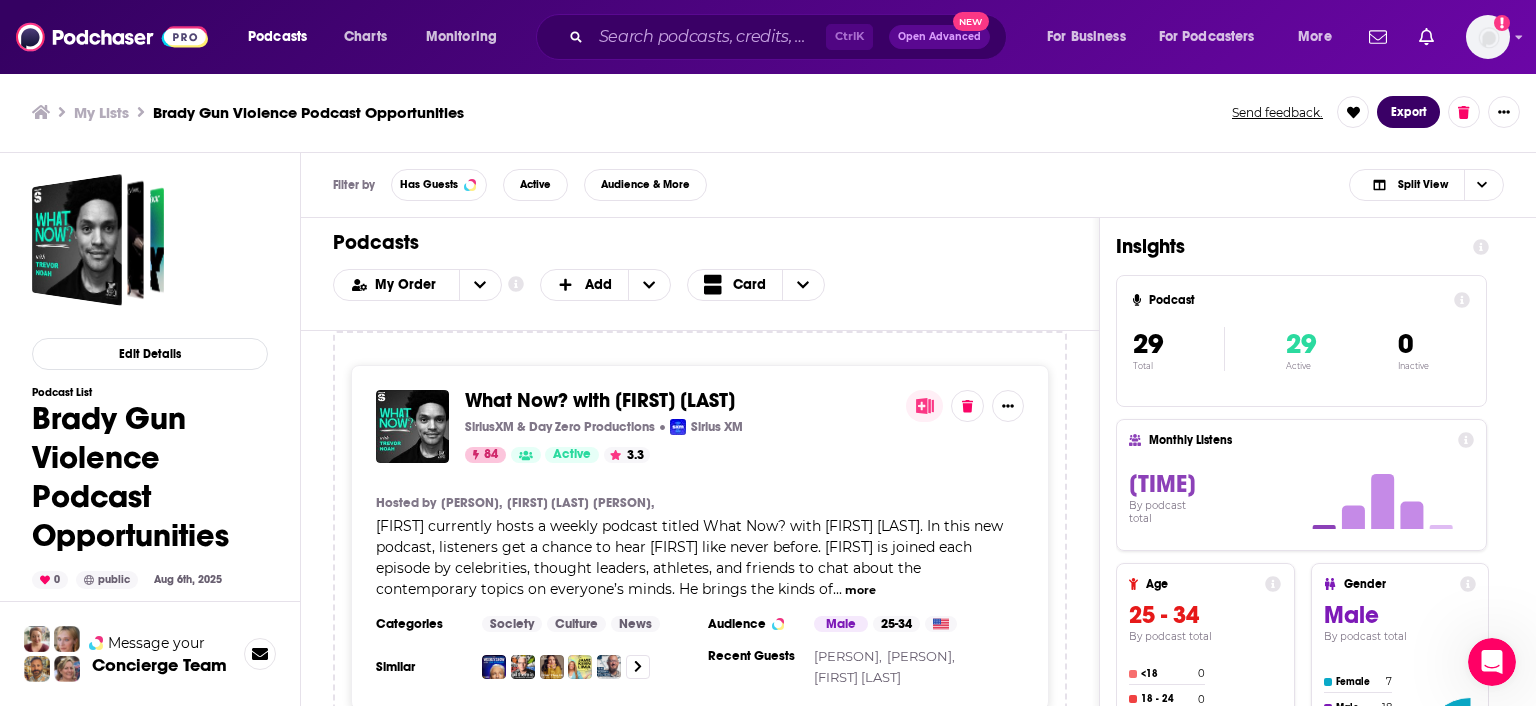 click on "Export" at bounding box center (1408, 112) 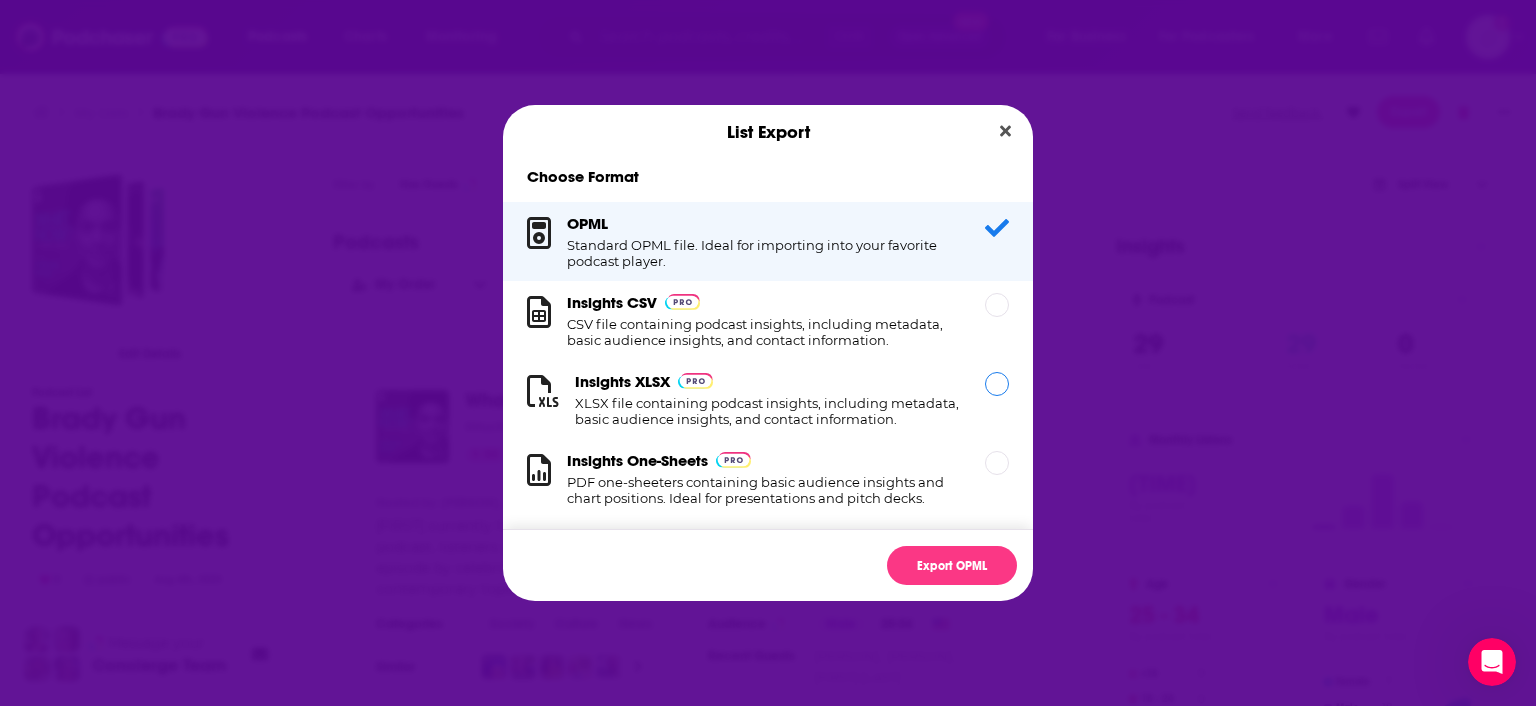 click on "XLSX file containing podcast insights, including metadata, basic audience insights, and contact information." at bounding box center (768, 411) 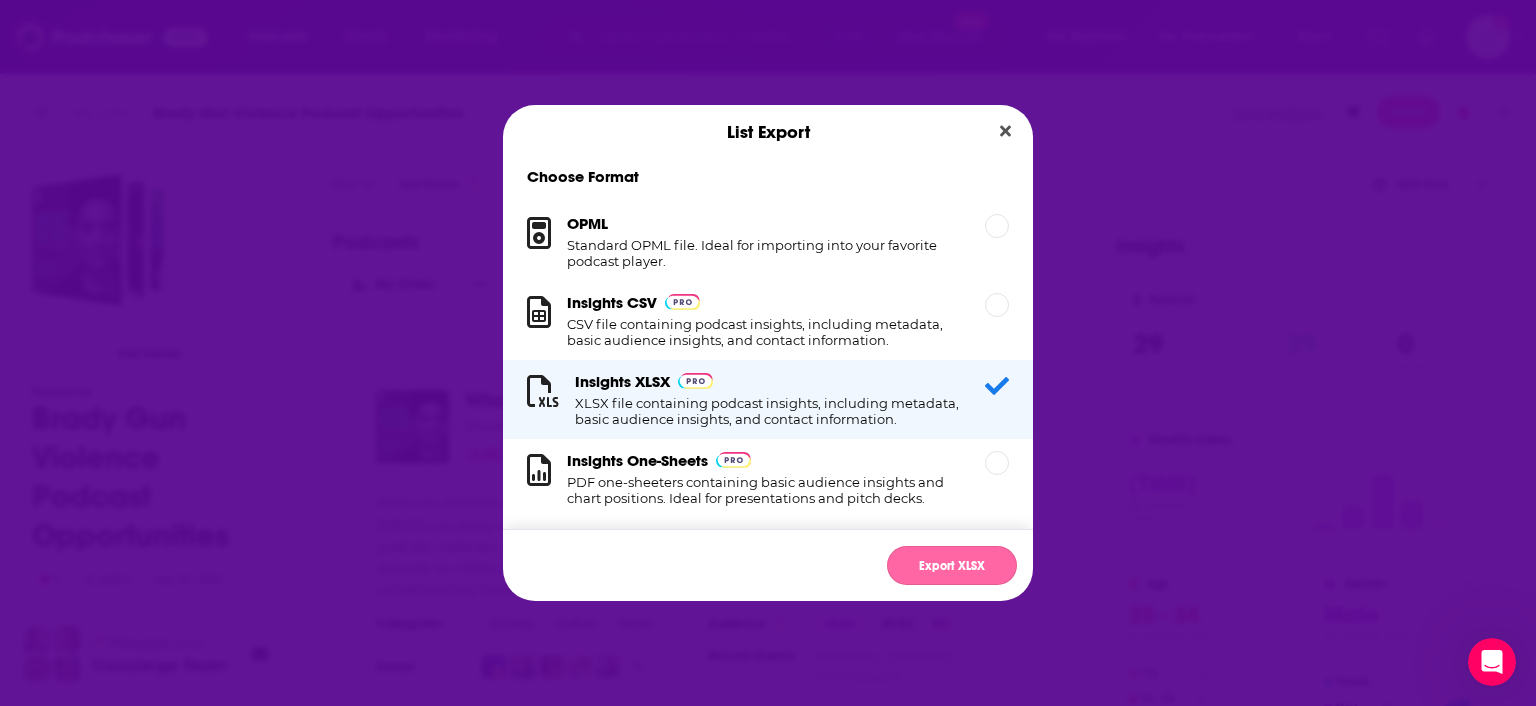 click on "Export XLSX" at bounding box center (952, 565) 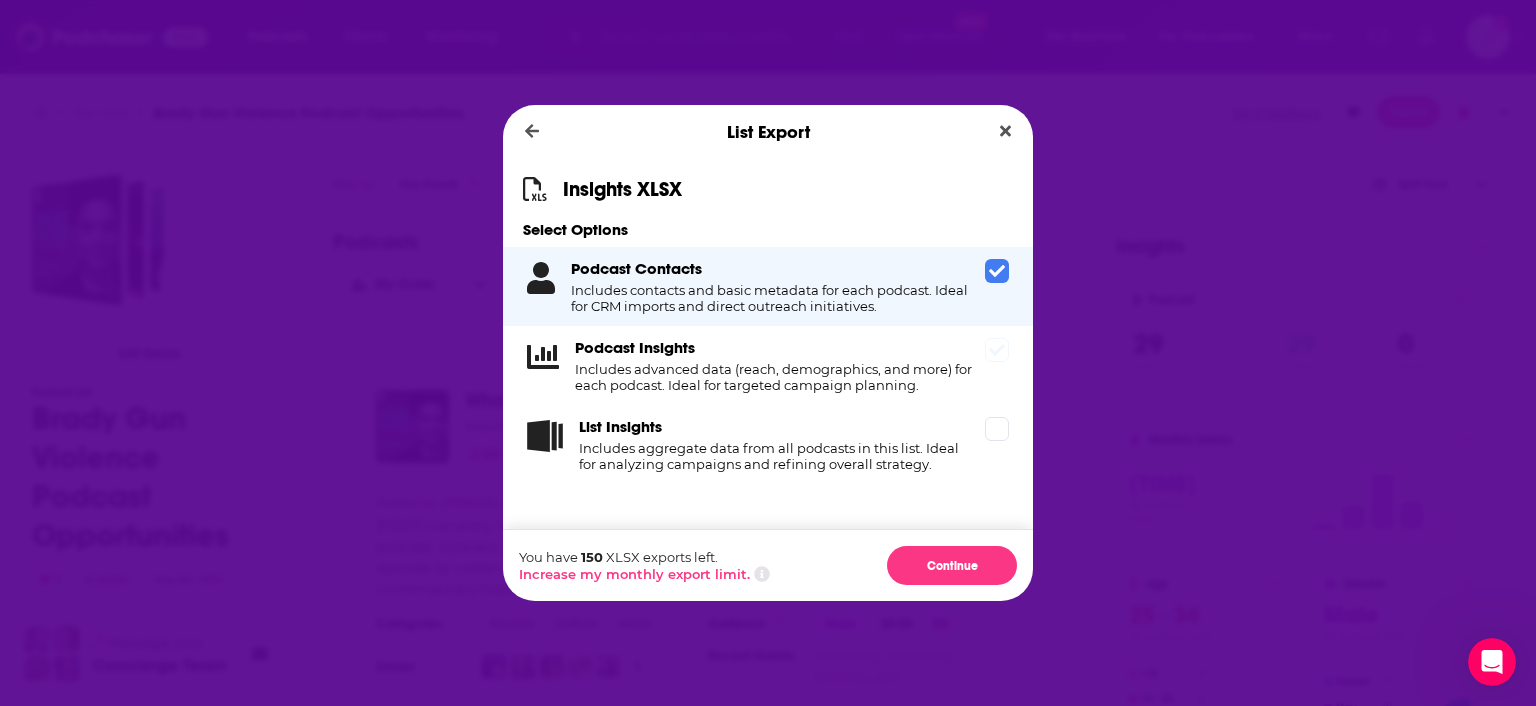 click on "Podcast Insights Includes advanced data (reach, demographics, and more) for each podcast. Ideal for targeted campaign planning." at bounding box center (768, 365) 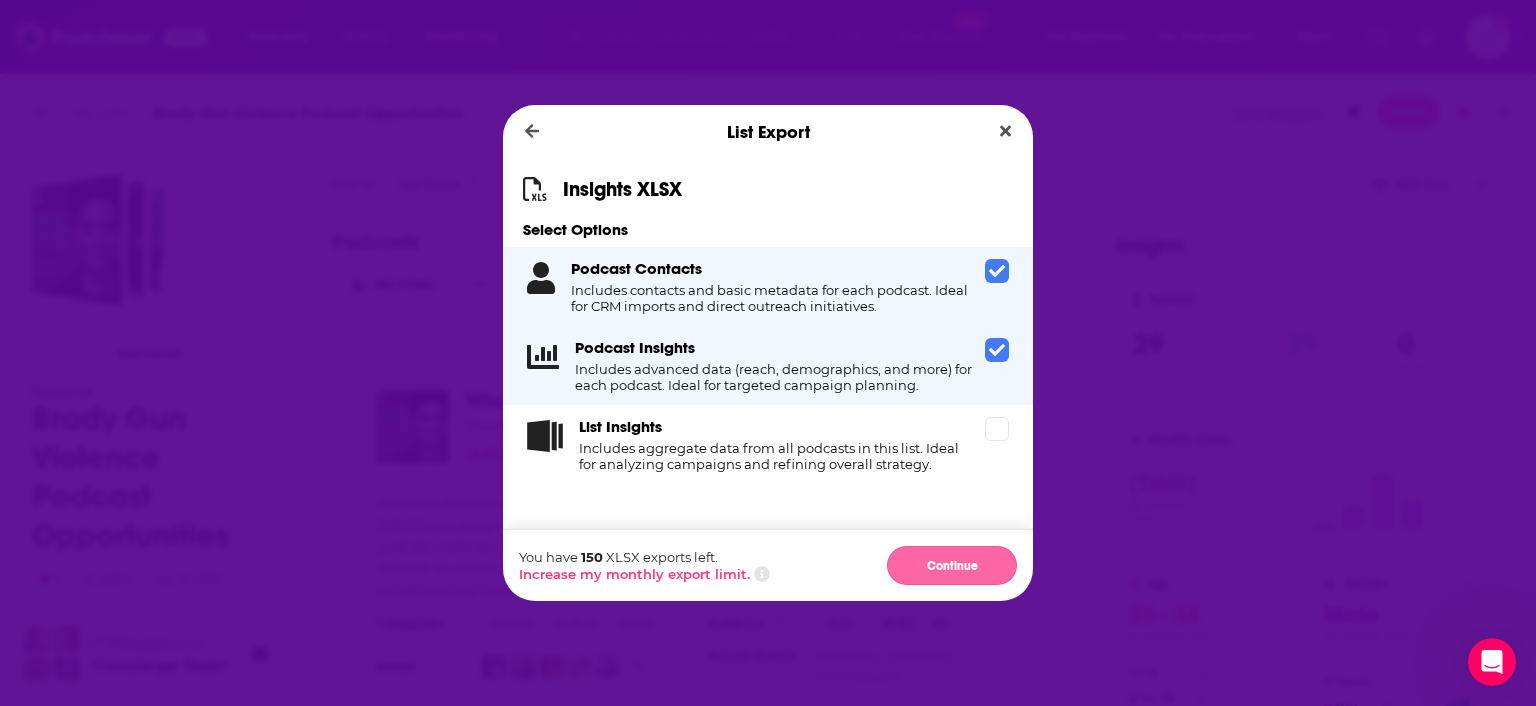 click on "Continue" at bounding box center [952, 565] 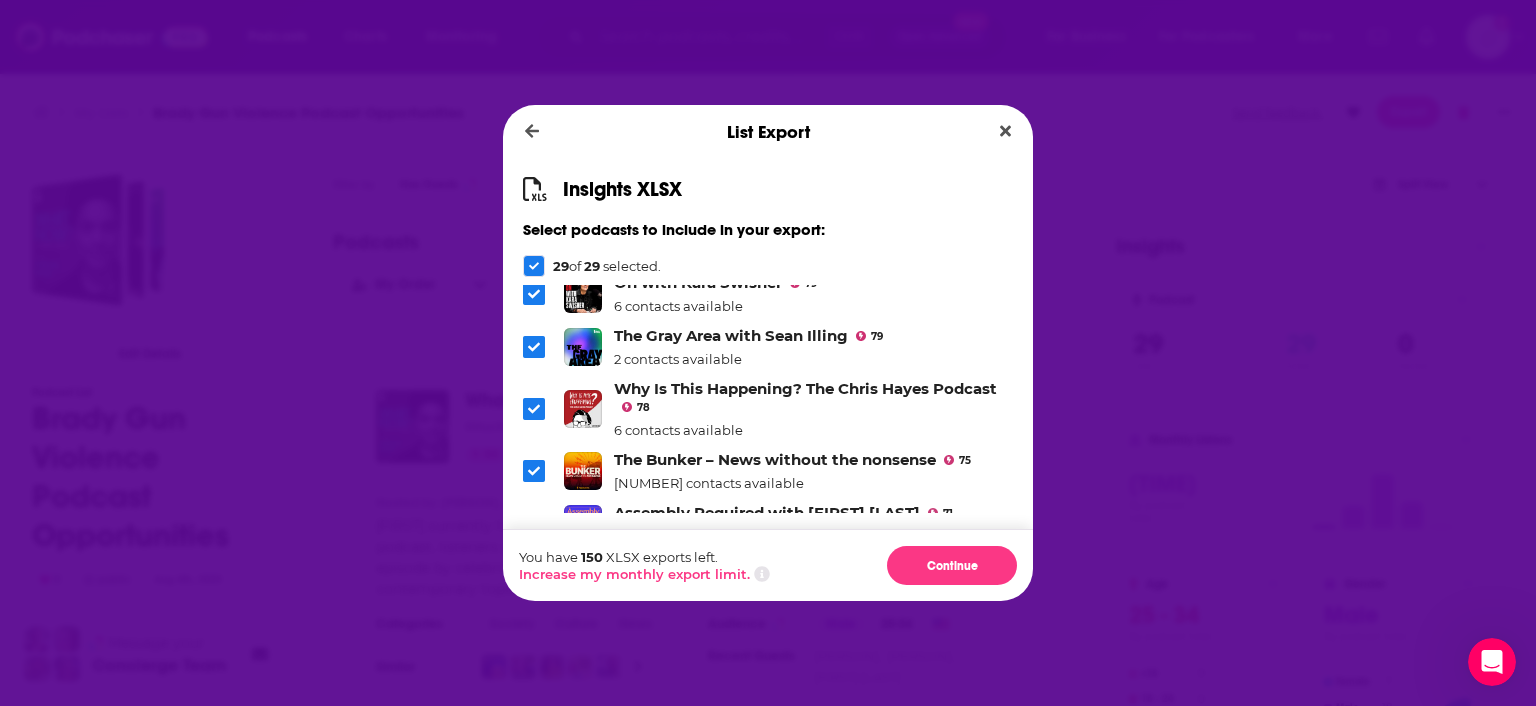 scroll, scrollTop: 0, scrollLeft: 0, axis: both 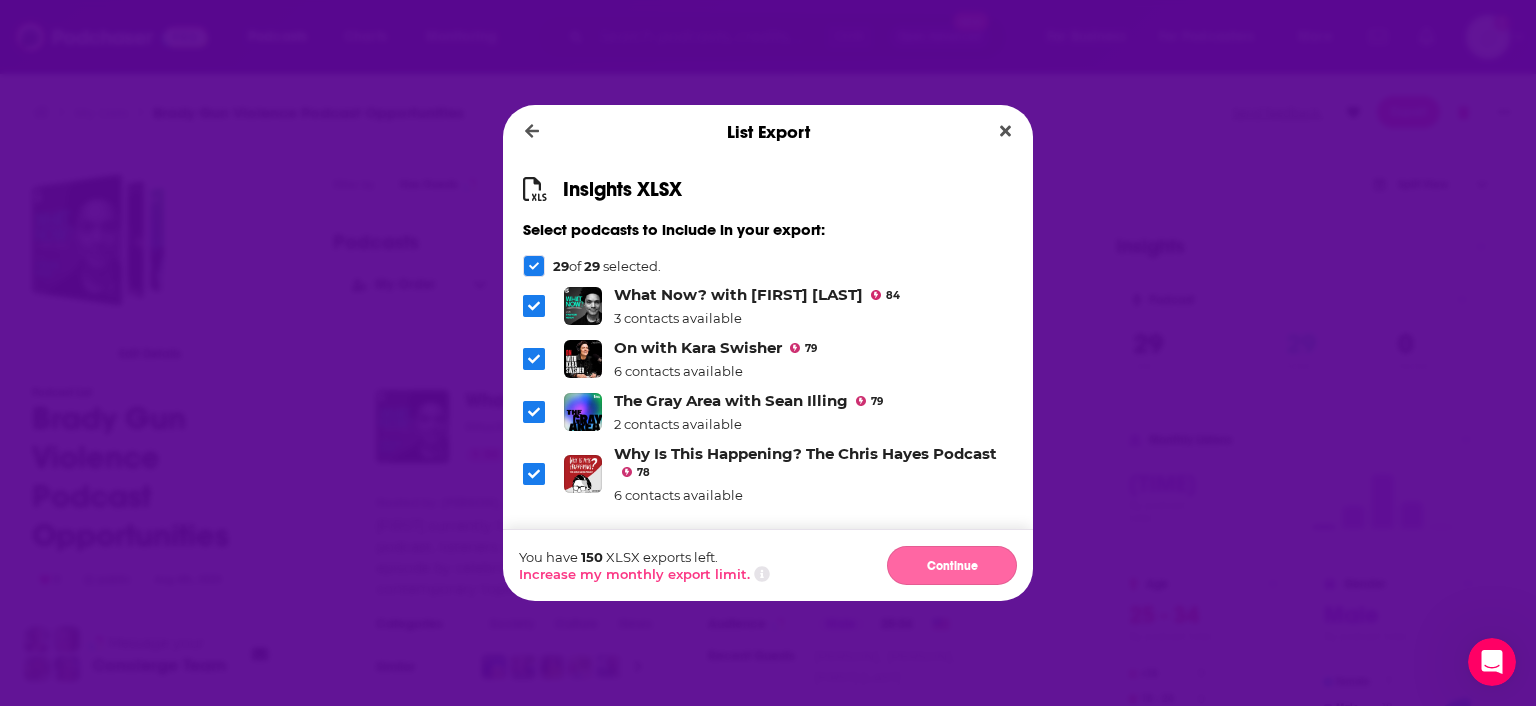 click on "Continue" at bounding box center [952, 565] 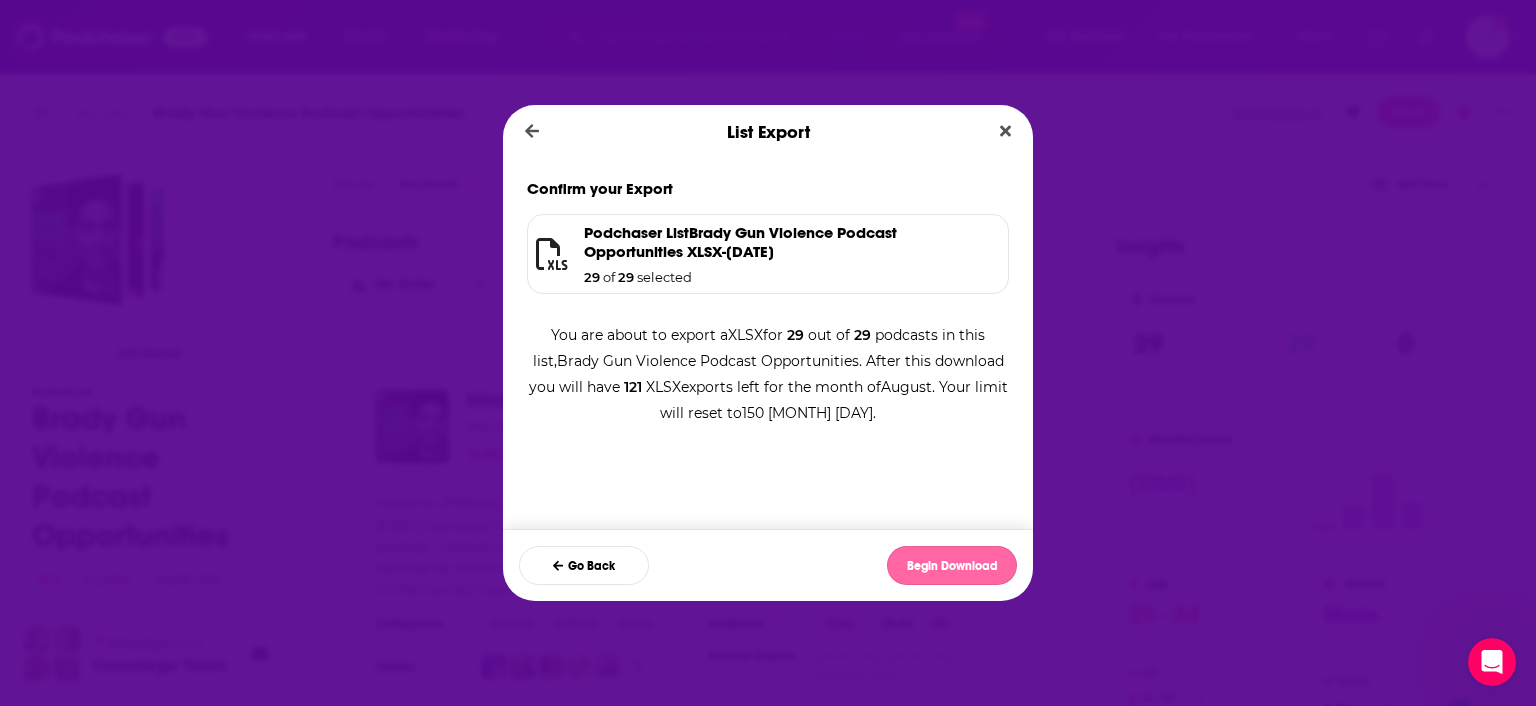 click on "Begin Download" at bounding box center (952, 565) 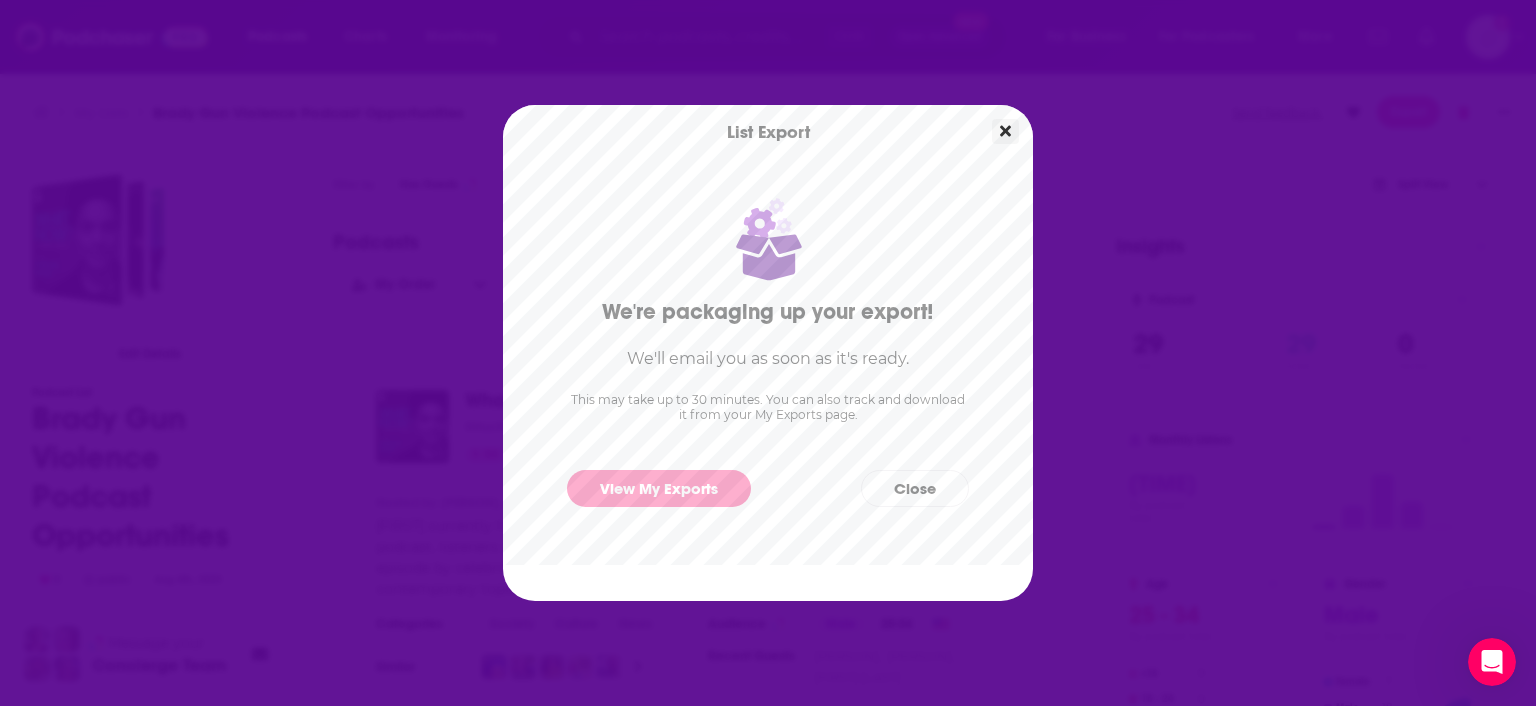 click 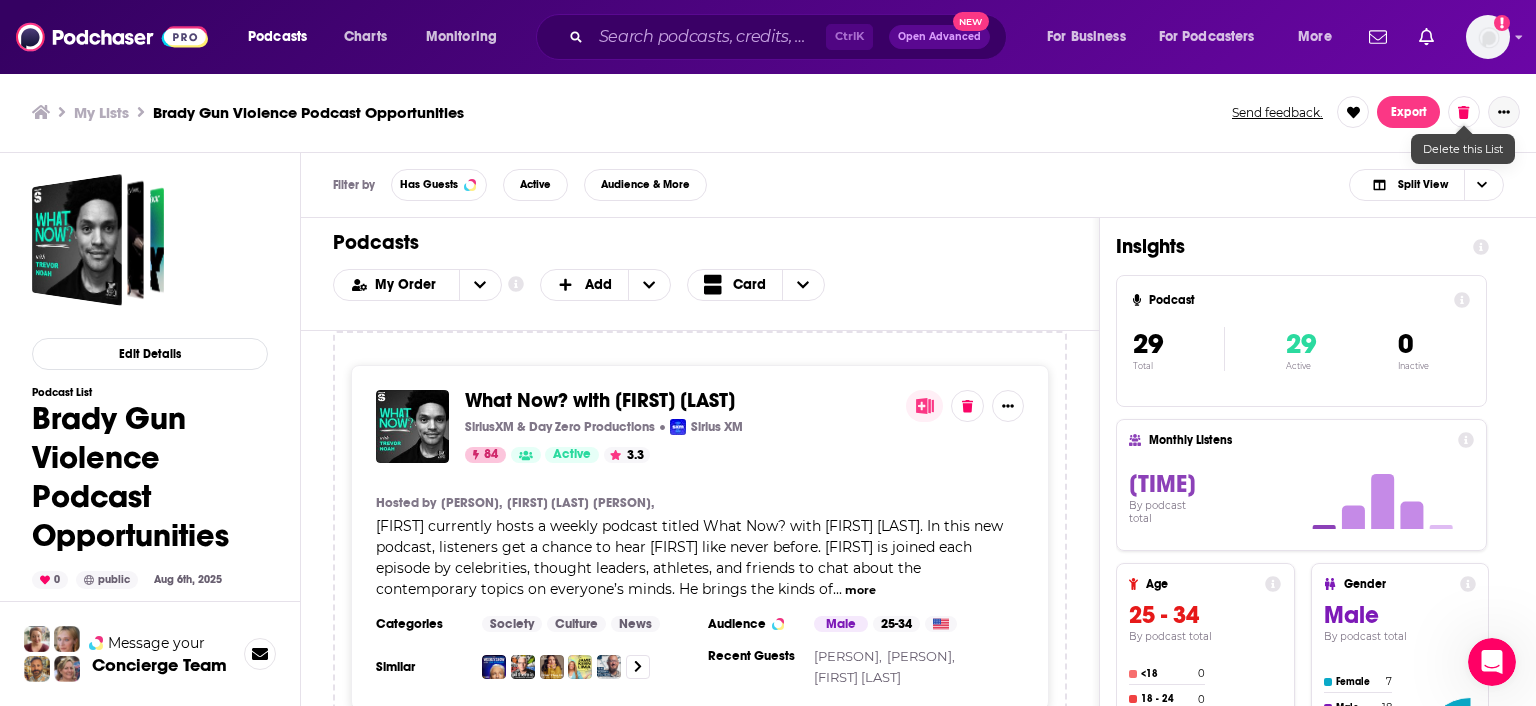 click 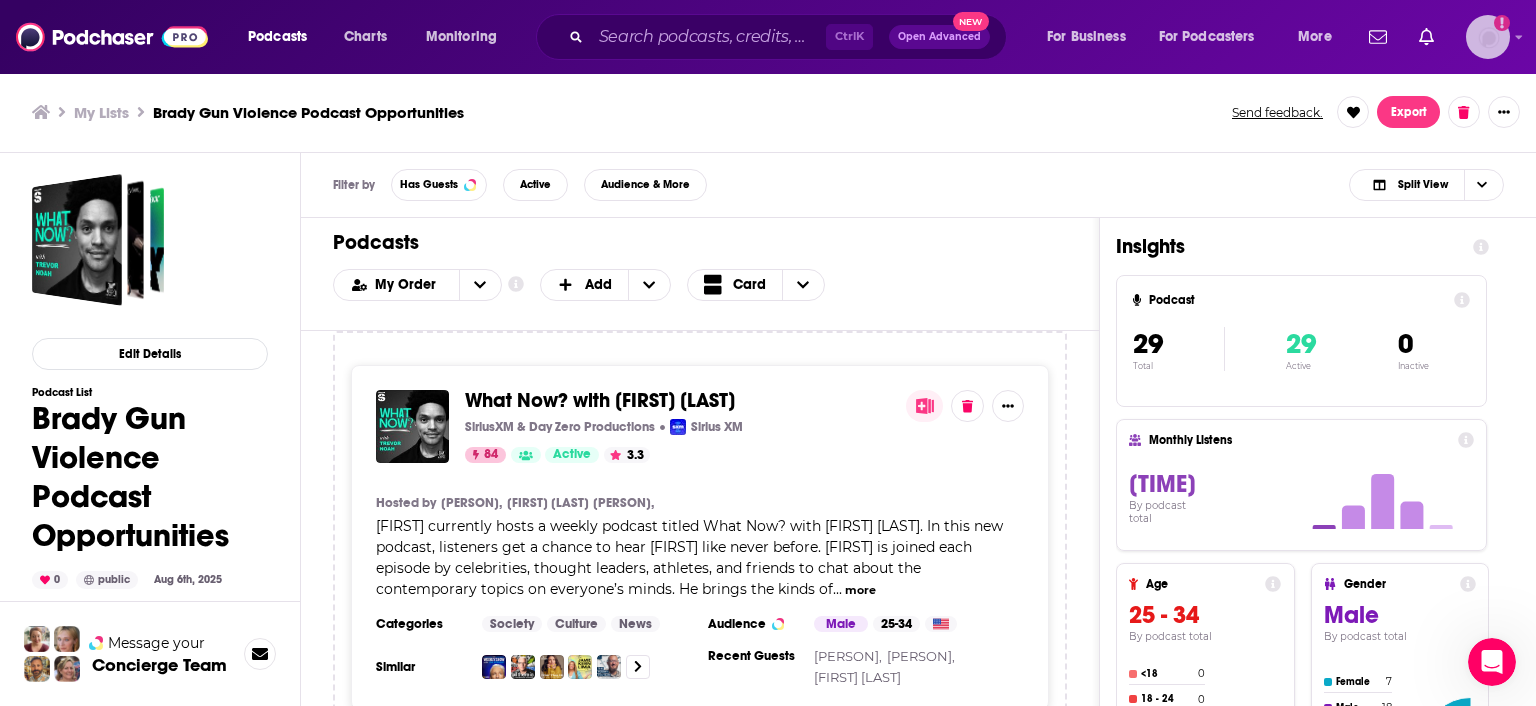 click at bounding box center [1488, 37] 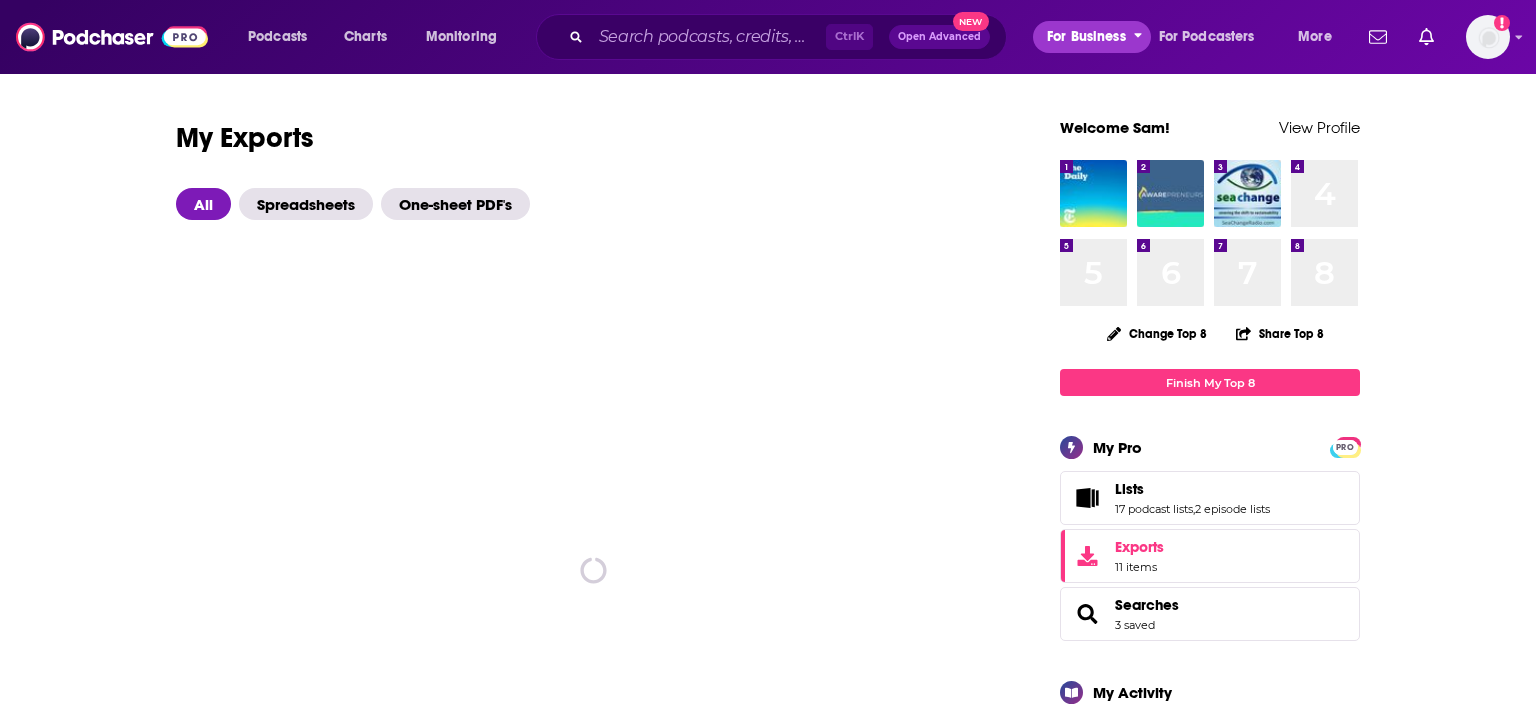 scroll, scrollTop: 0, scrollLeft: 0, axis: both 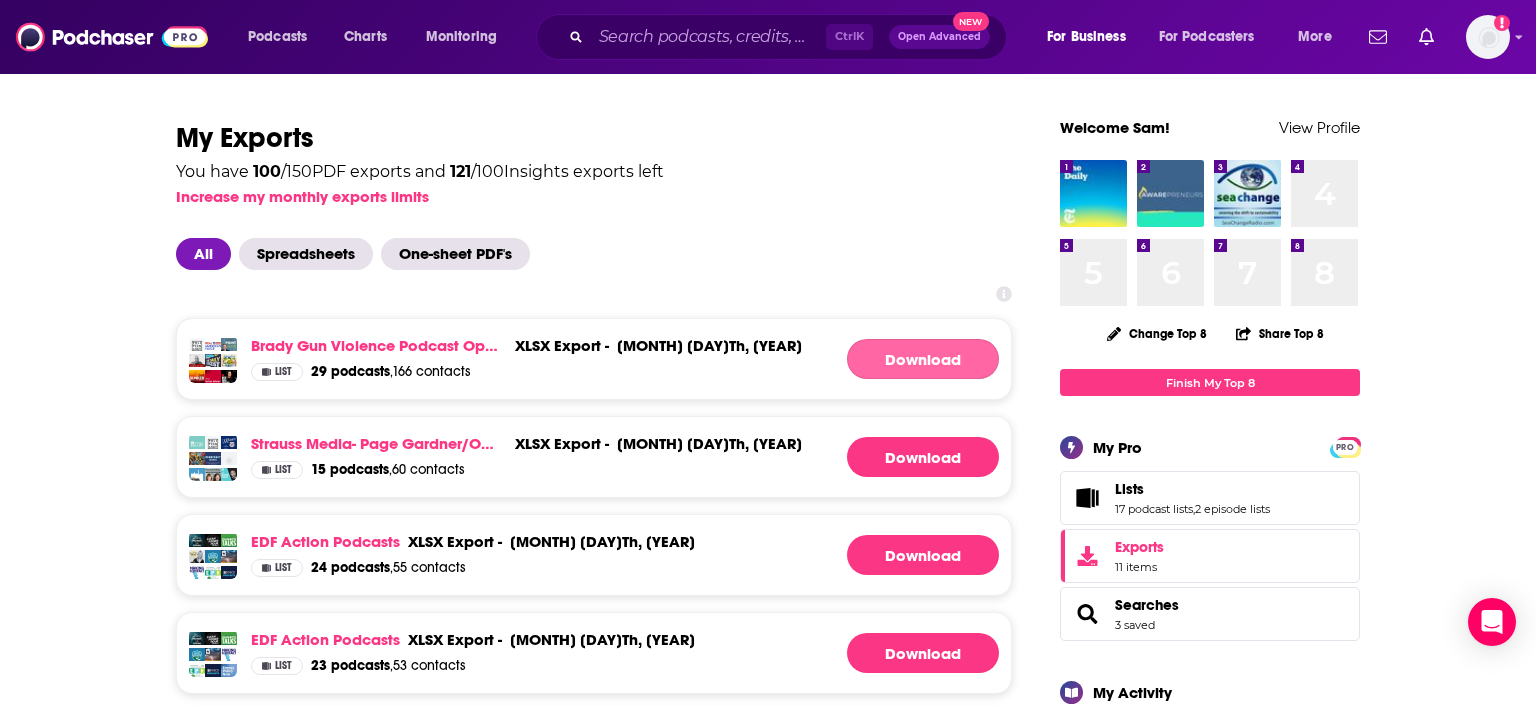 click on "Download" at bounding box center [923, 359] 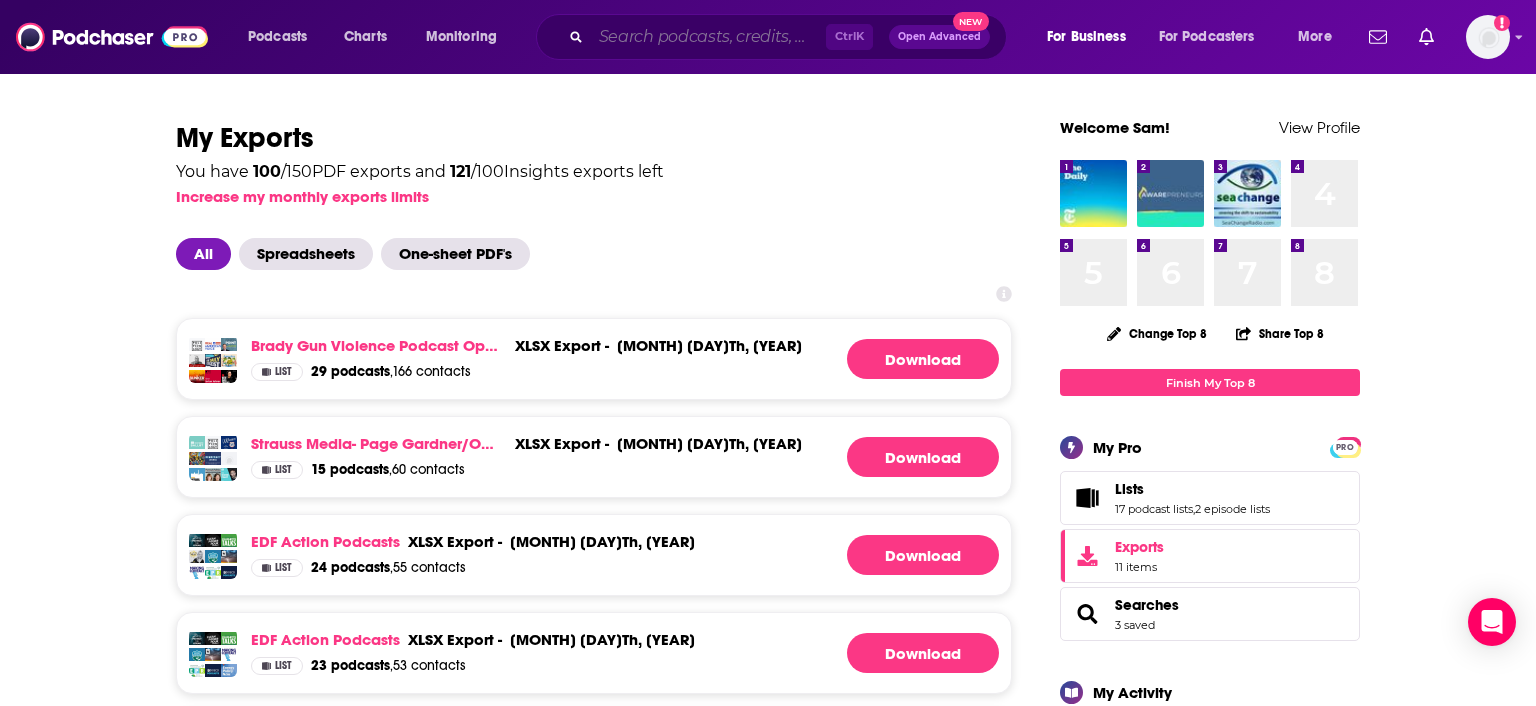 click at bounding box center [708, 37] 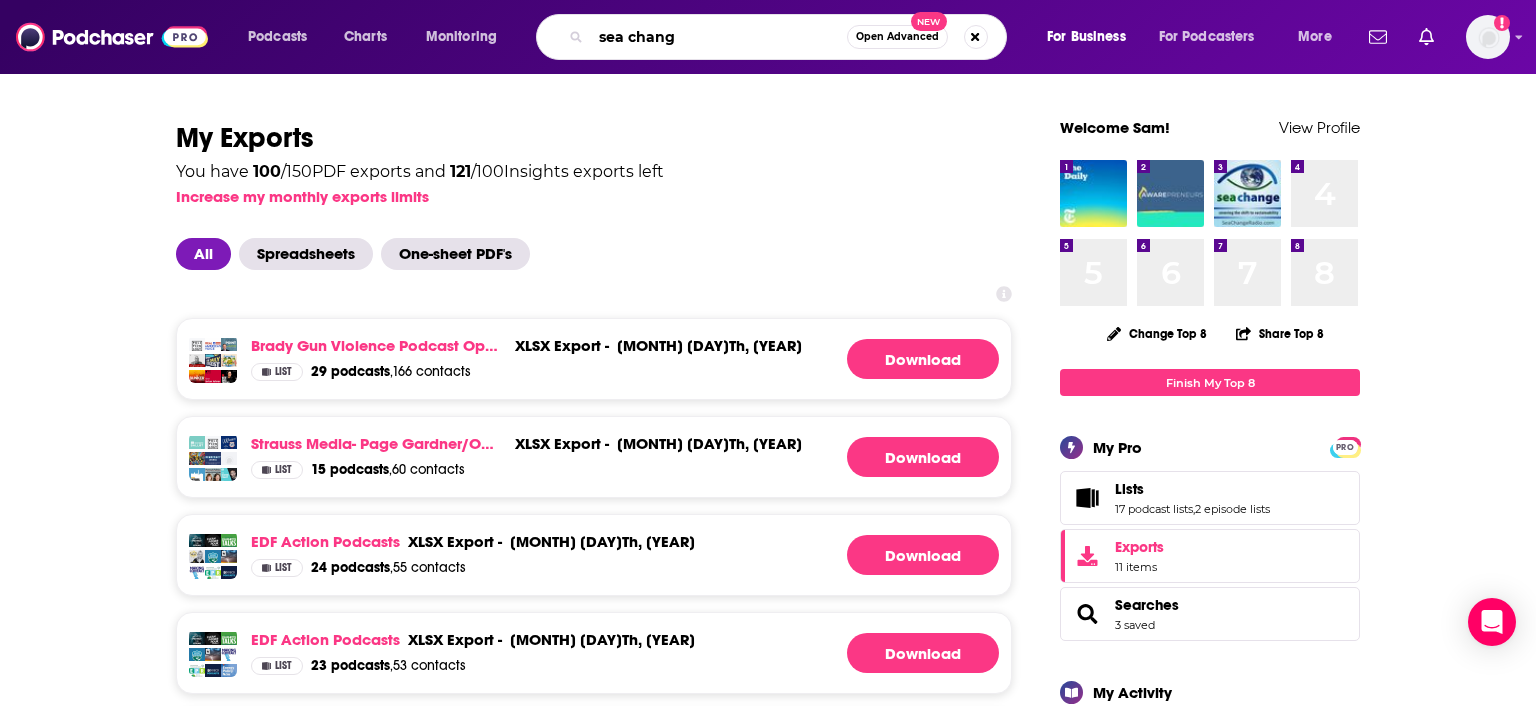 type on "sea change" 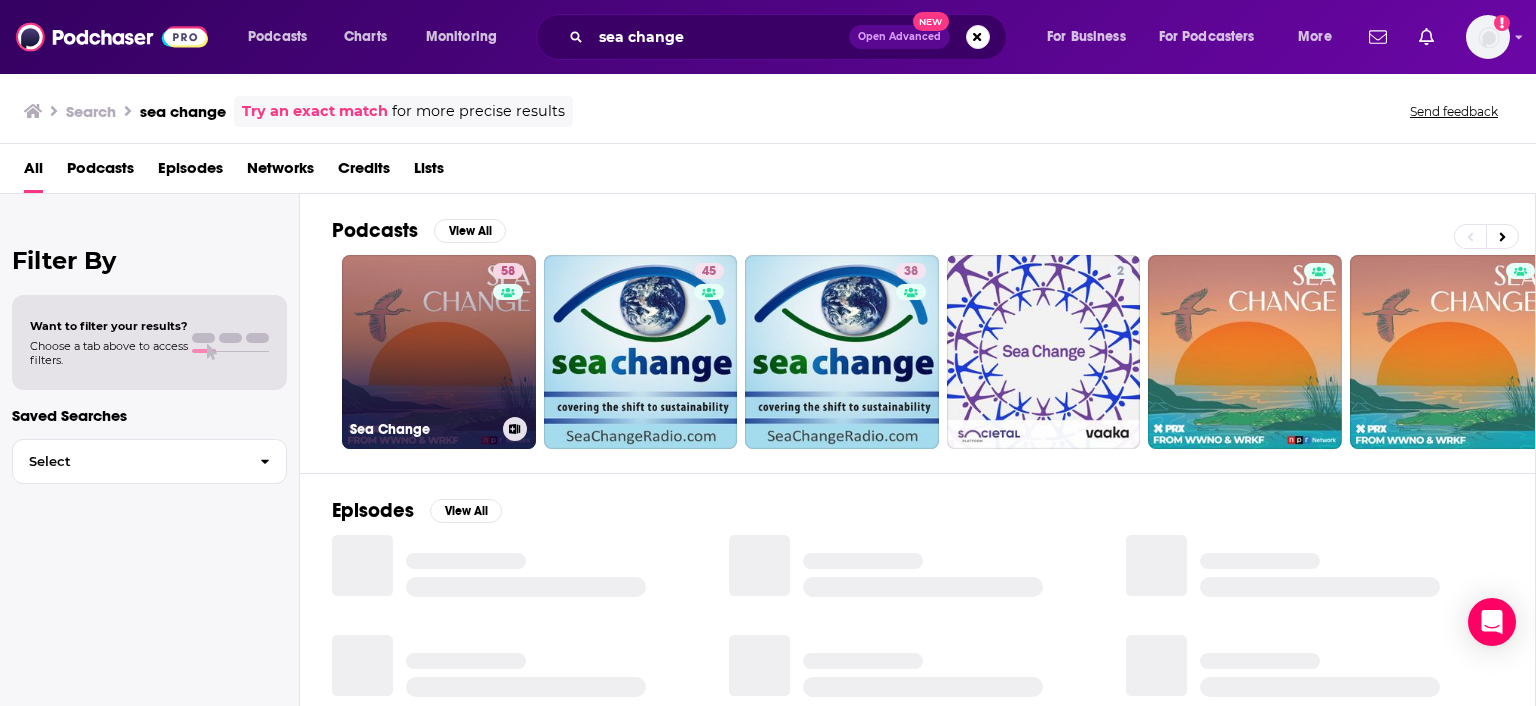 click on "58 Sea Change" at bounding box center (439, 352) 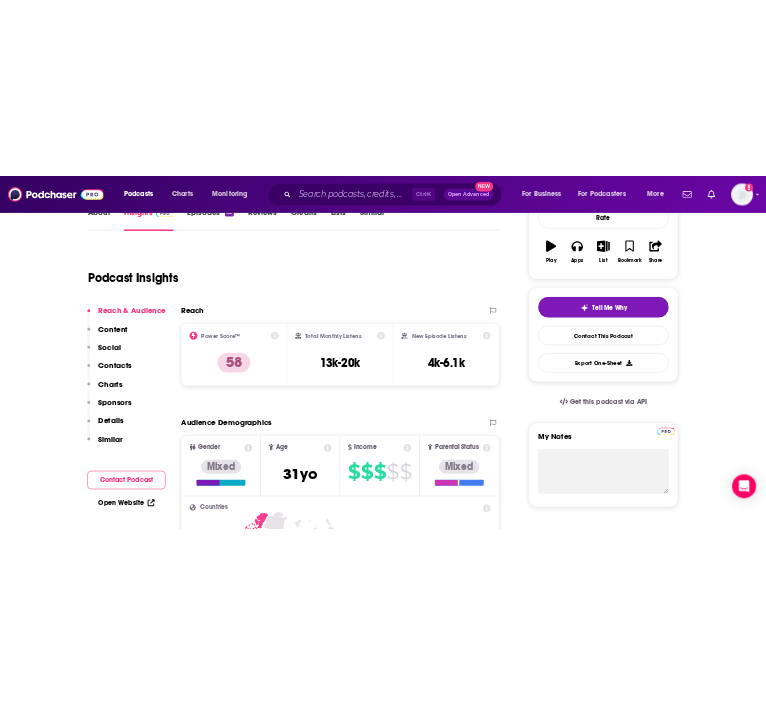 scroll, scrollTop: 0, scrollLeft: 0, axis: both 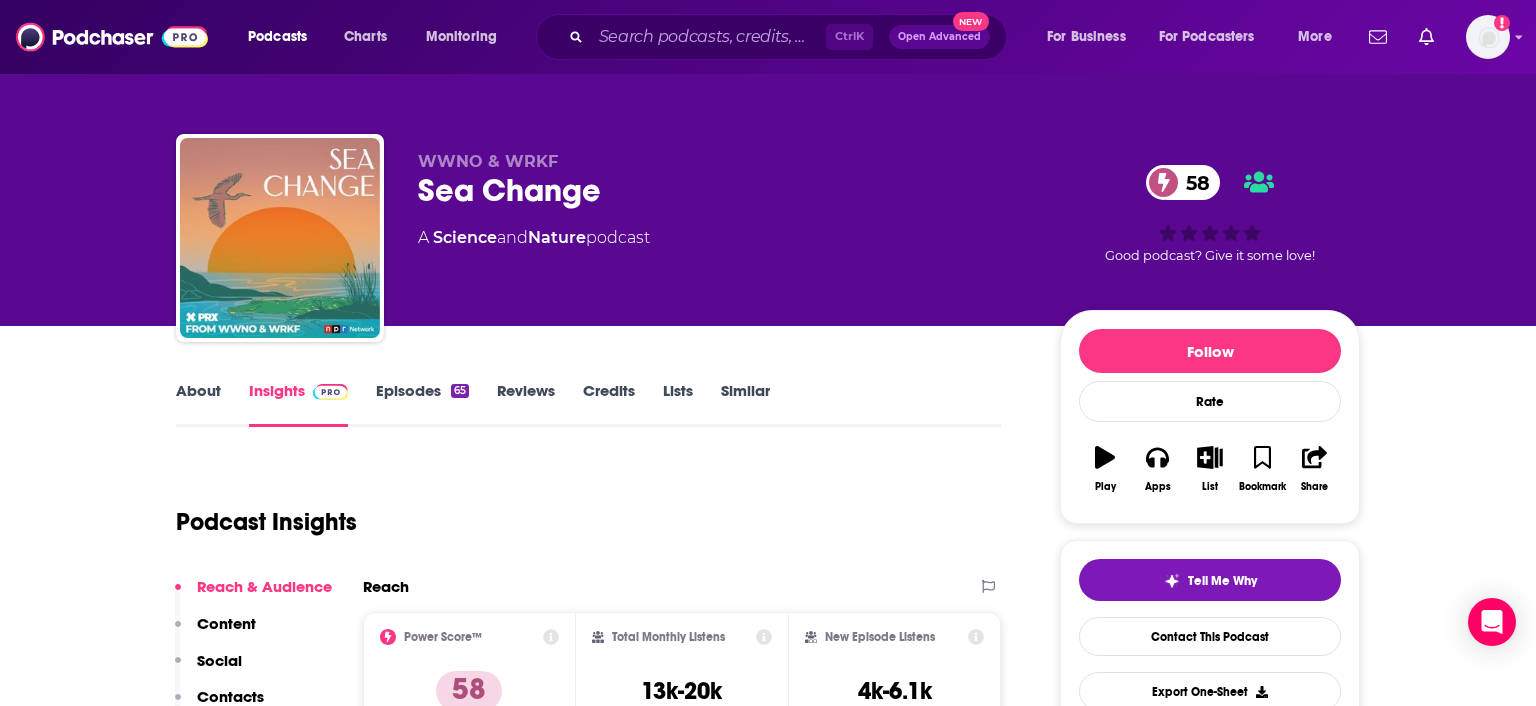 click on "About" at bounding box center [198, 404] 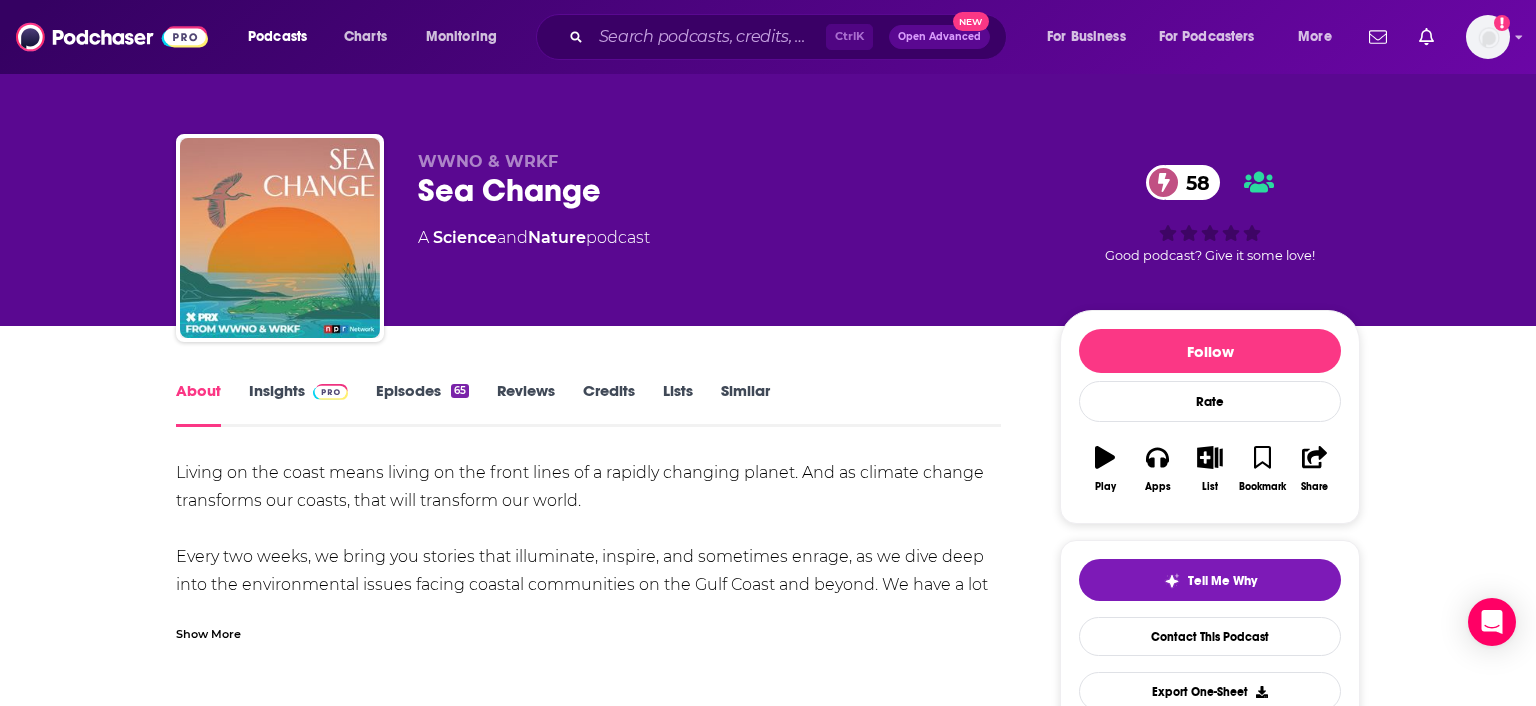 click on "About Insights Episodes 65 Reviews Credits Lists Similar Living on the coast means living on the front lines of a rapidly changing planet. And as climate change transforms our coasts, that will transform our world.
Every two weeks, we bring you stories that illuminate, inspire, and sometimes enrage, as we dive deep into the environmental issues facing coastal communities on the Gulf Coast and beyond. We have a lot to save, and we have a lot of solutions. Join us as we investigate and celebrate life on a changing coast. It’s time to talk about a Sea Change.
Based in New Orleans, Sea Change is a production of WWNO New Orleans Public Radio and WRKF Baton Rouge Public Radio. Sea Change is a part of the NPR Podcast Network and is distributed by PRX. Hosted by Carlyle Calhoun. Our theme song is by Jon Batiste. Show More Creators & Guests We don't know anything about the creators of this podcast yet . You can   add them yourself   so they can be credited for this and other podcasts. Recent Episodes View All" at bounding box center (602, 1231) 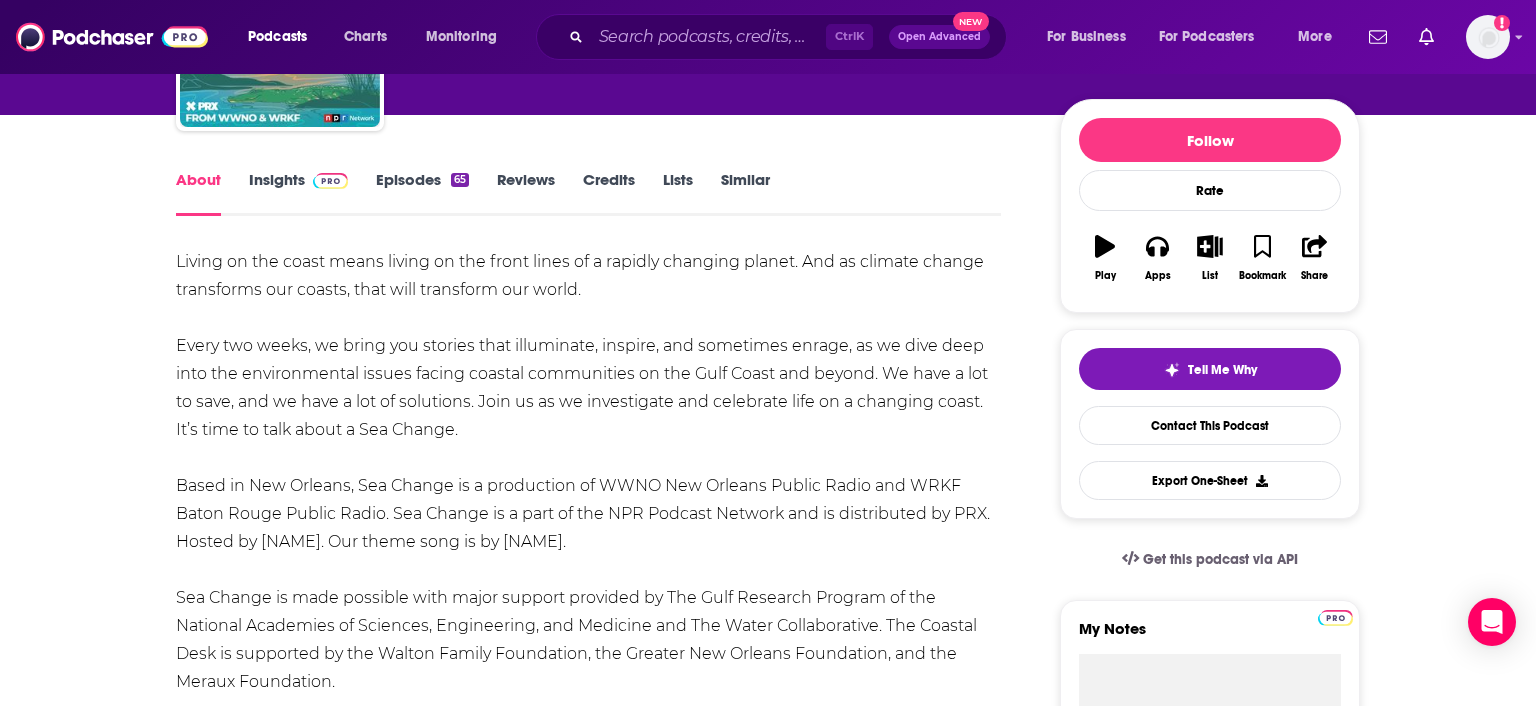 scroll, scrollTop: 528, scrollLeft: 0, axis: vertical 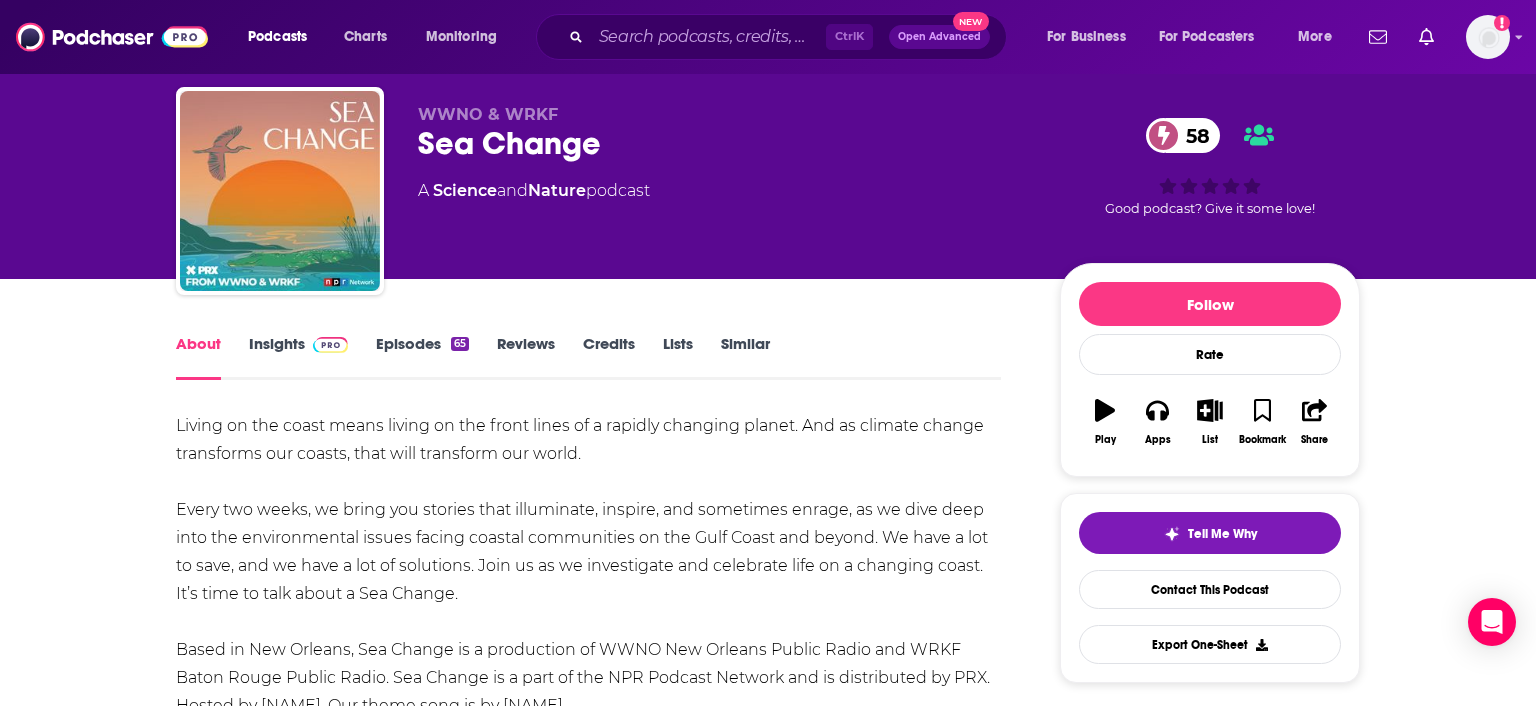 drag, startPoint x: 358, startPoint y: 356, endPoint x: 149, endPoint y: 438, distance: 224.51057 